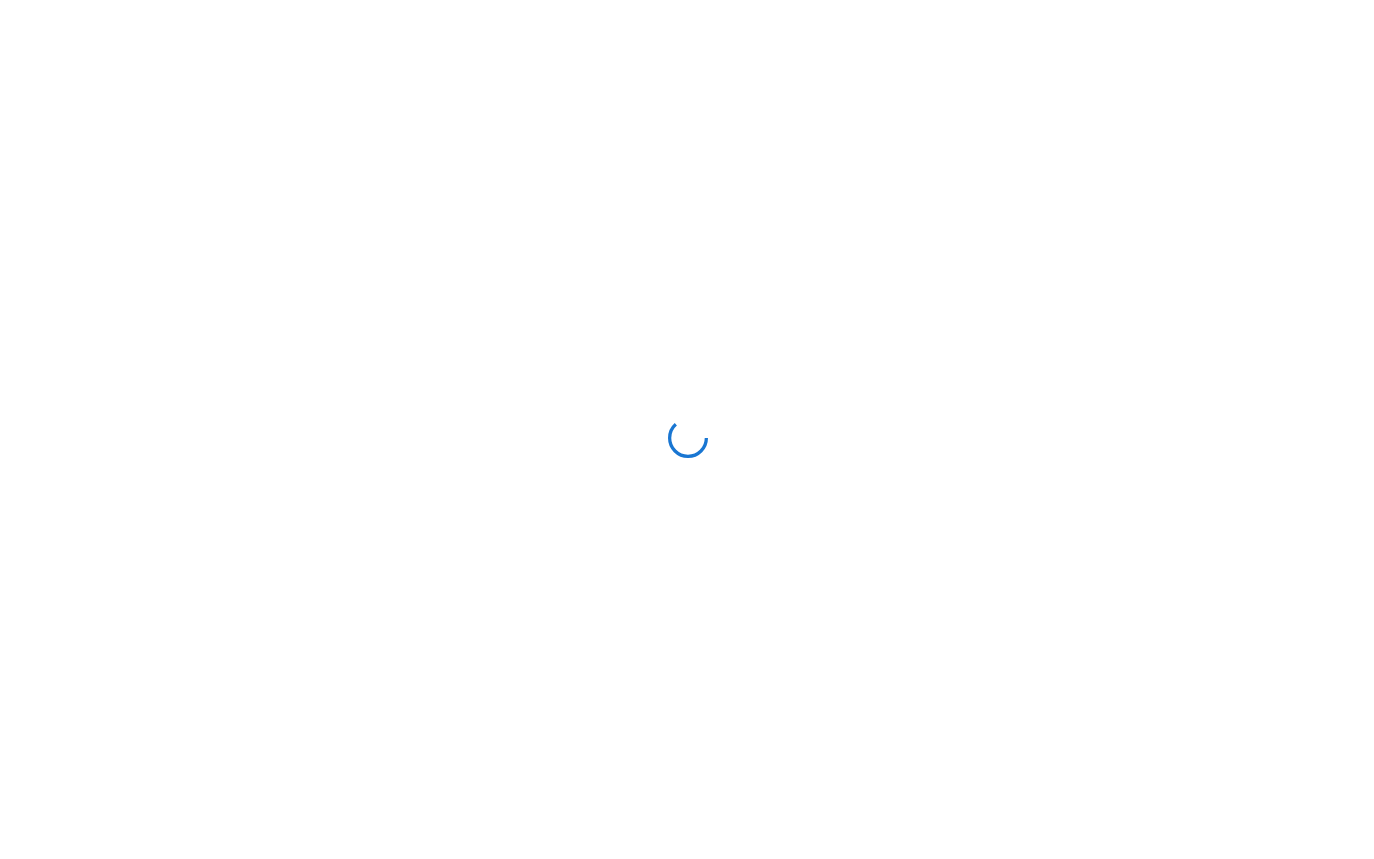 scroll, scrollTop: 0, scrollLeft: 0, axis: both 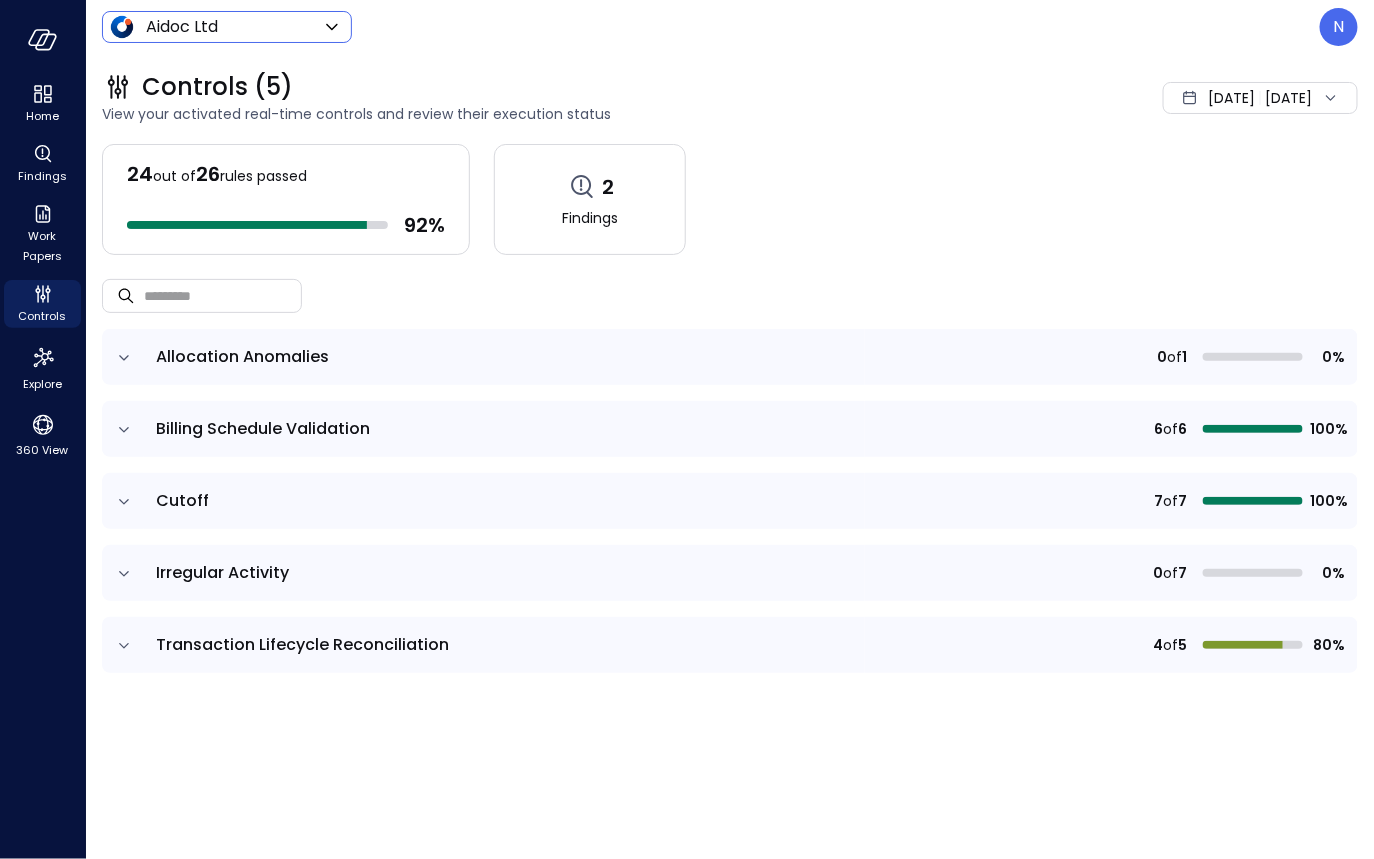 click on "Home Findings Work Papers Controls Explore 360 View Aidoc Ltd ****** ​ N Controls (5)   View your activated real-time controls and review their execution status [DATE] [DATE] 24  out of  26  rules passed 92 % 2 Findings ​ ​ Allocation Anomalies 0  of  1 0% Billing Schedule Validation 6  of  6 100% Cutoff 7  of  7 100% Irregular Activity 0  of  7 0% Transaction Lifecycle Reconciliation 4  of  5 80% [URL]" at bounding box center (687, 429) 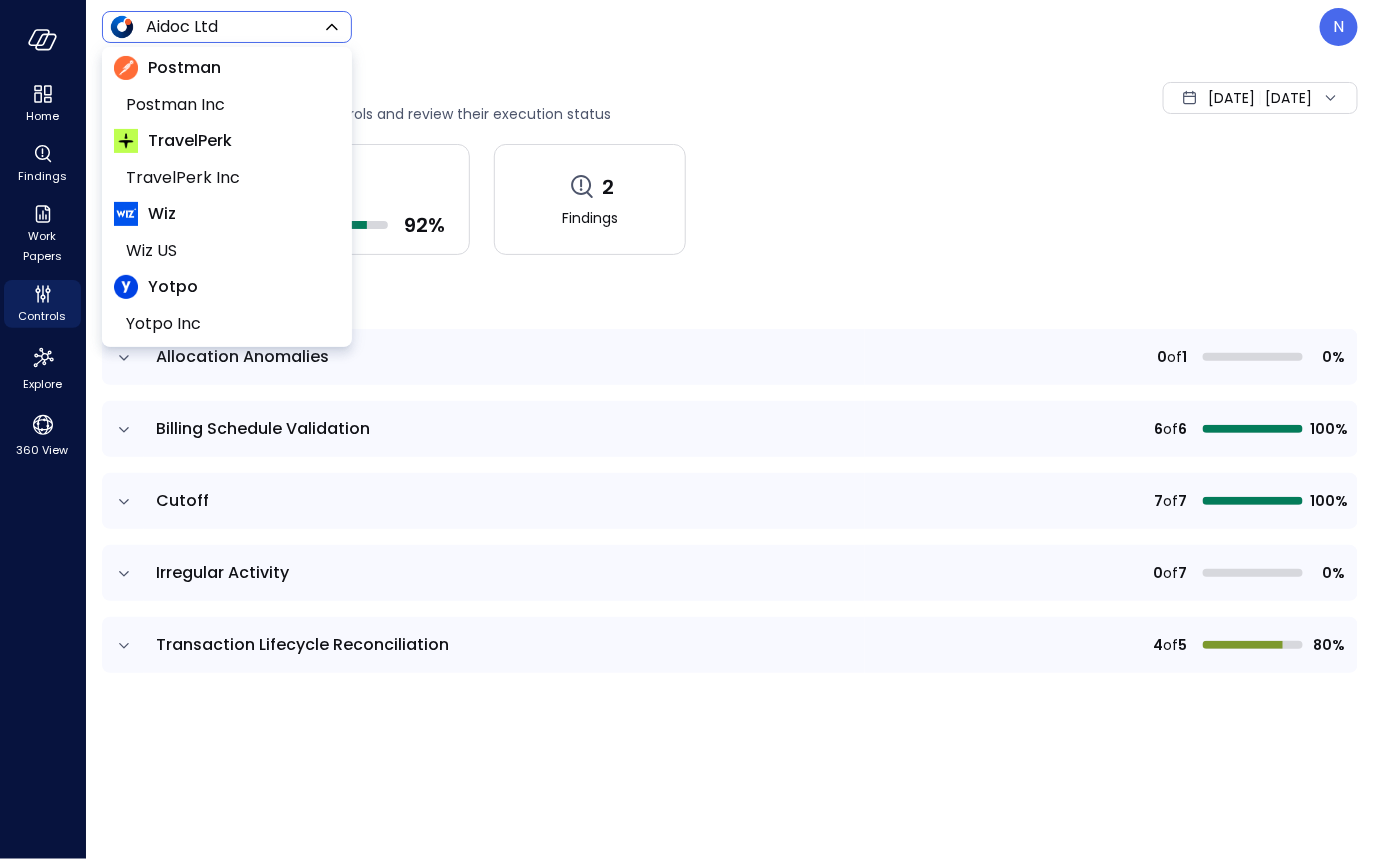 scroll, scrollTop: 123, scrollLeft: 0, axis: vertical 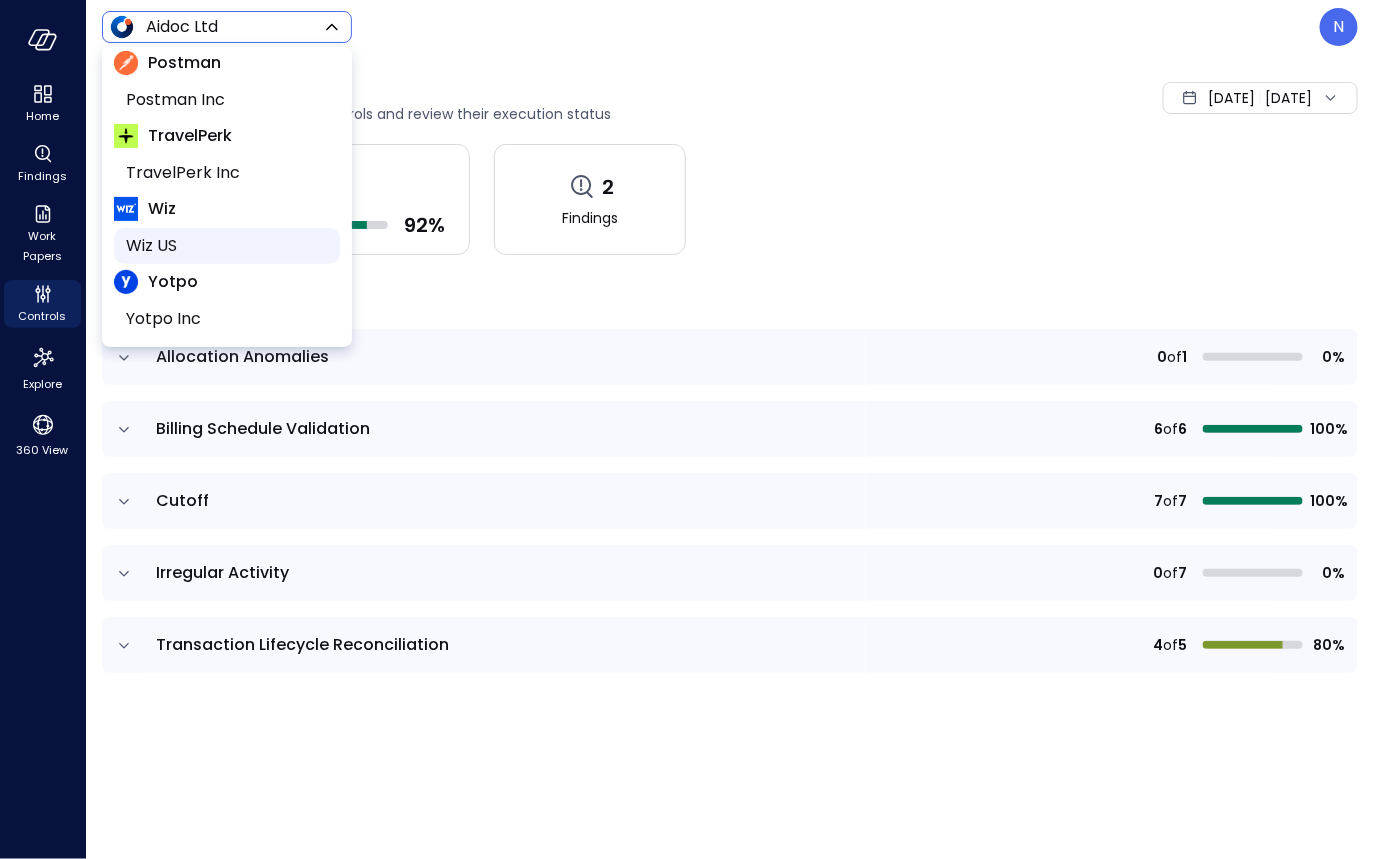 click on "Wiz US" at bounding box center [227, 246] 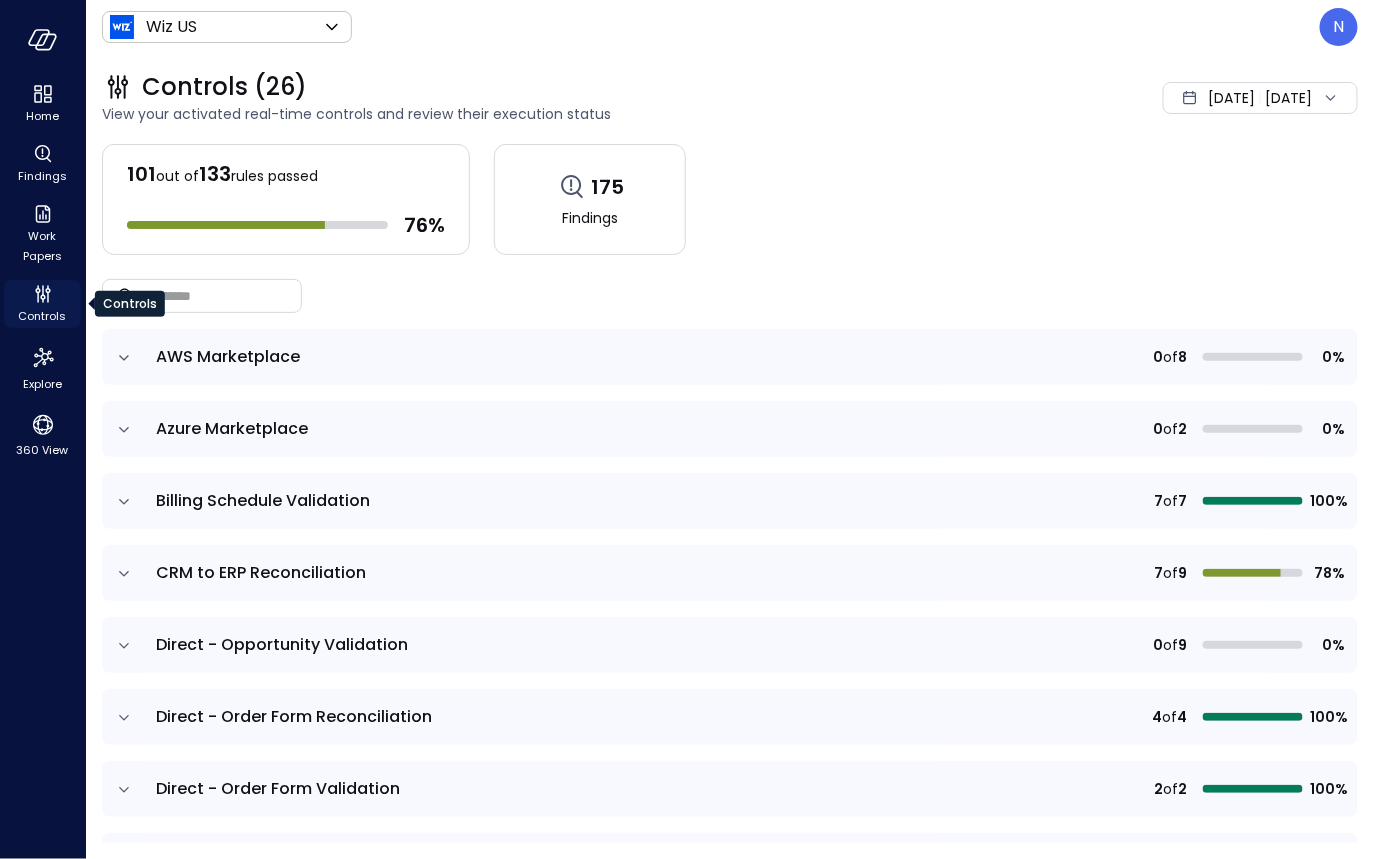 click 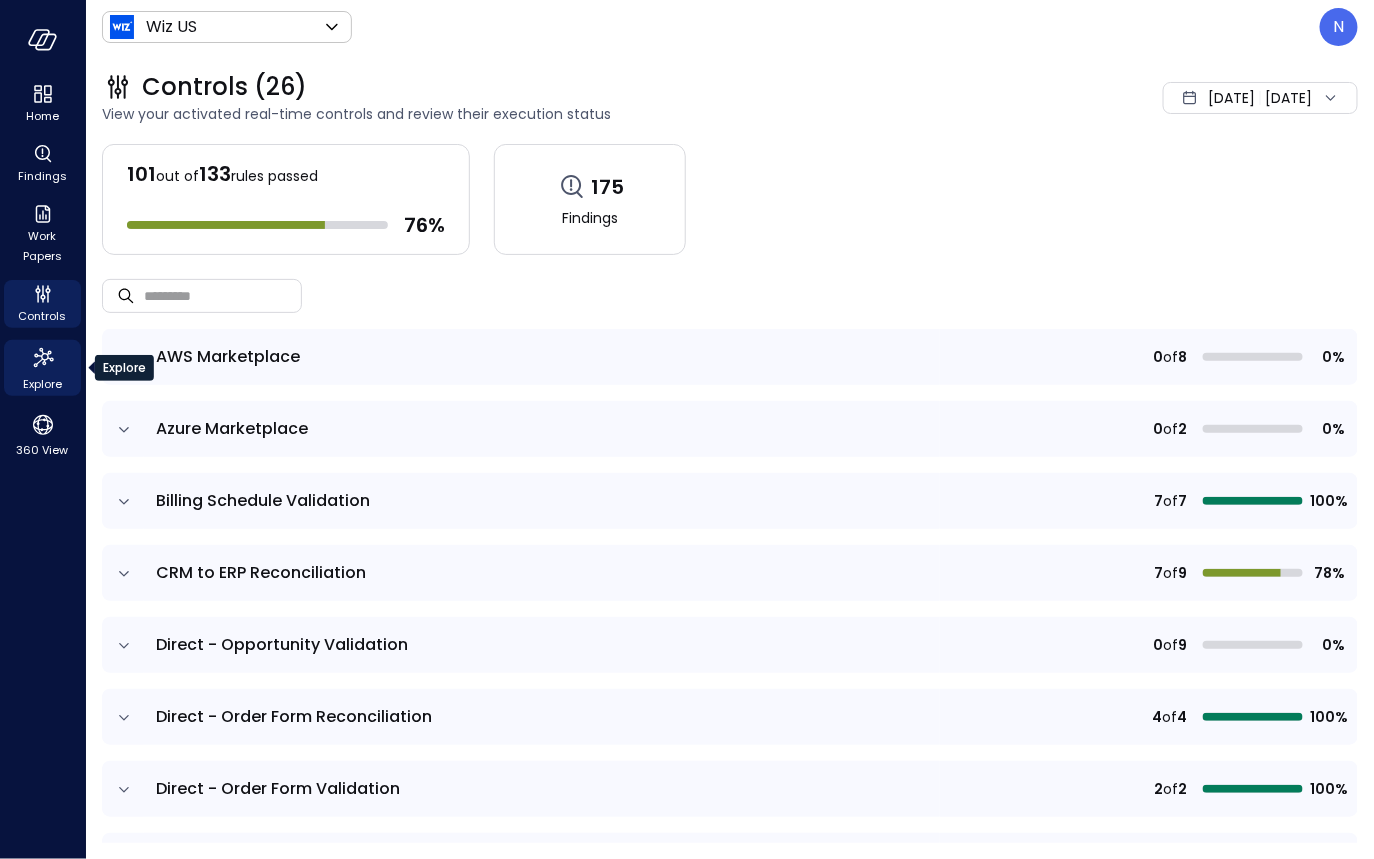click on "Explore" at bounding box center (42, 384) 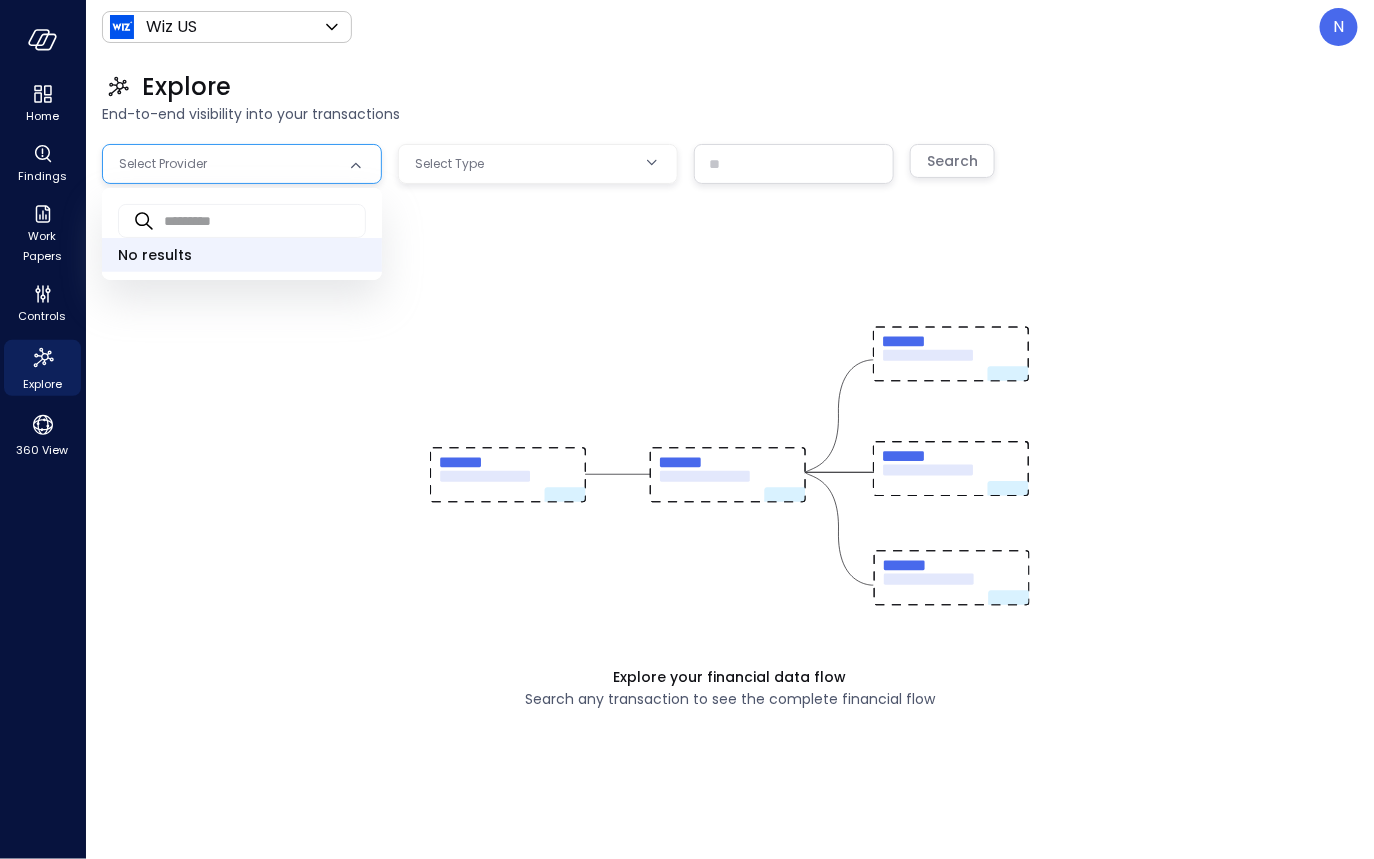 click on "Home Findings Work Papers Controls Explore 360 View Wiz US ****** ​ N Explore   End-to-end visibility into your transactions Select Provider Select Type ​ Search Explore your financial data flow Search any transaction to see the complete financial flow Safebooks.ai ​ ​ No results" at bounding box center [687, 429] 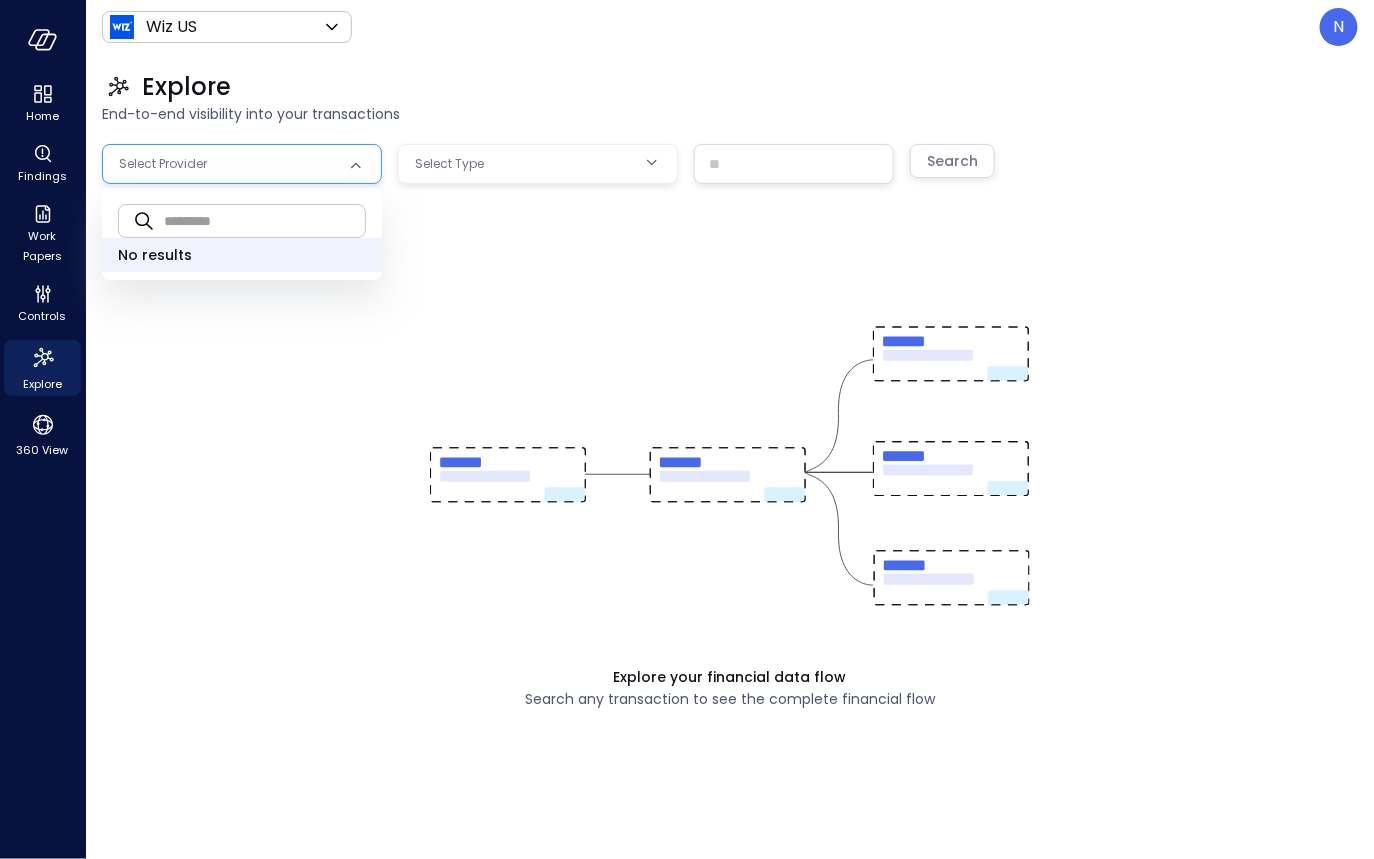 click at bounding box center [265, 220] 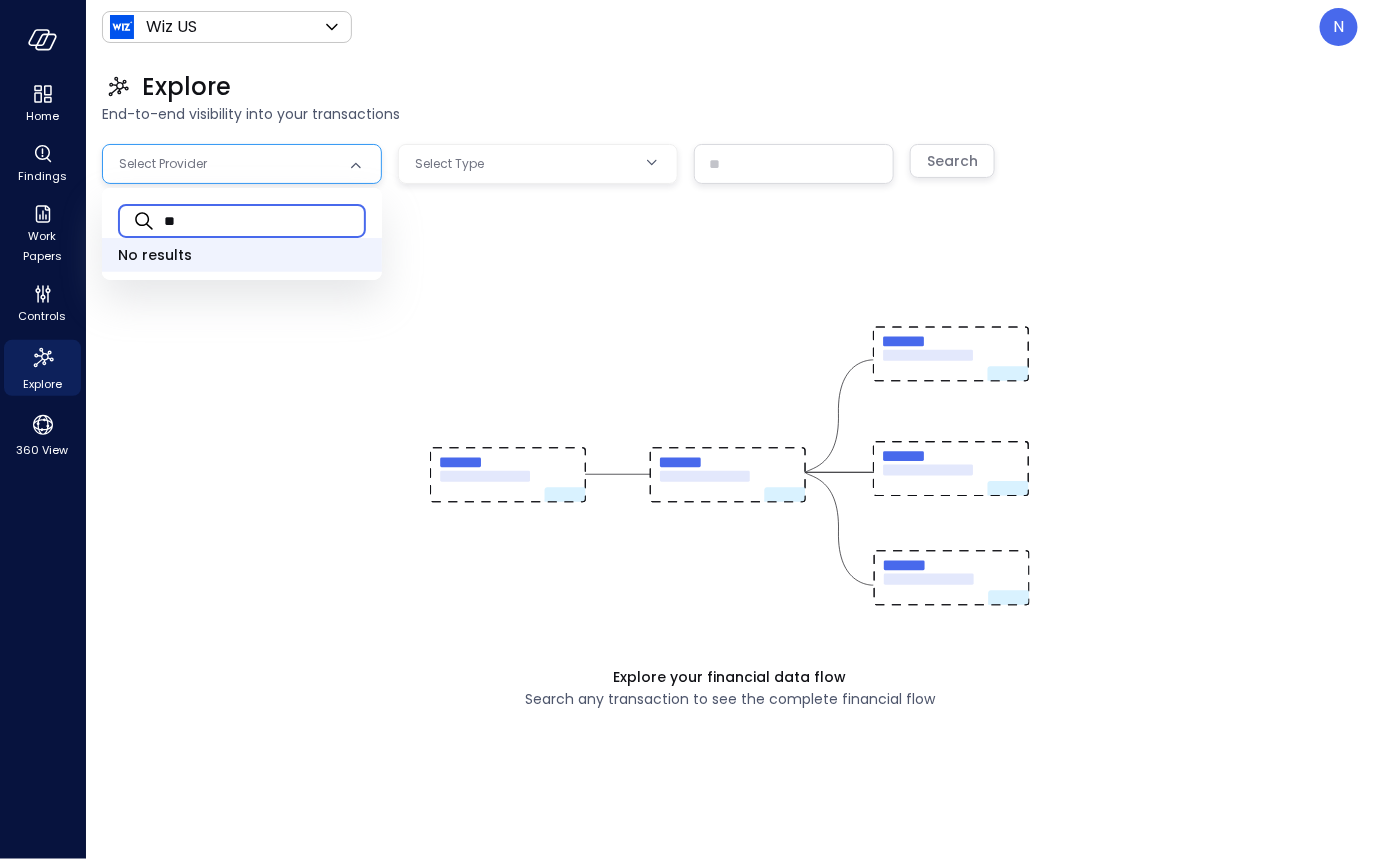 type on "*" 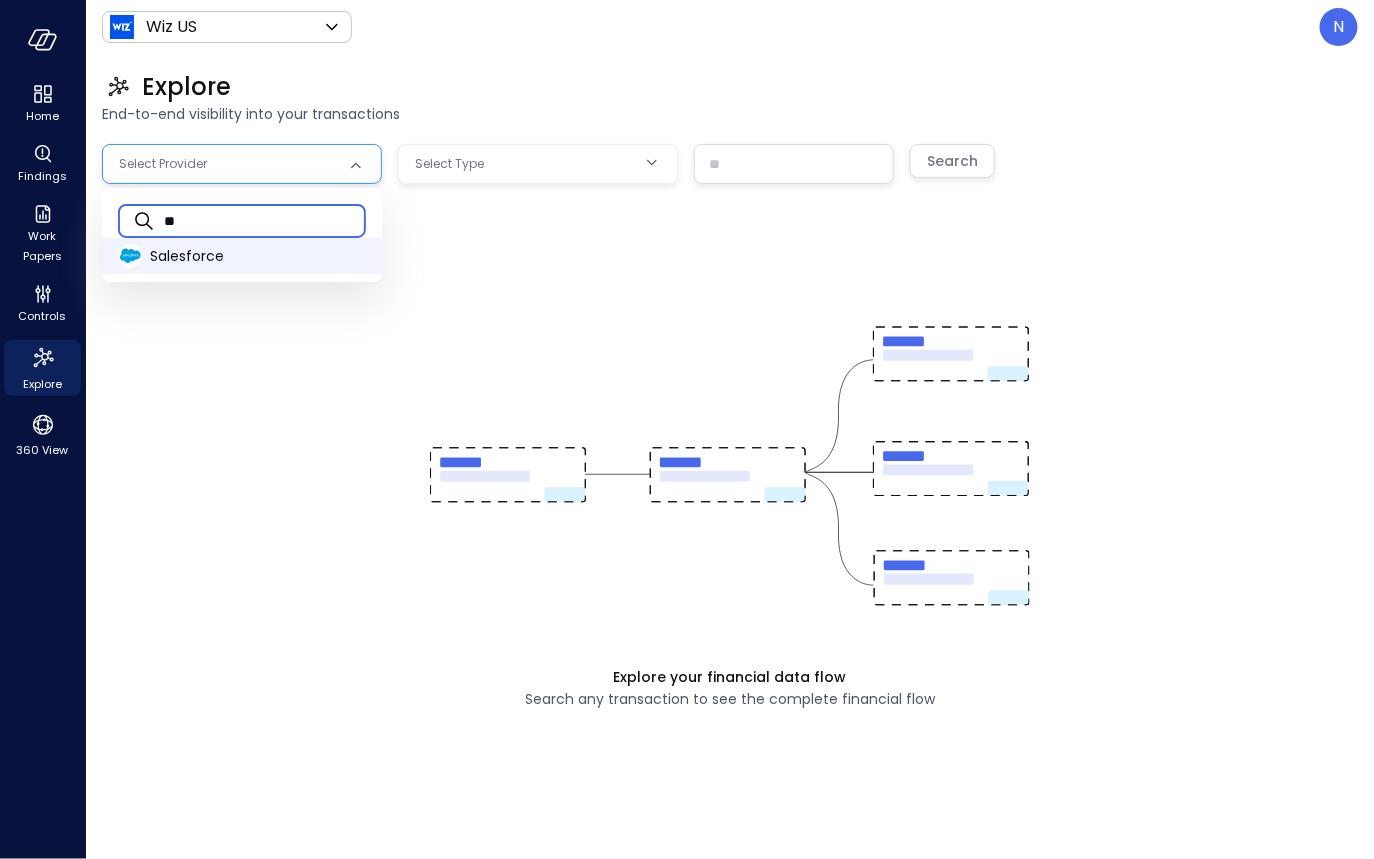 type on "**" 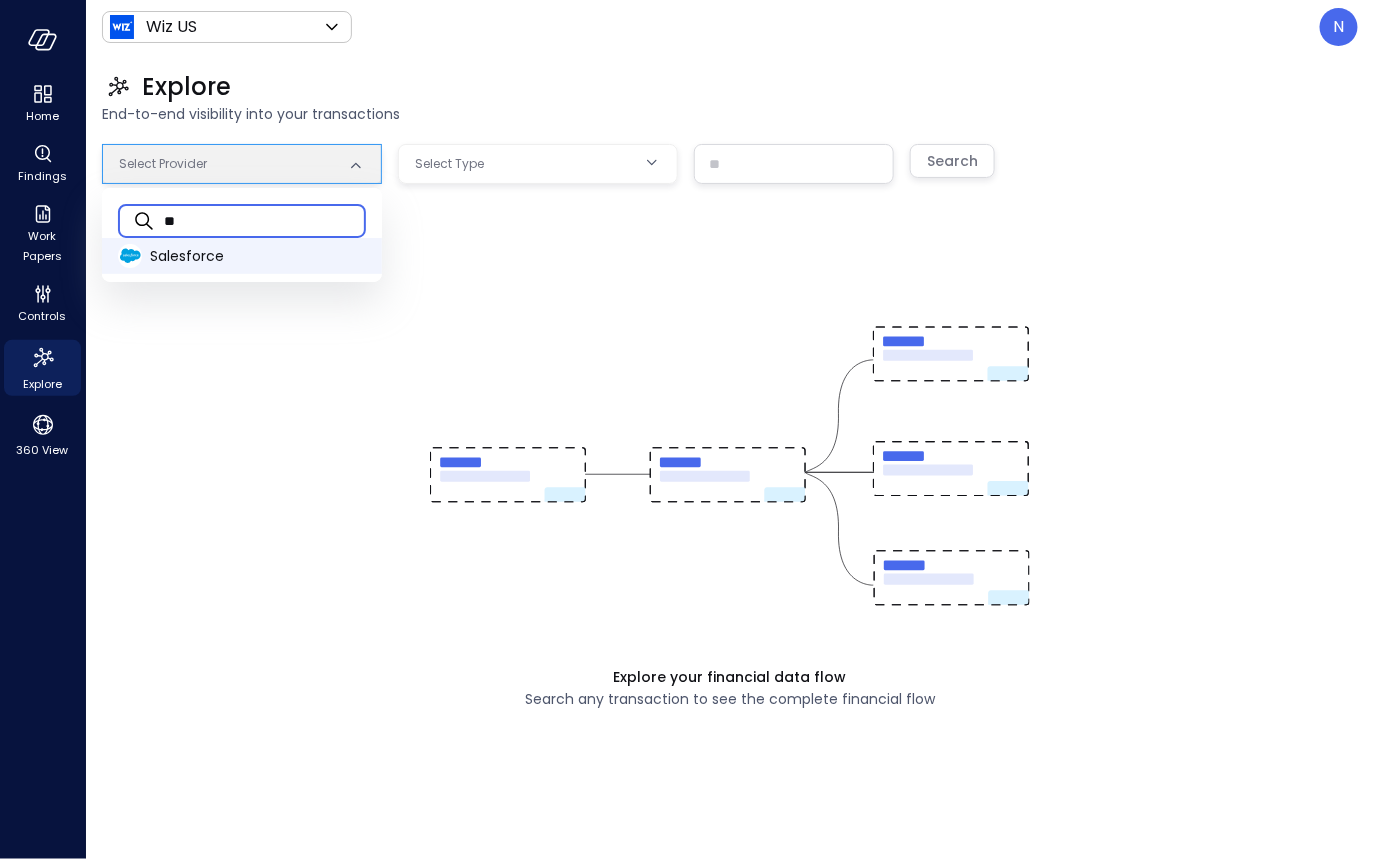 type on "**********" 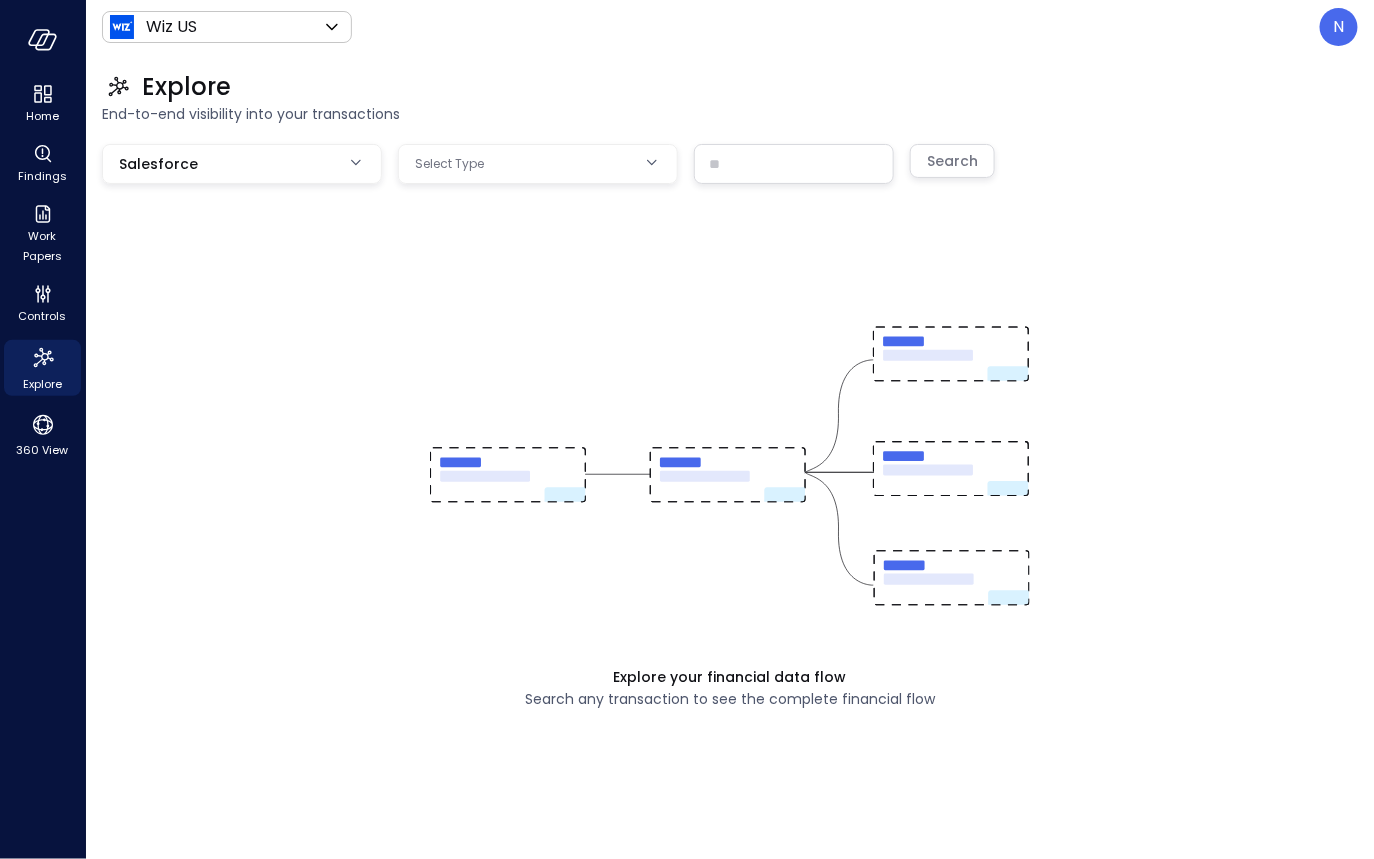 click on "**********" at bounding box center (687, 429) 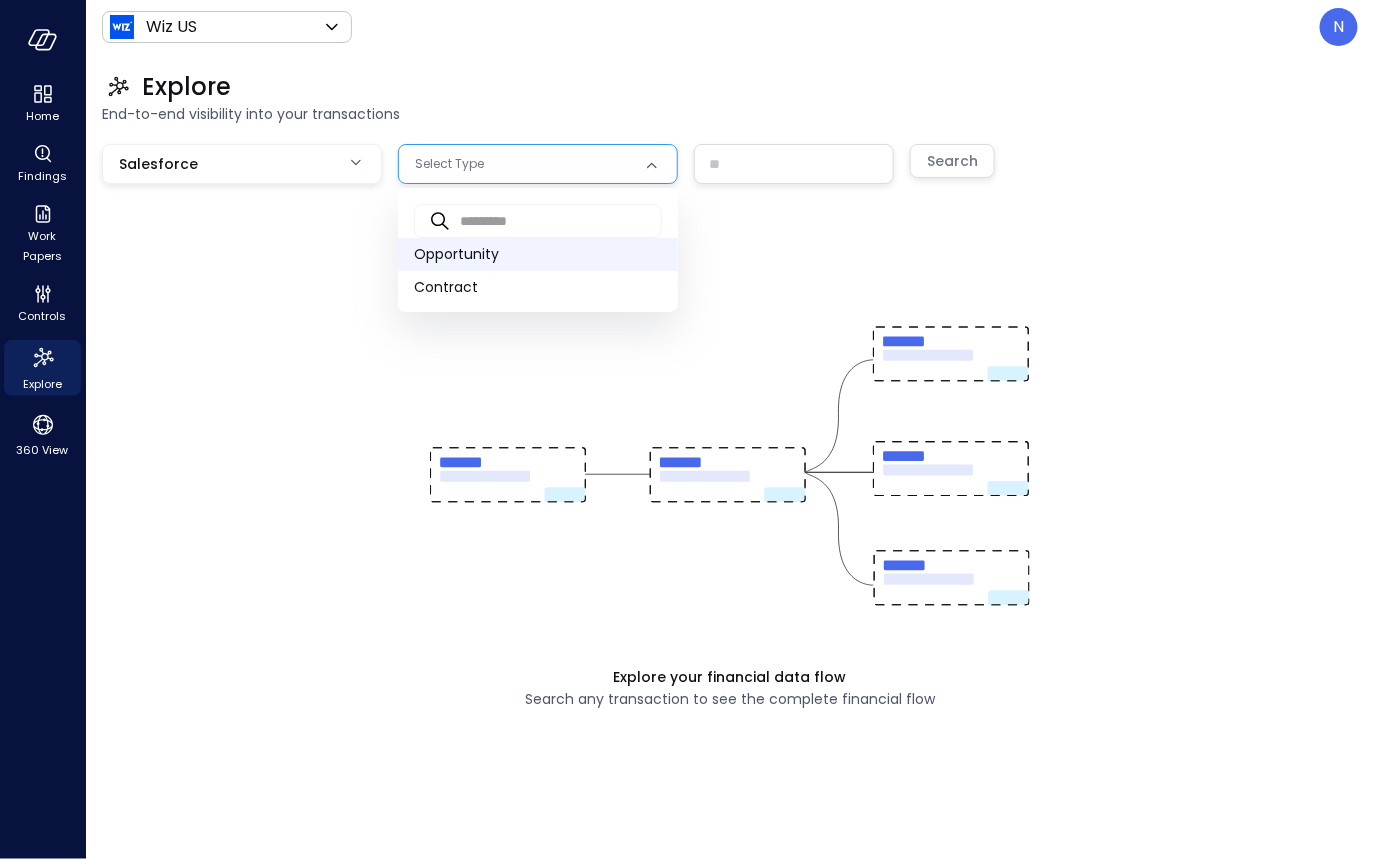click on "Opportunity" at bounding box center (538, 254) 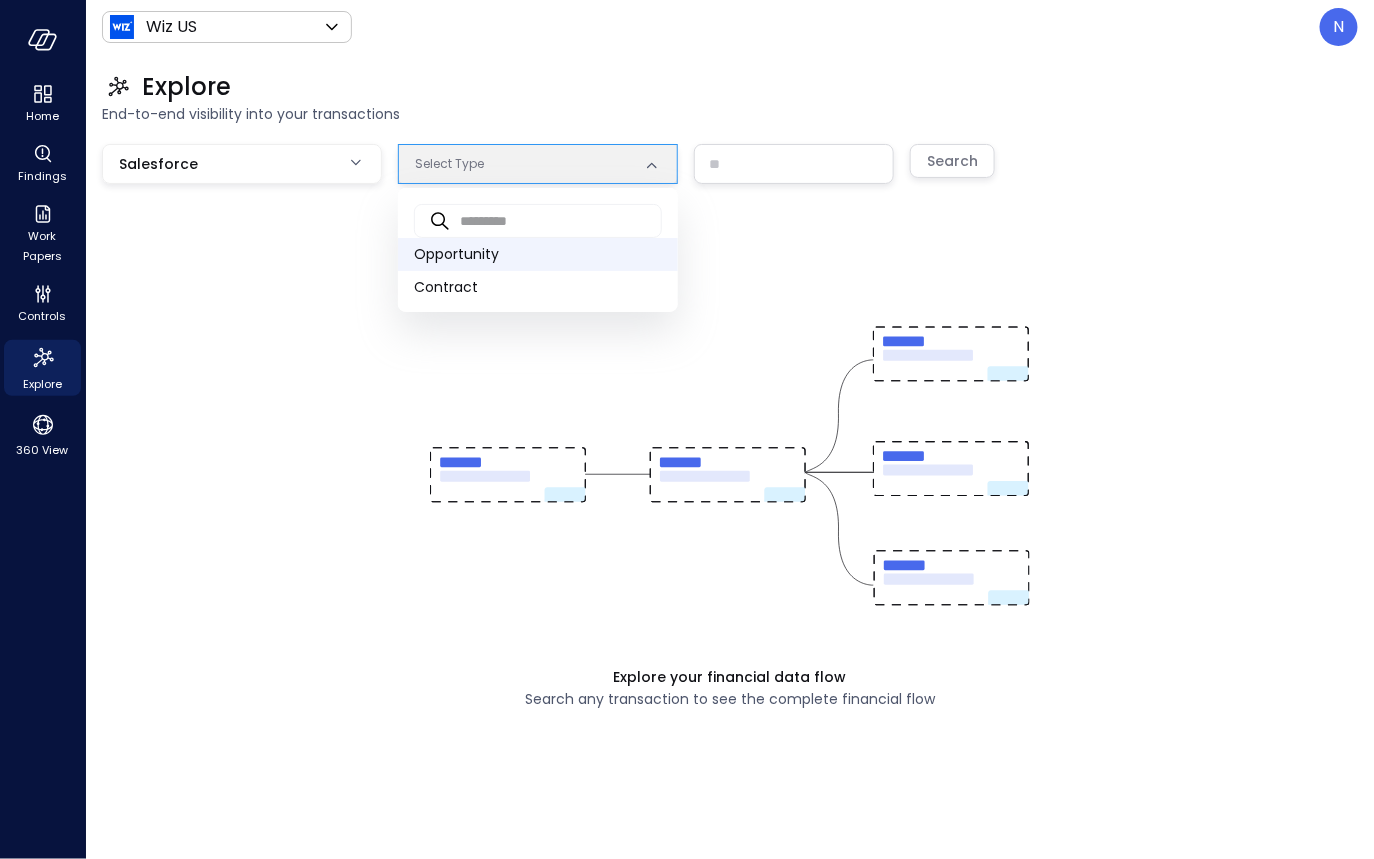 type on "***" 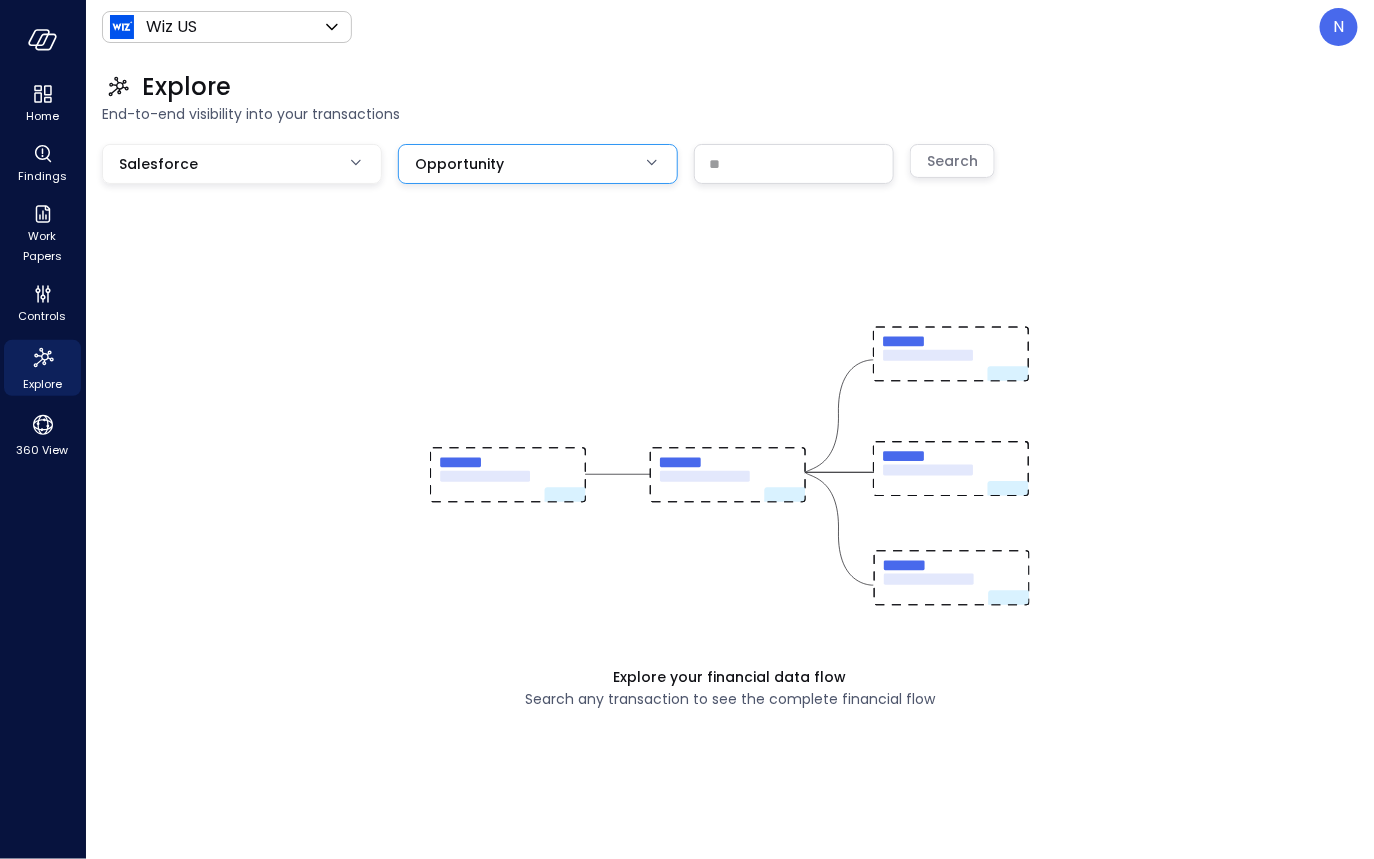 click at bounding box center [794, 163] 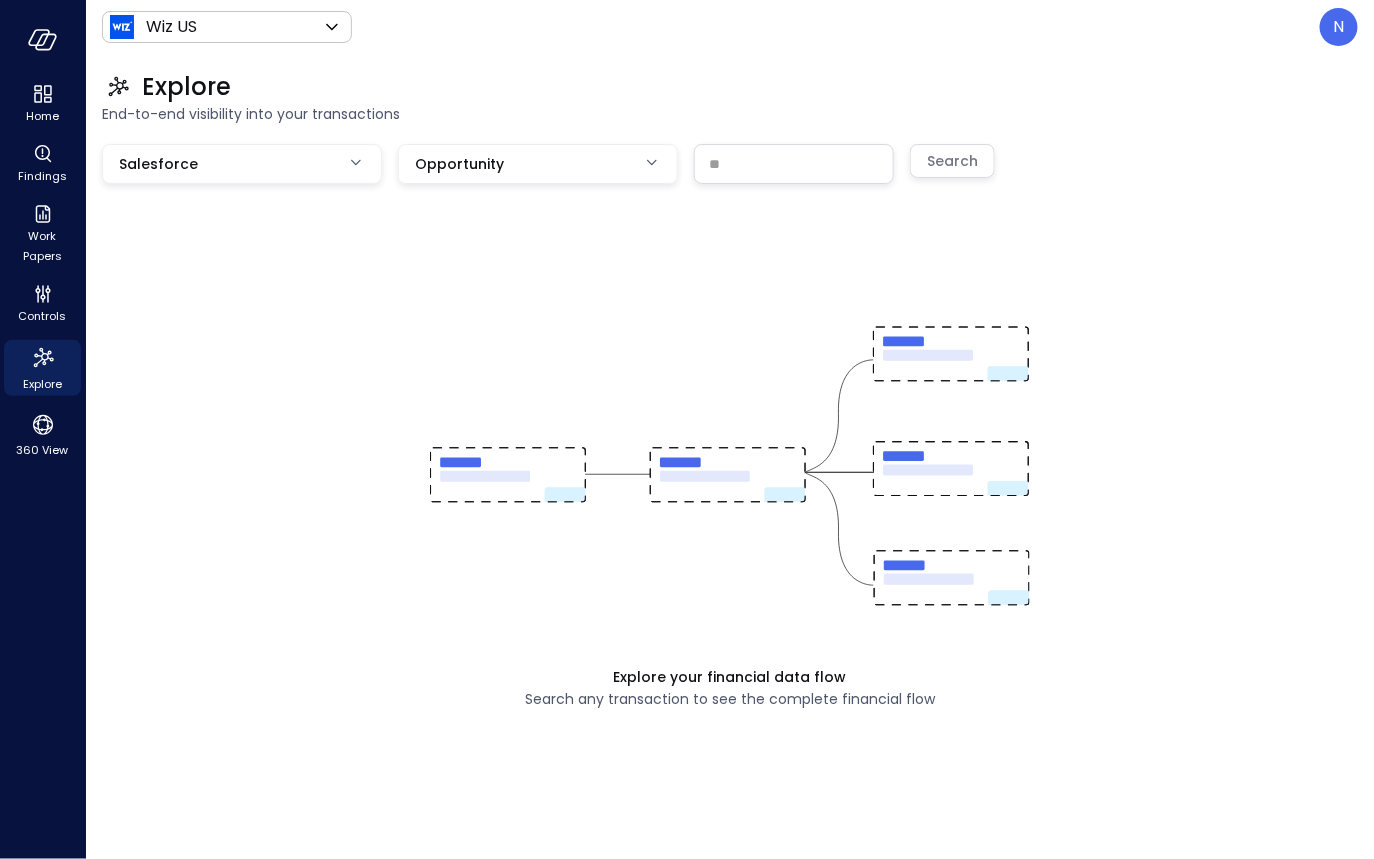 paste on "**********" 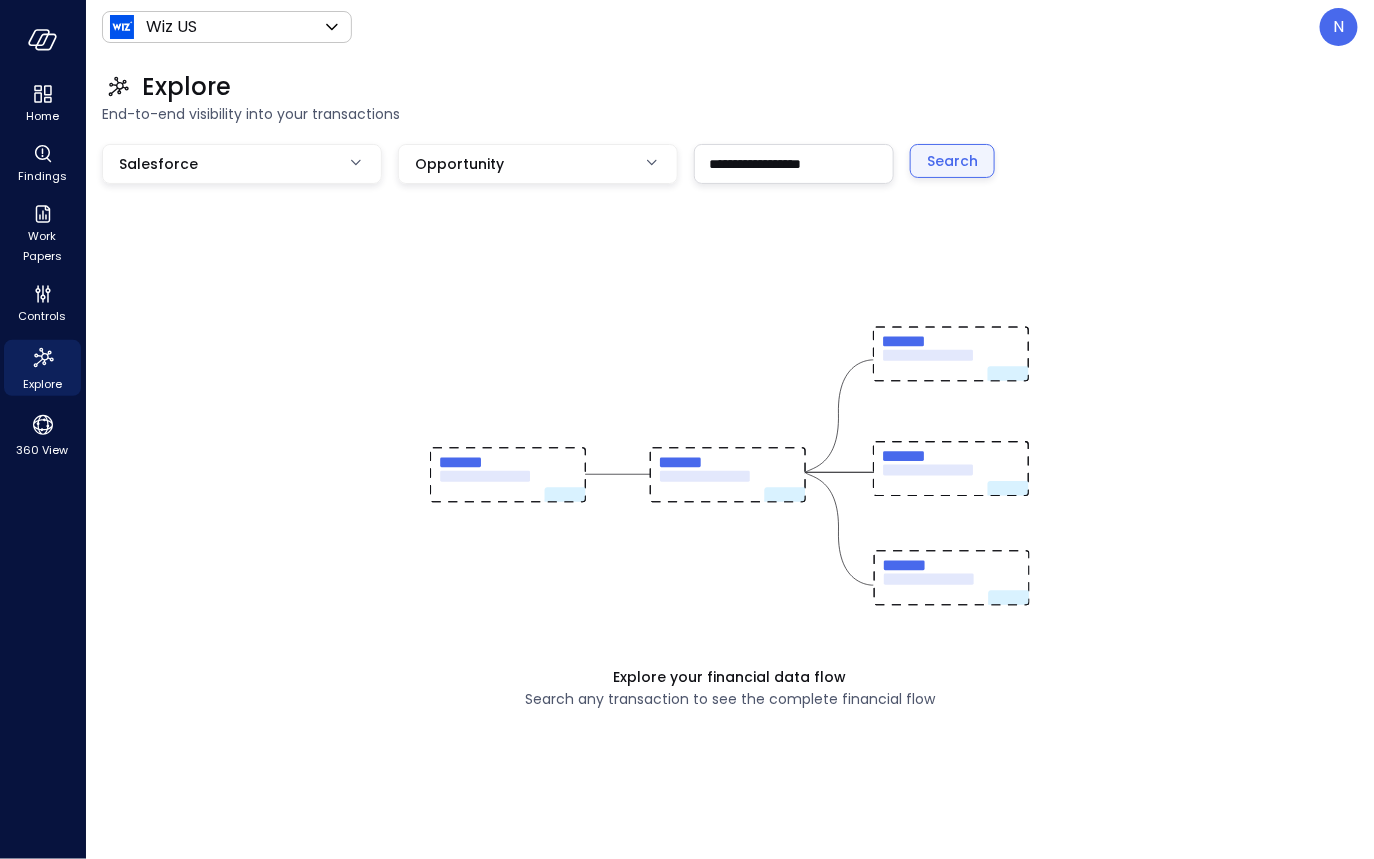 click on "Search" at bounding box center [952, 161] 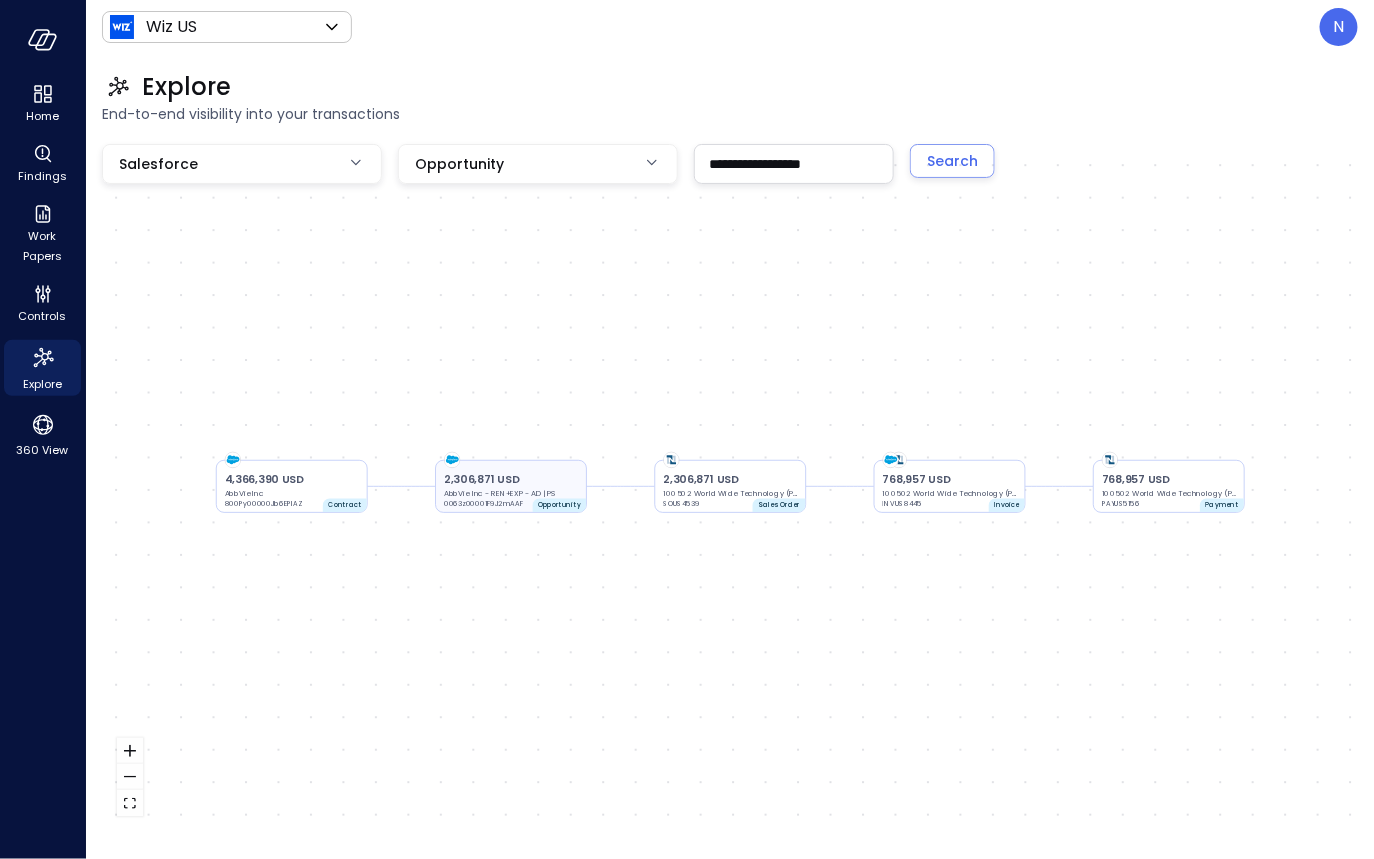 click on "0063z00001F9J2mAAF" at bounding box center (484, 504) 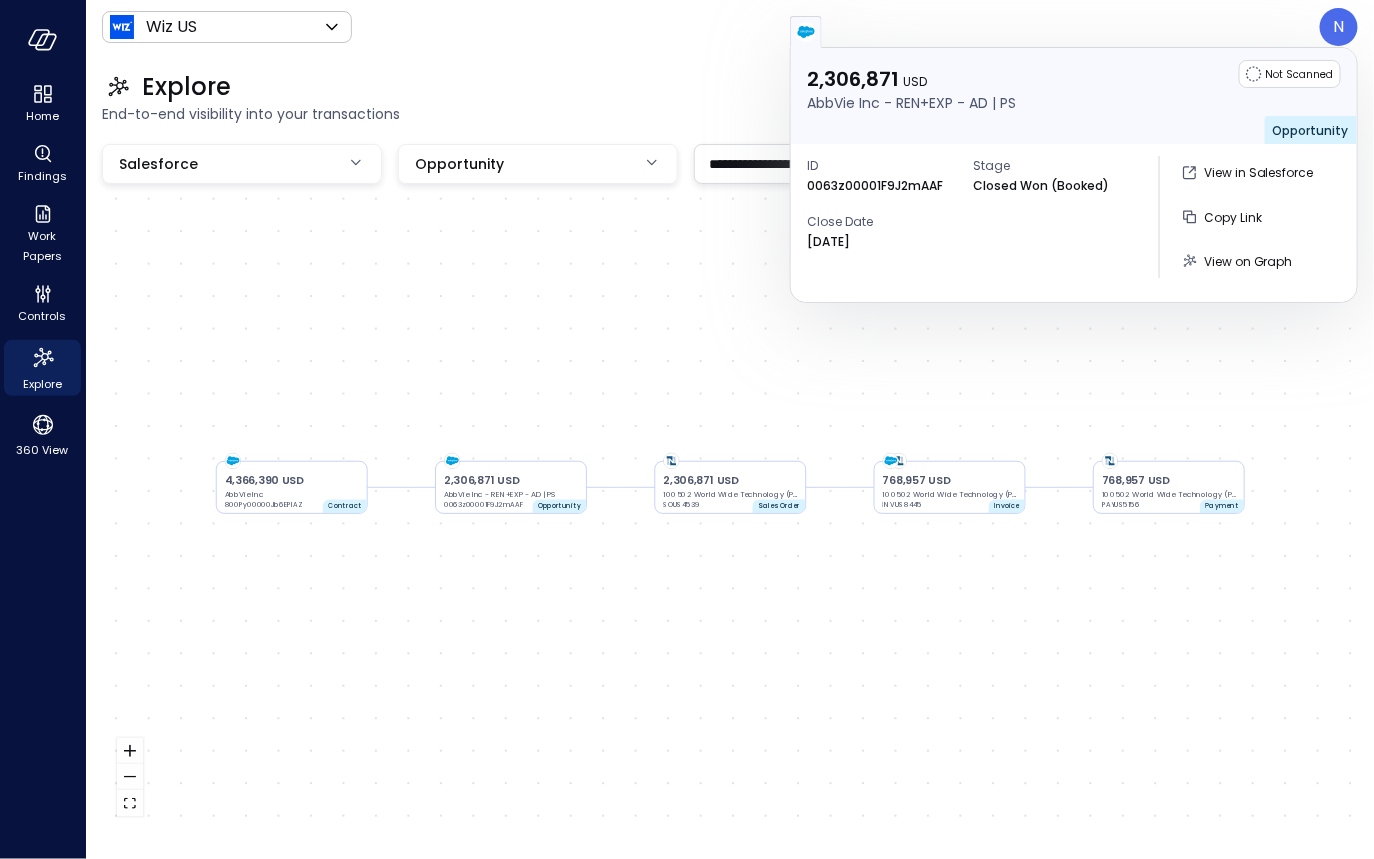 click on "SOUS4539" at bounding box center (703, 505) 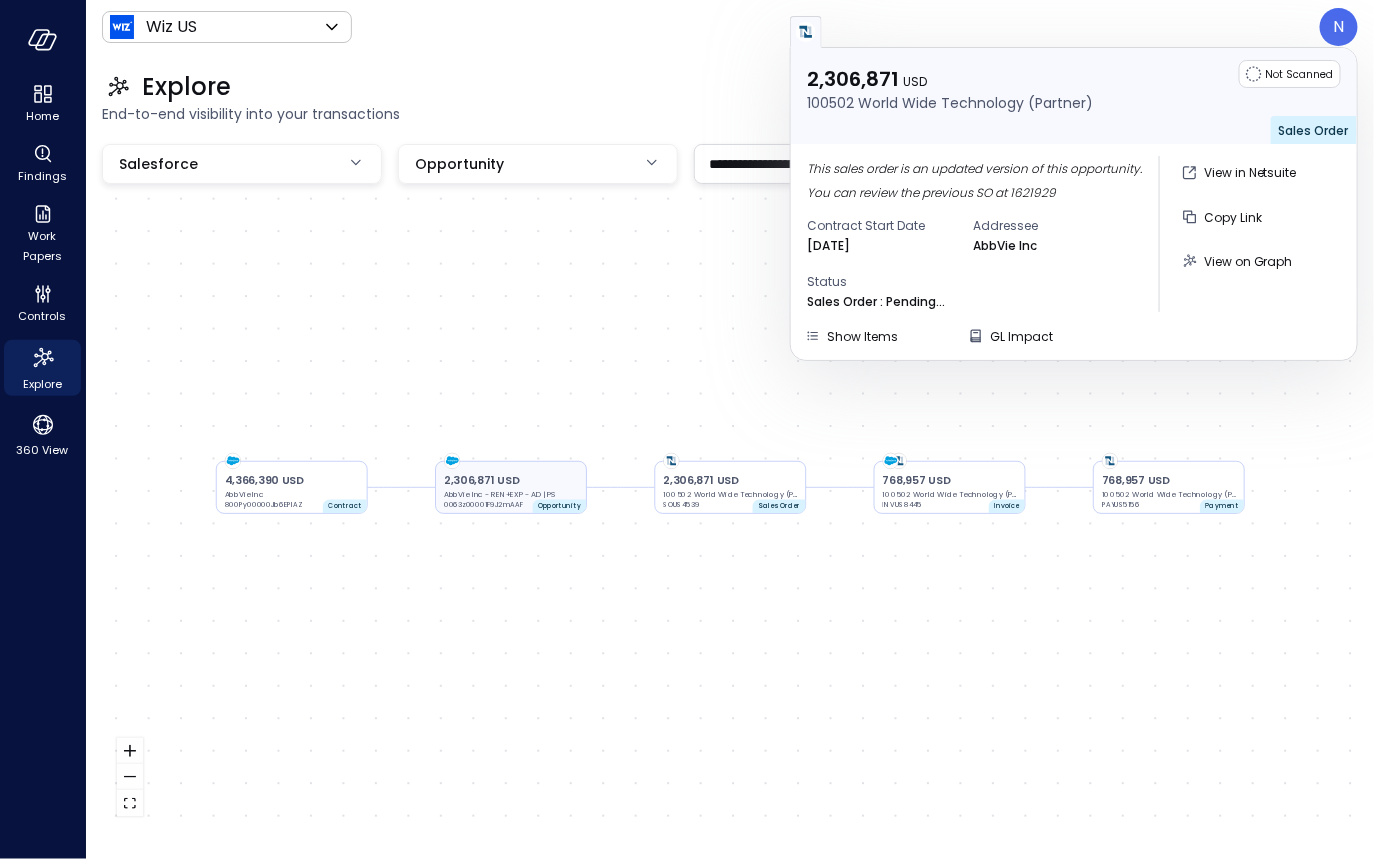 click on "2,306,871 USD" at bounding box center (511, 481) 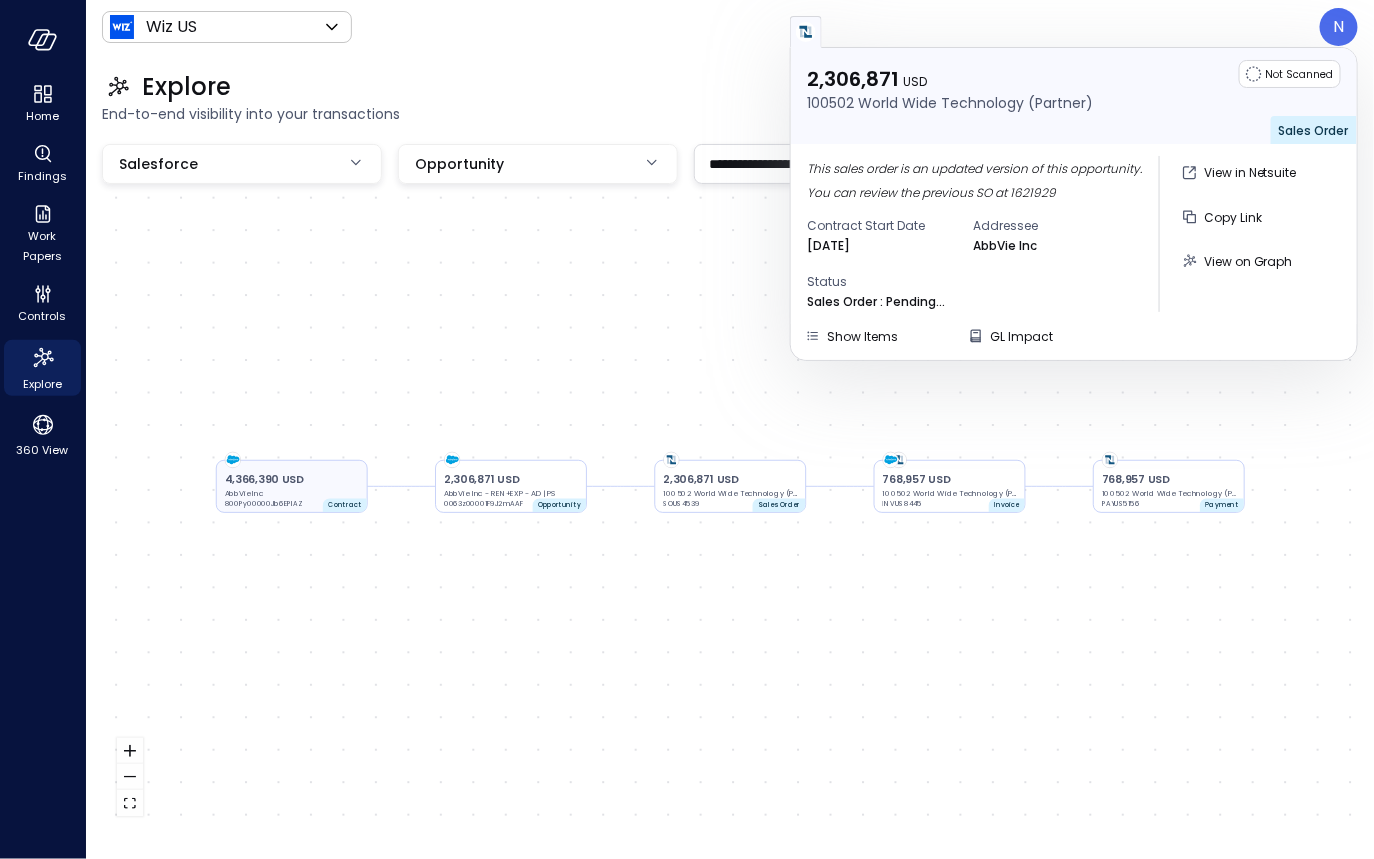 click on "AbbVie Inc" at bounding box center [292, 493] 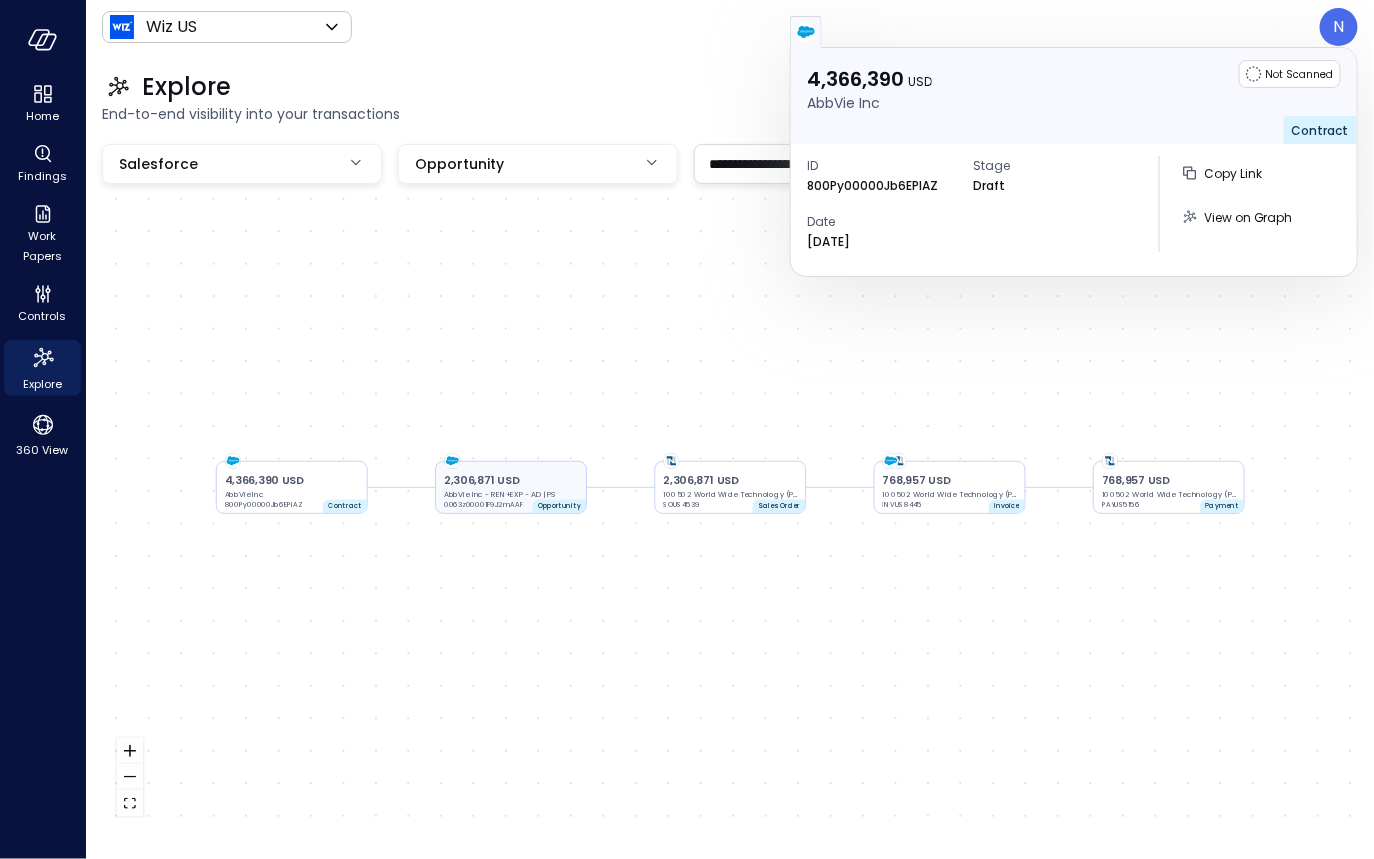 click on "AbbVie Inc  -  REN+EXP  -  AD | PS" at bounding box center [511, 494] 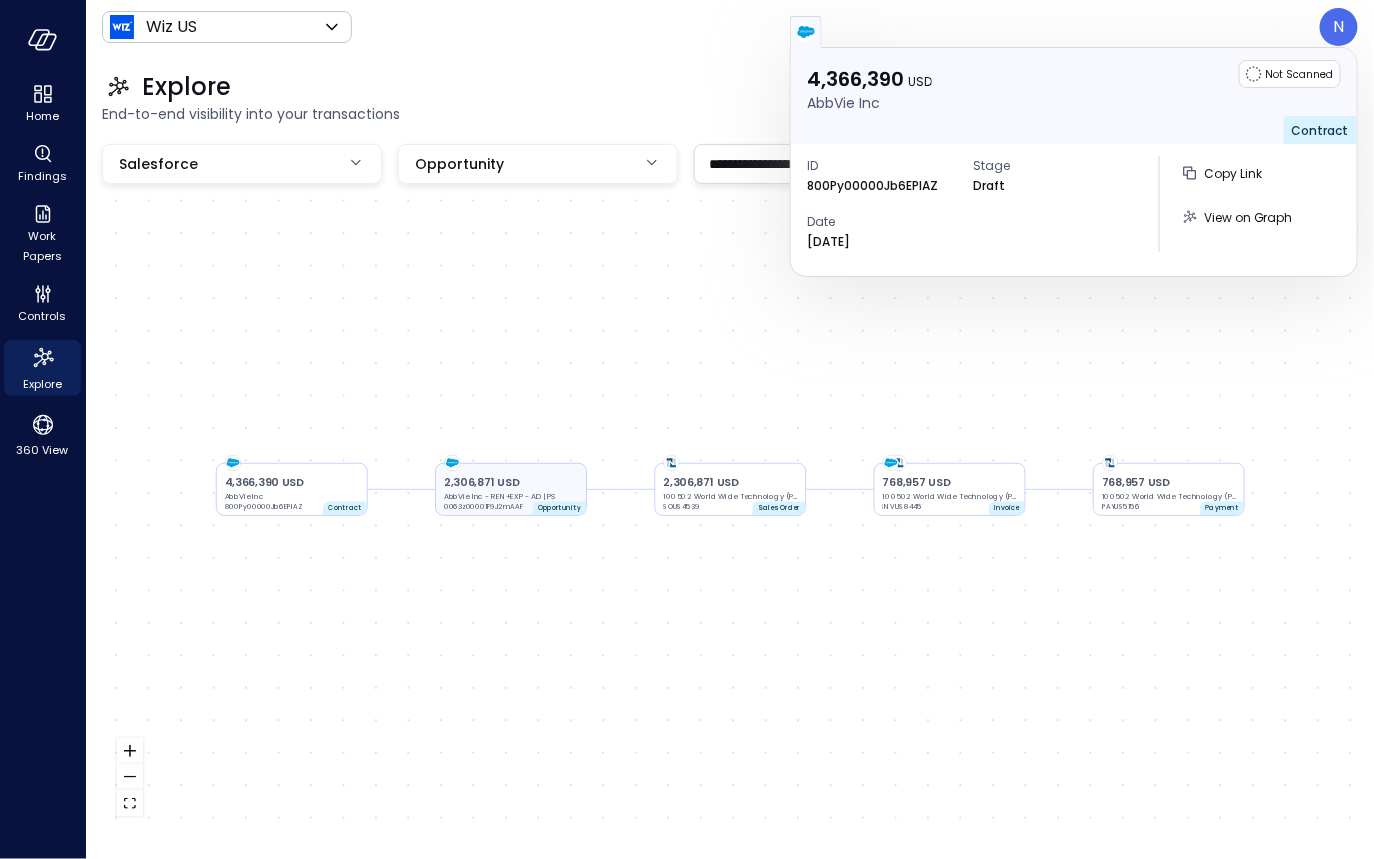 click on "AbbVie Inc  -  REN+EXP  -  AD | PS" at bounding box center [511, 496] 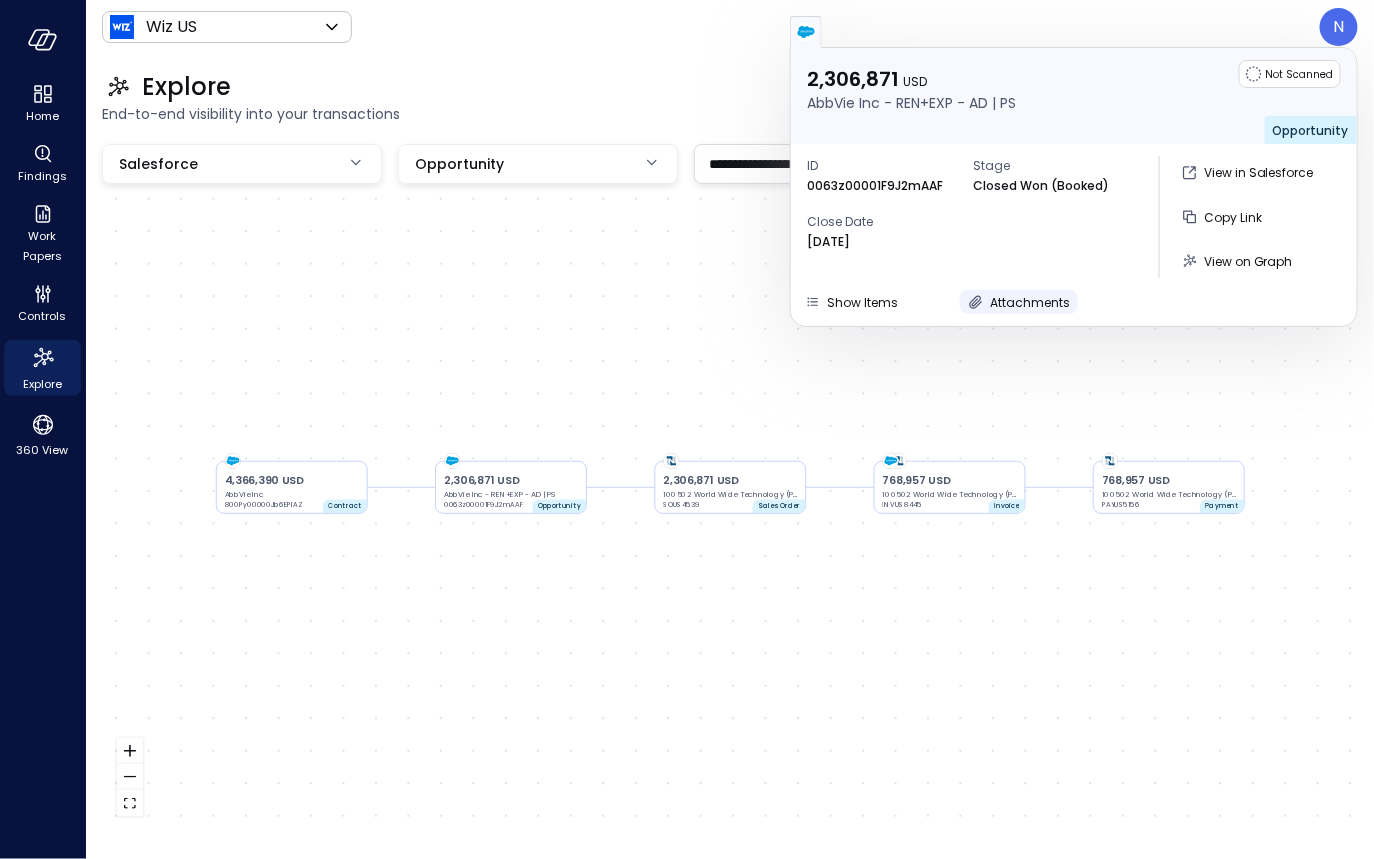 click on "Attachments" at bounding box center [1030, 302] 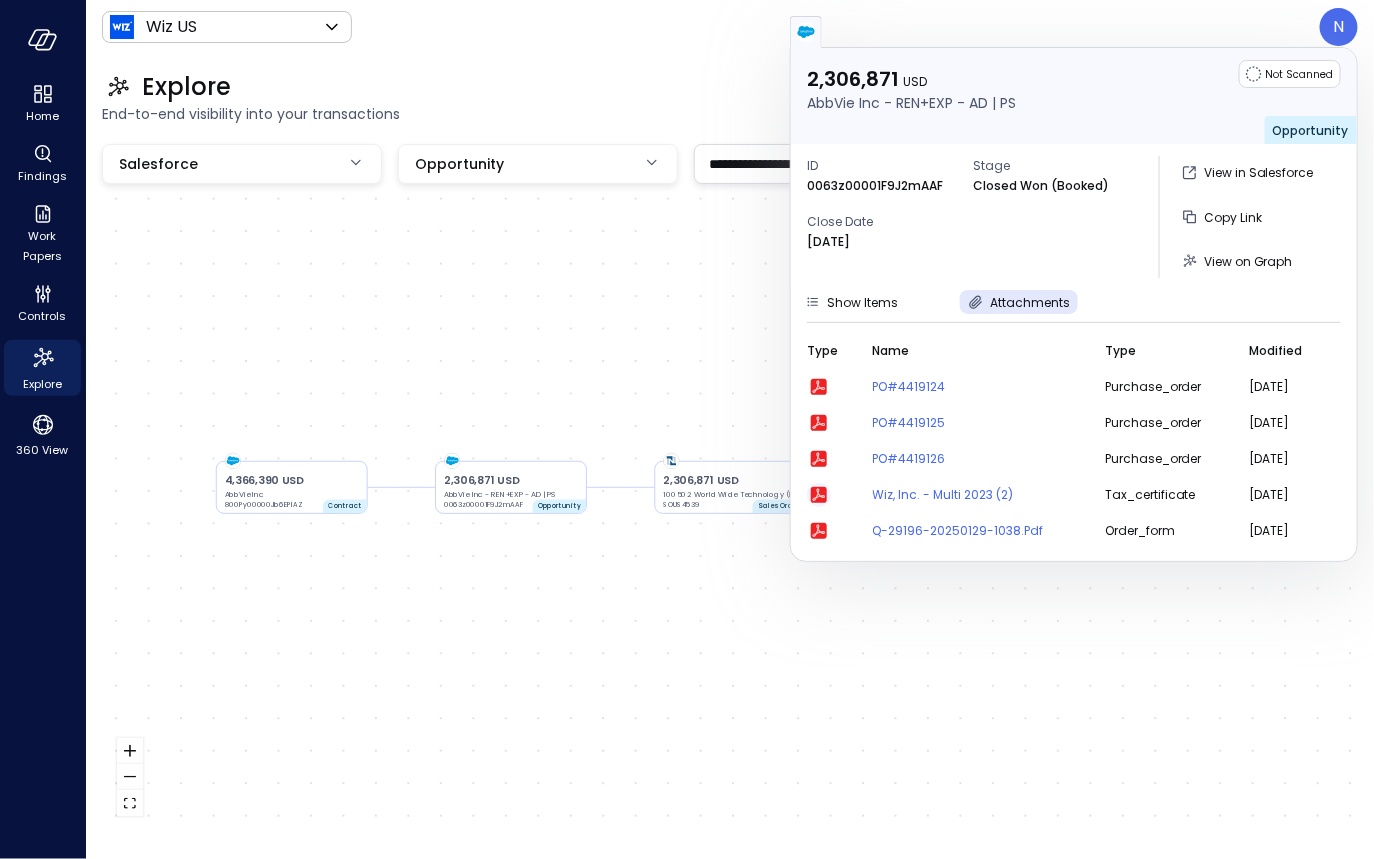 click 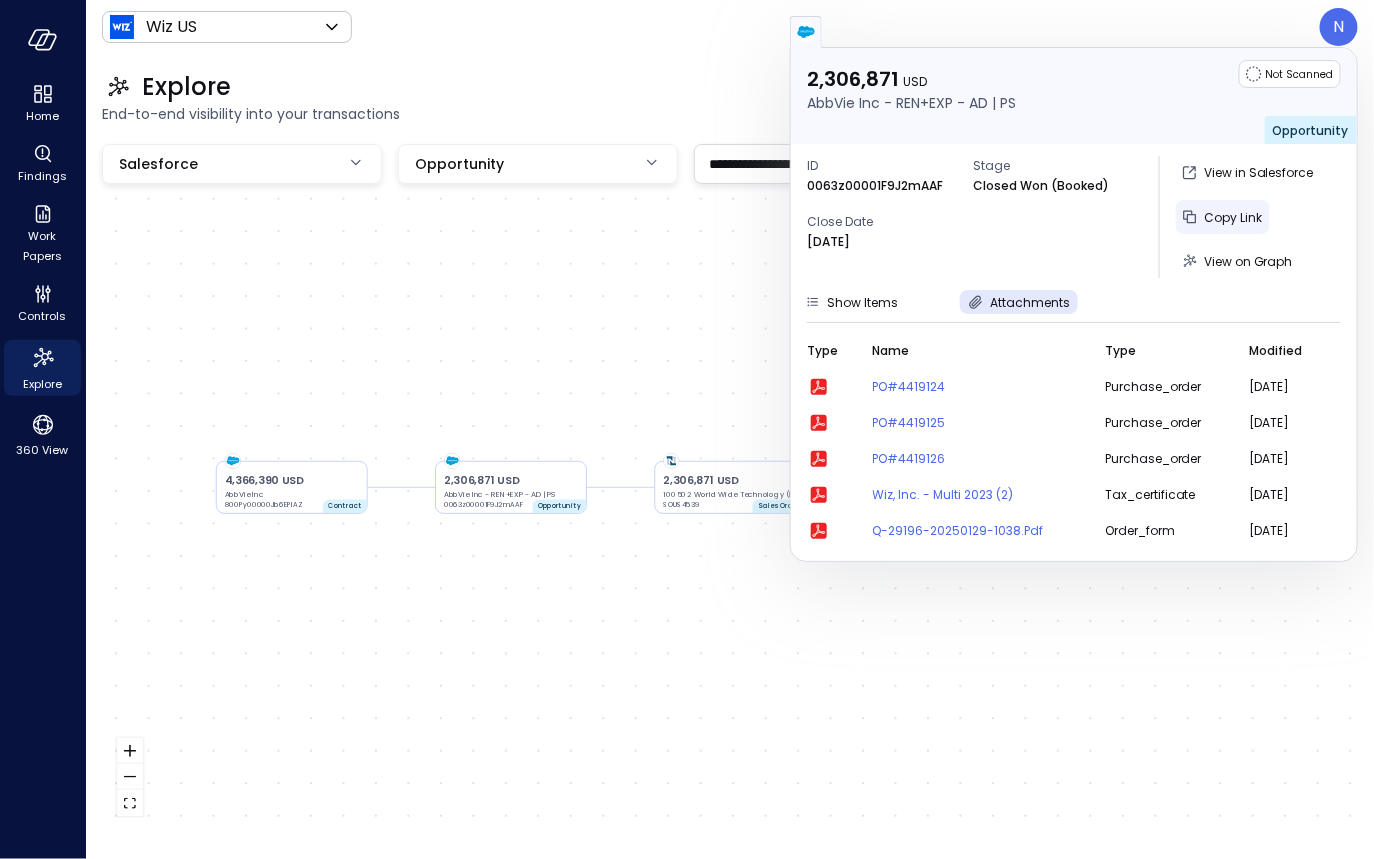 drag, startPoint x: 1252, startPoint y: 220, endPoint x: 1242, endPoint y: 219, distance: 10.049875 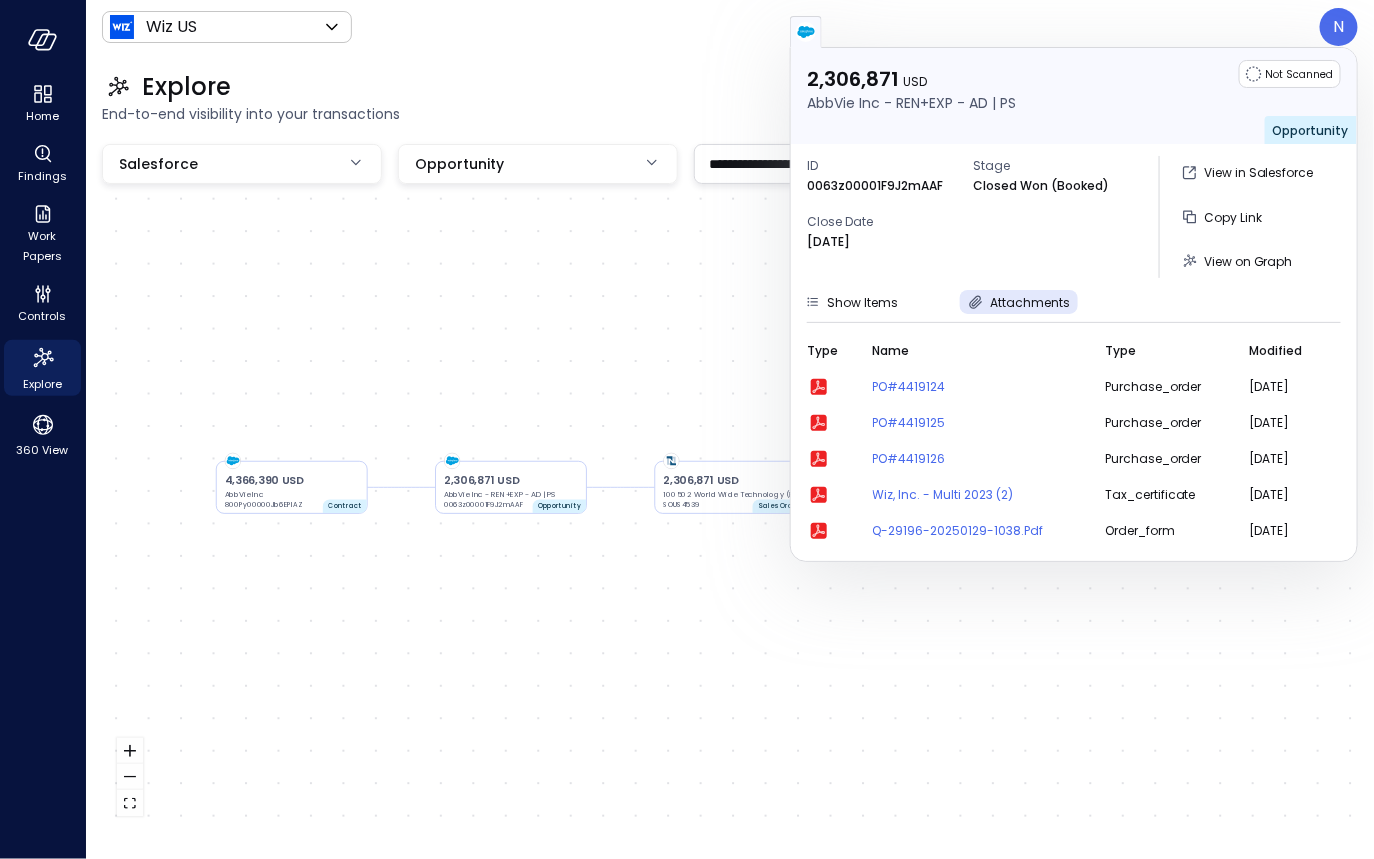 click on "0063z00001F9J2mAAF" at bounding box center [875, 186] 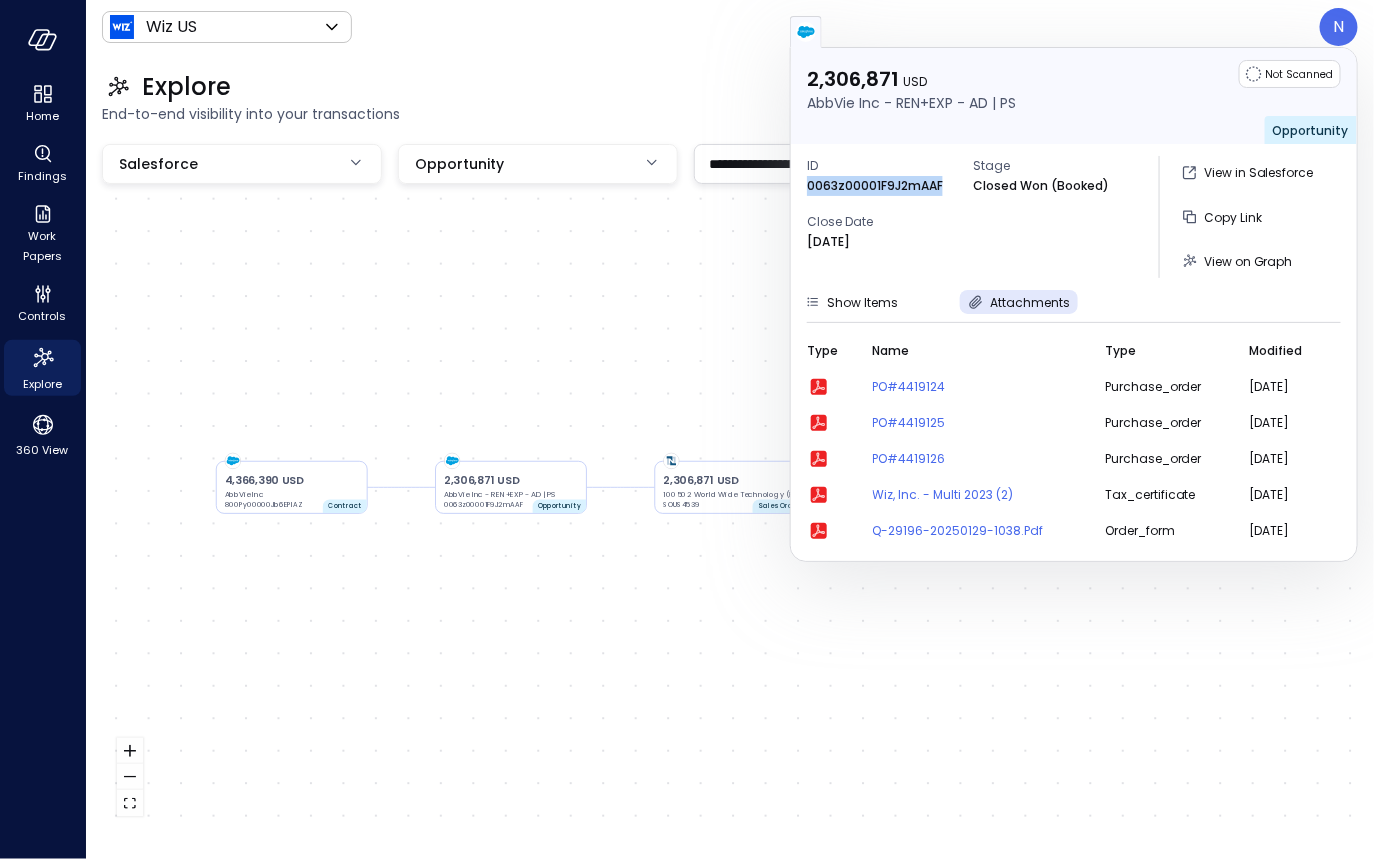 click on "0063z00001F9J2mAAF" at bounding box center [875, 186] 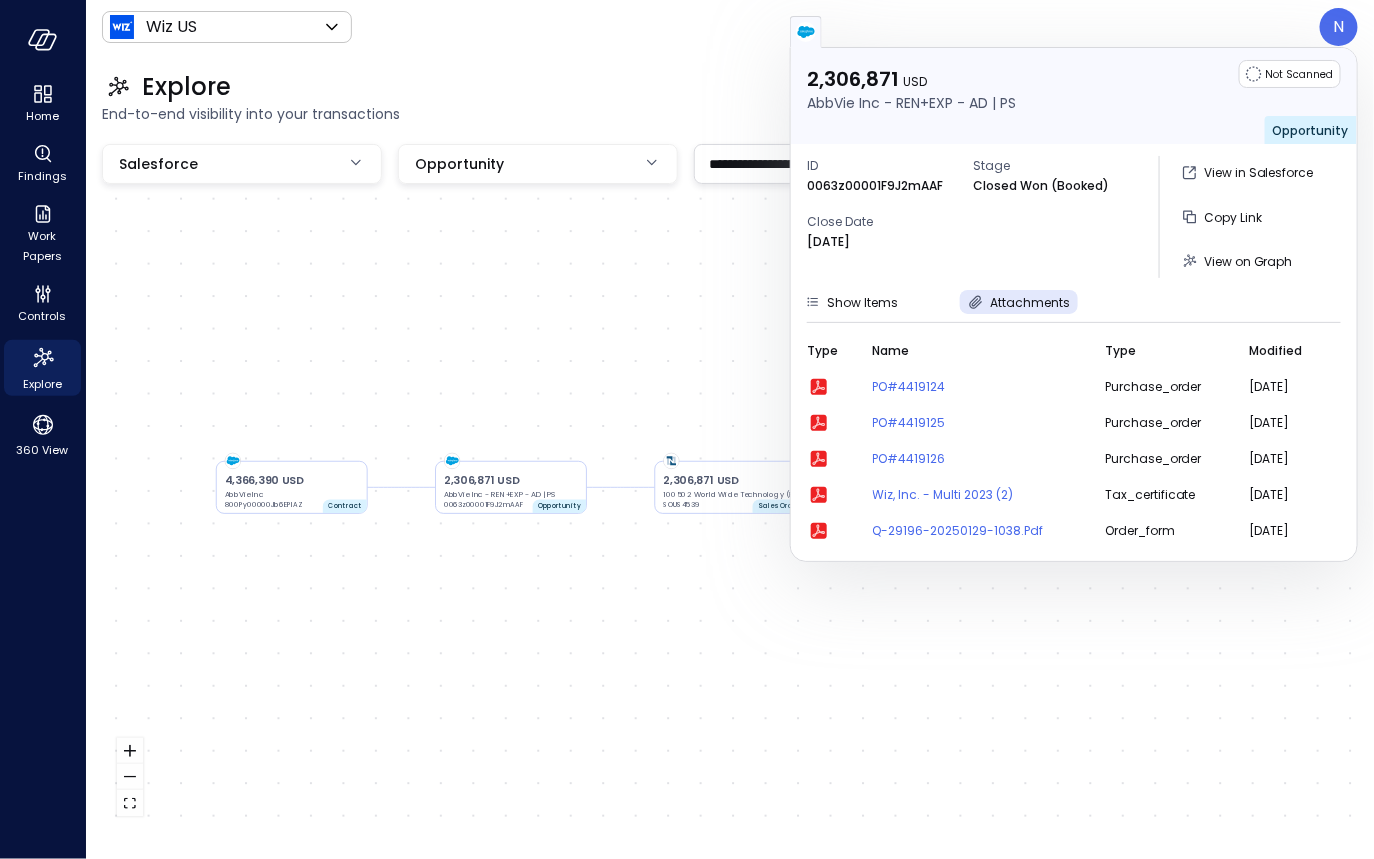 click at bounding box center (1074, 32) 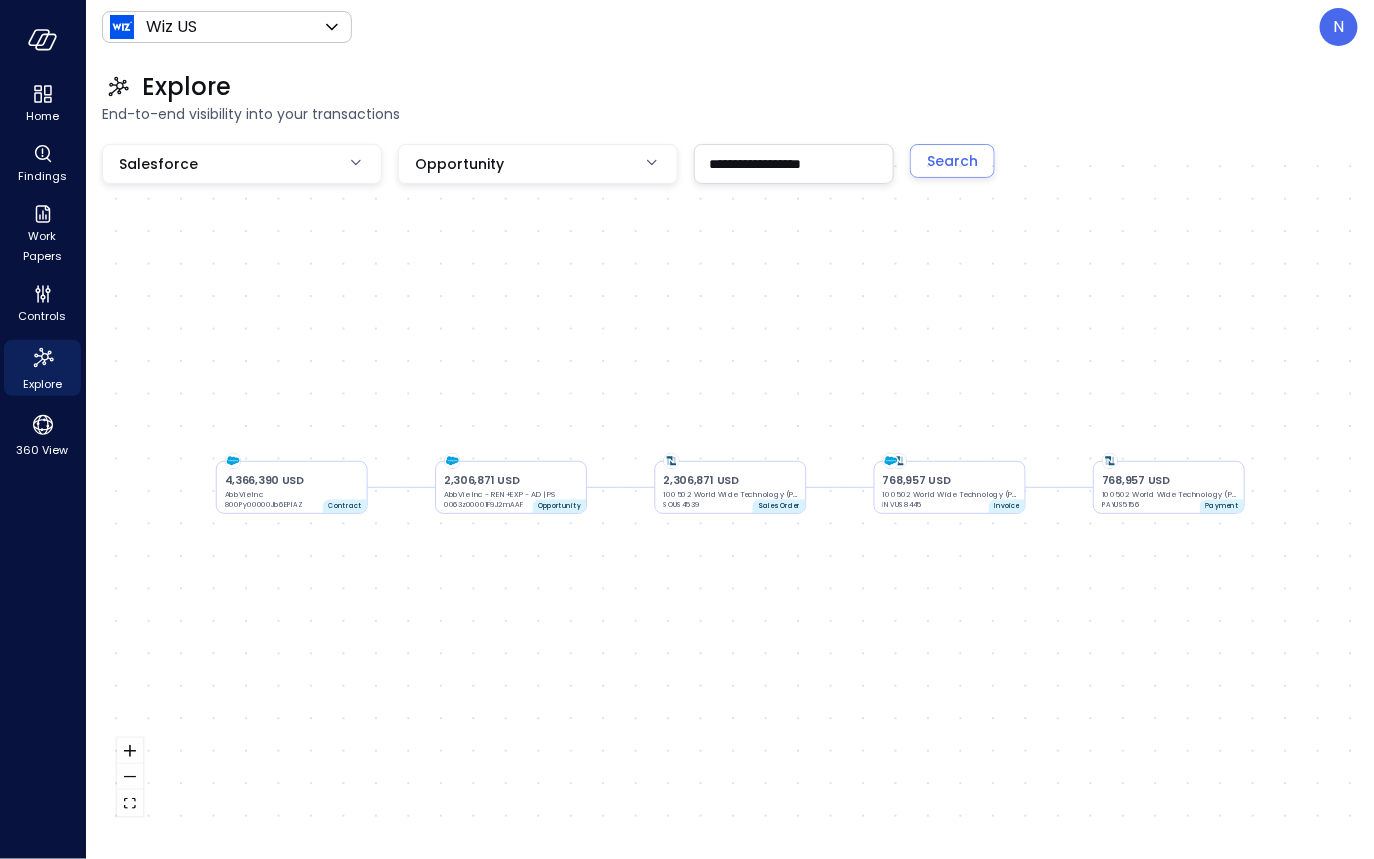 click on "**********" at bounding box center [794, 163] 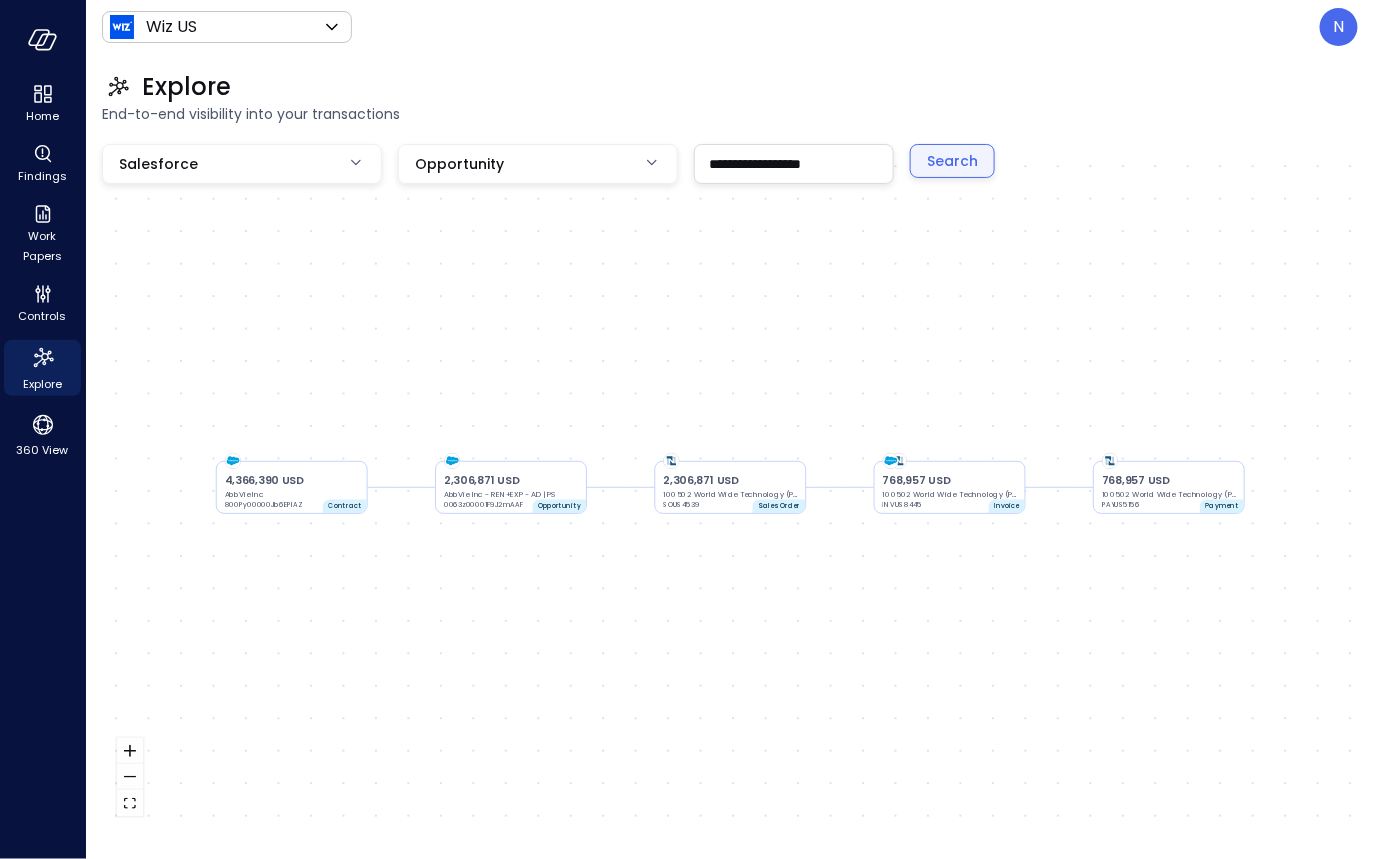 type on "**********" 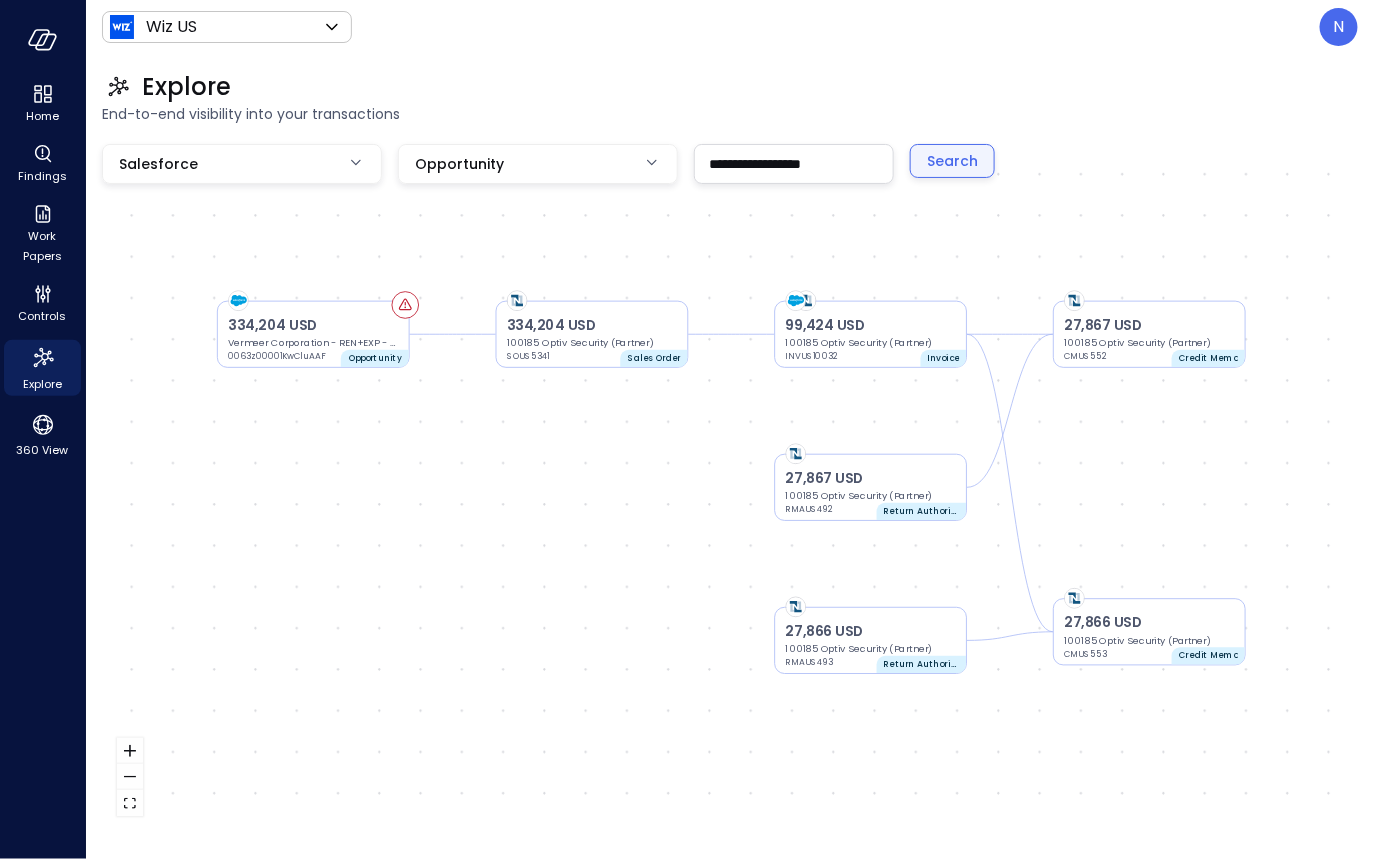 click on "Search" at bounding box center [952, 161] 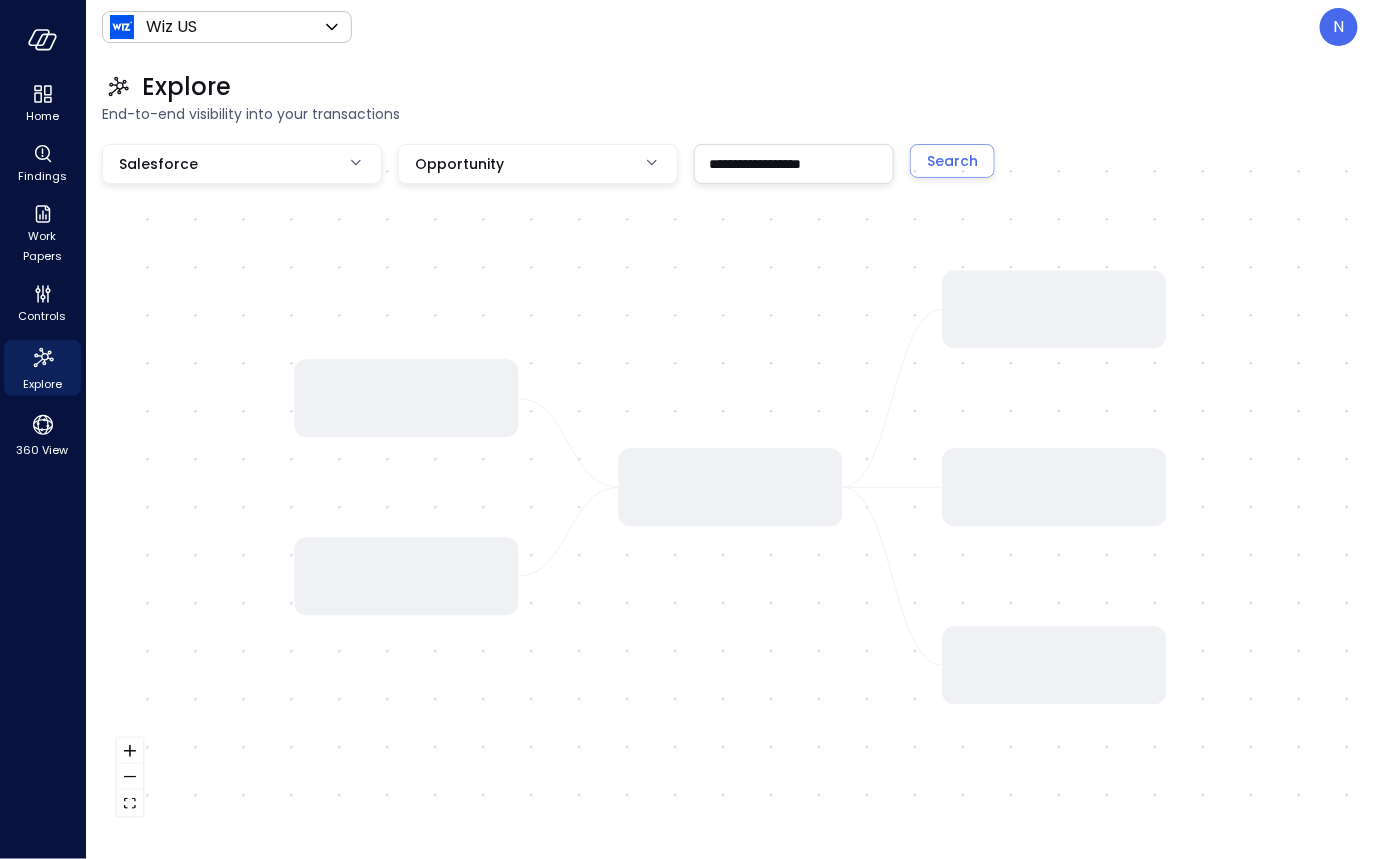 click at bounding box center (730, 487) 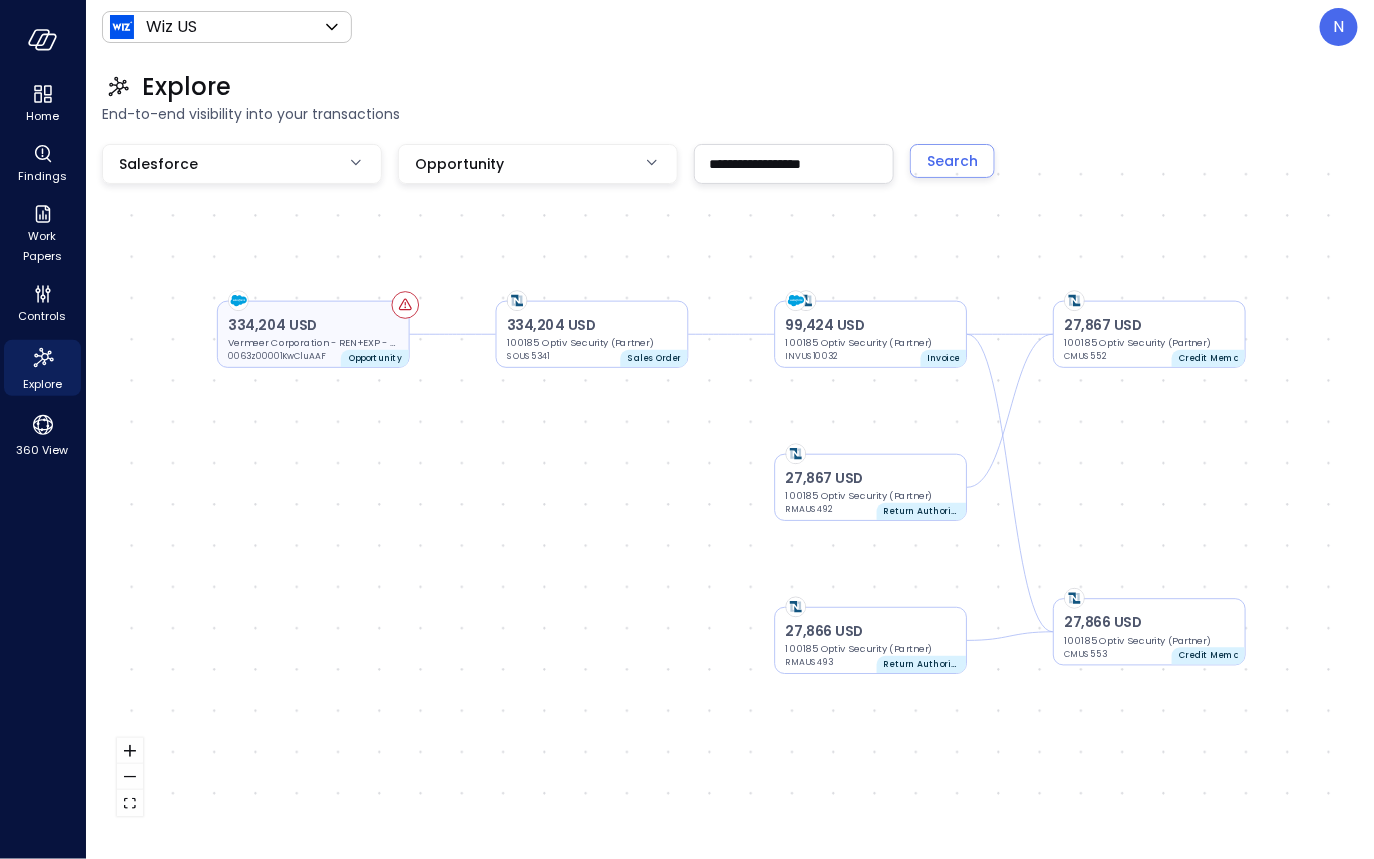 click on "334,204 USD" at bounding box center [313, 325] 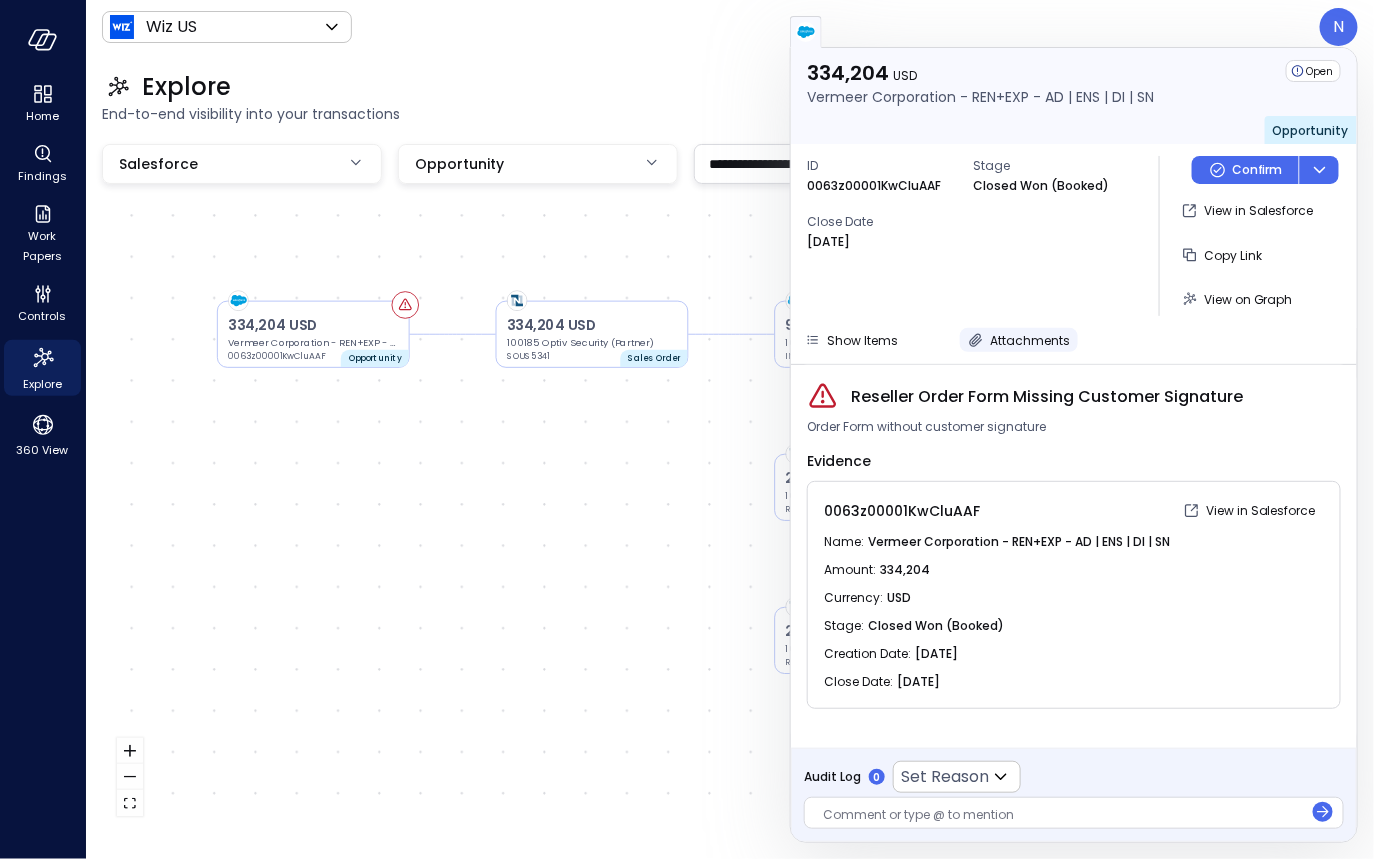 click on "Attachments" at bounding box center (1030, 340) 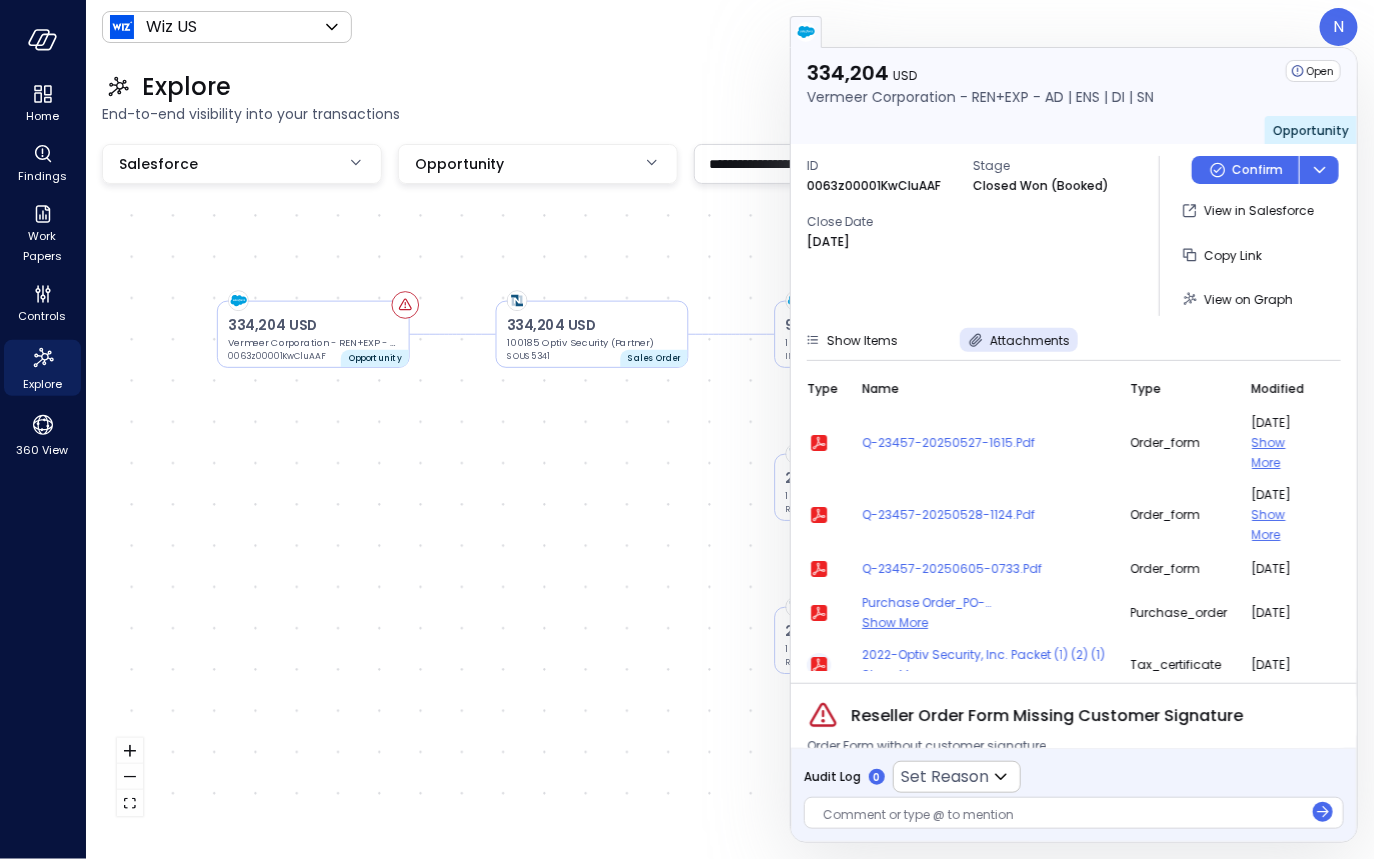 click 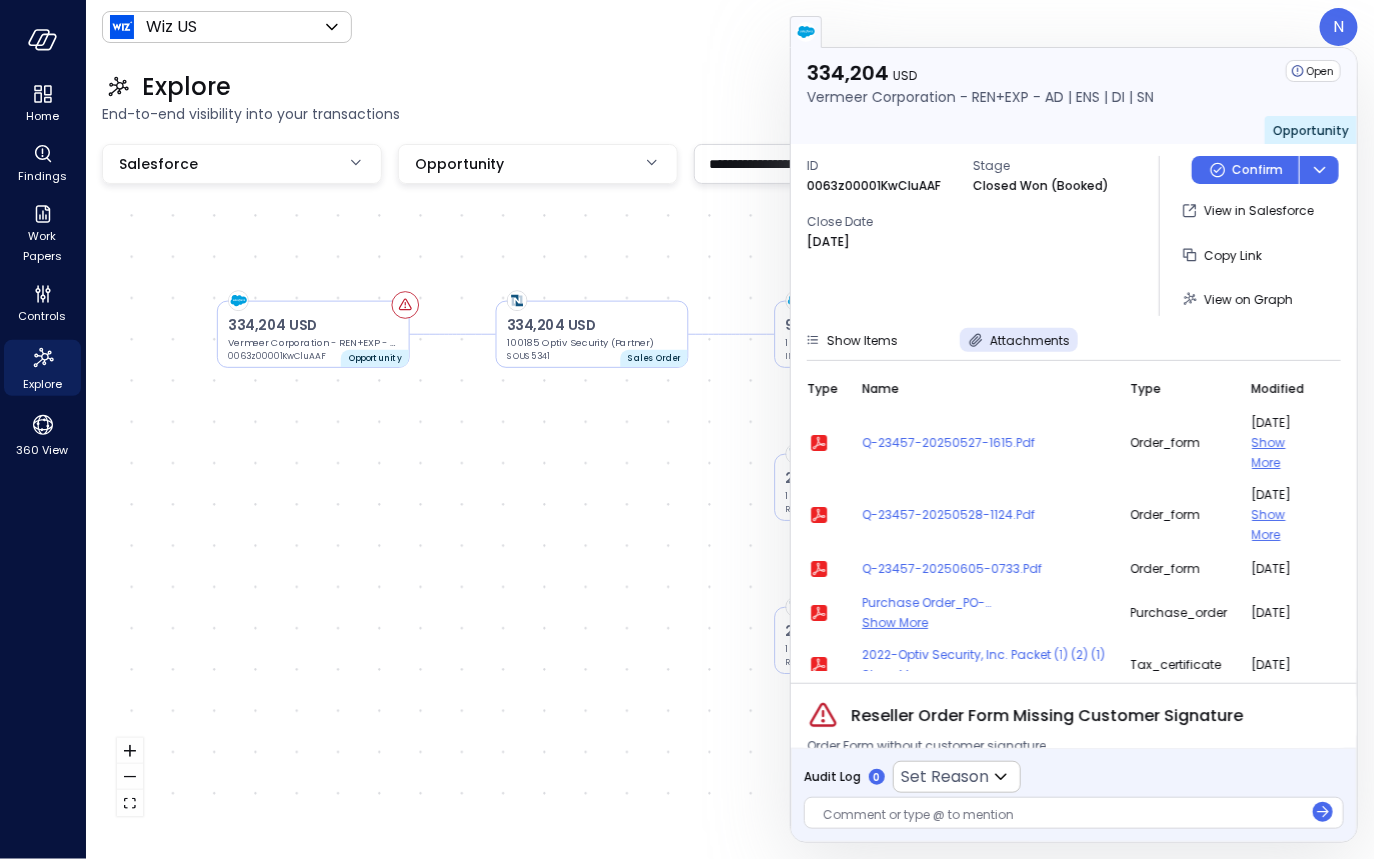 click on "334,204 USD Vermeer Corporation  -  REN+EXP  -  AD | ENS | DI | SN Open Opportunity" at bounding box center [1074, 96] 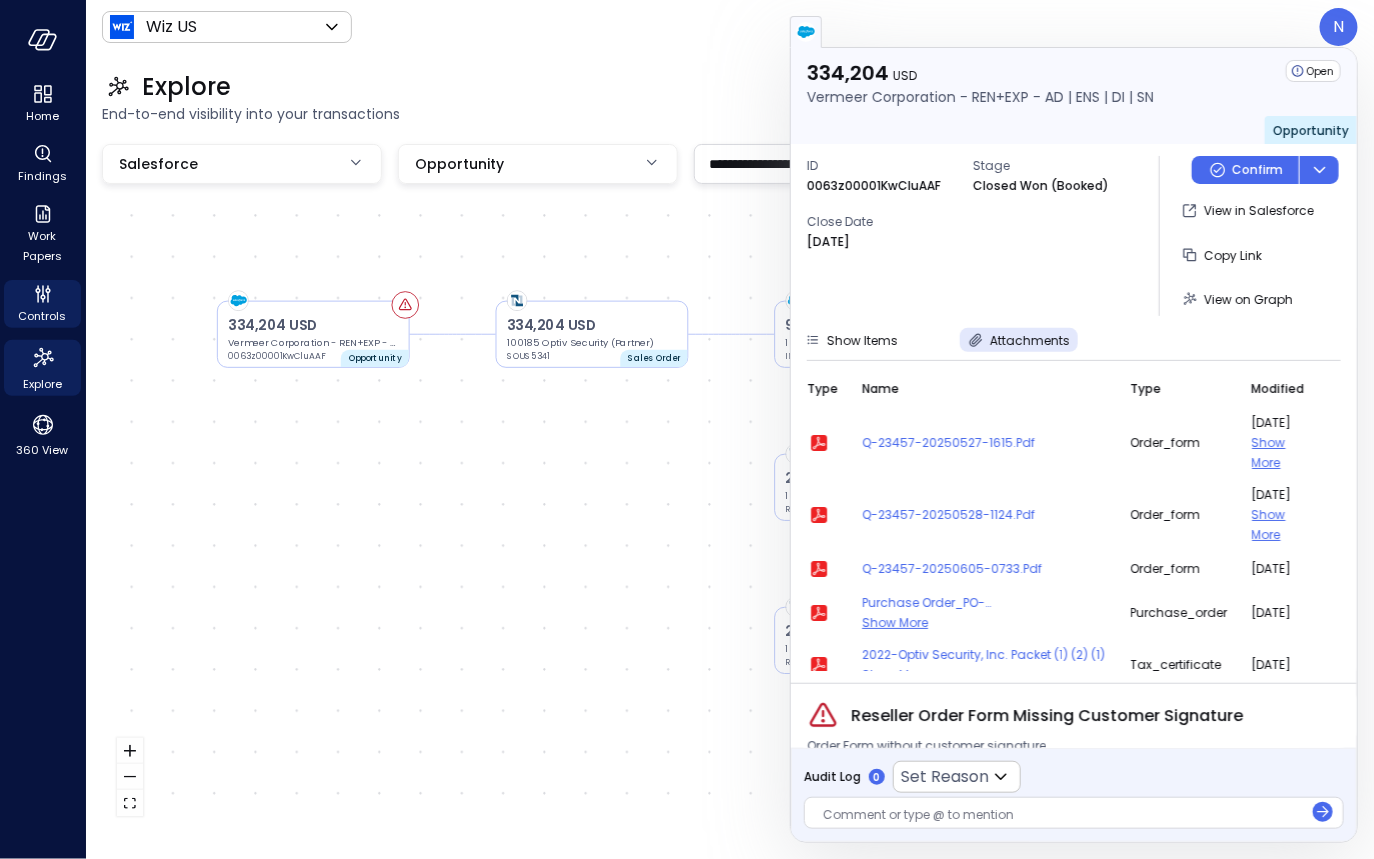 click on "Controls" at bounding box center [43, 316] 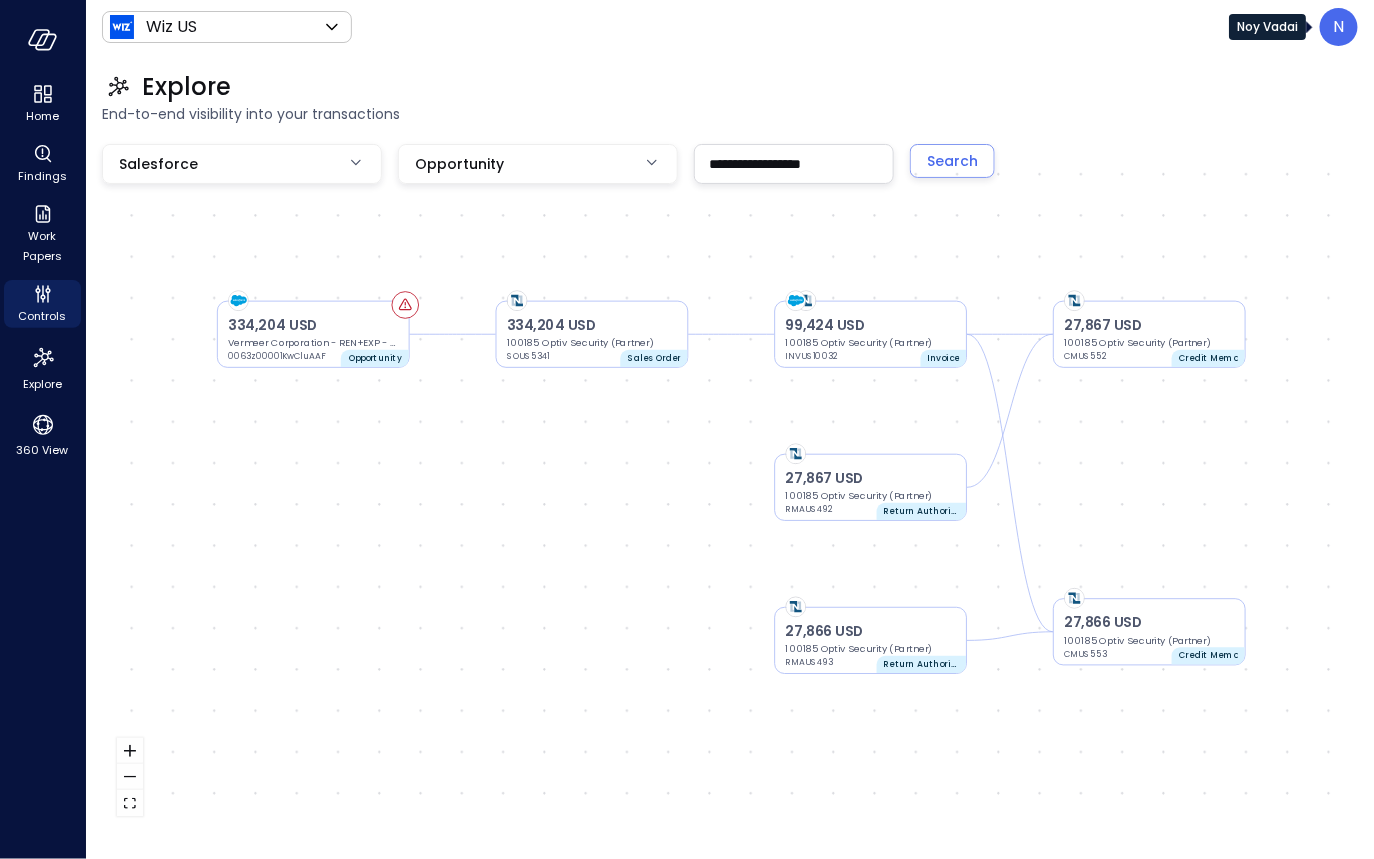 click on "N" at bounding box center [1339, 27] 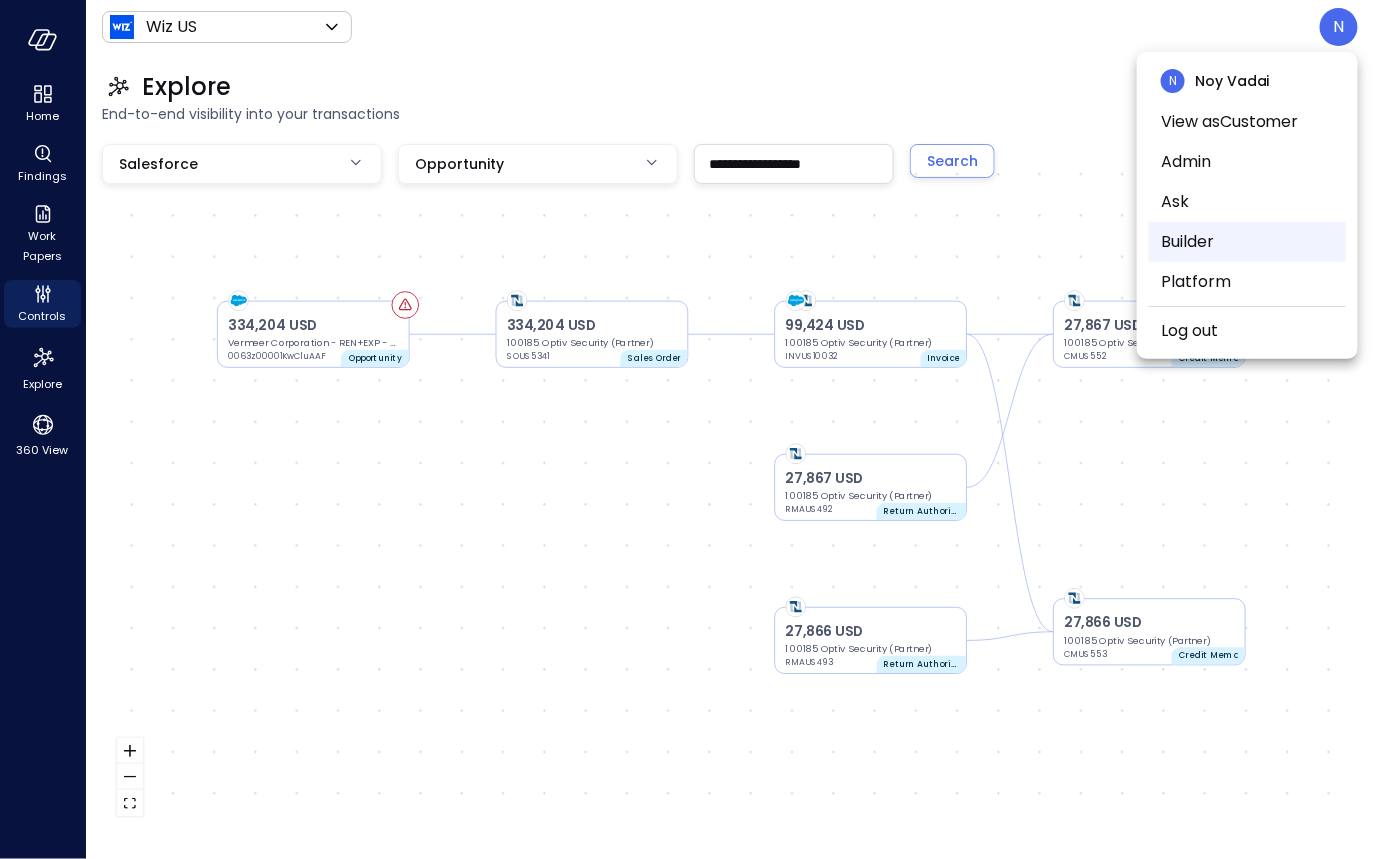click on "Builder" at bounding box center (1247, 242) 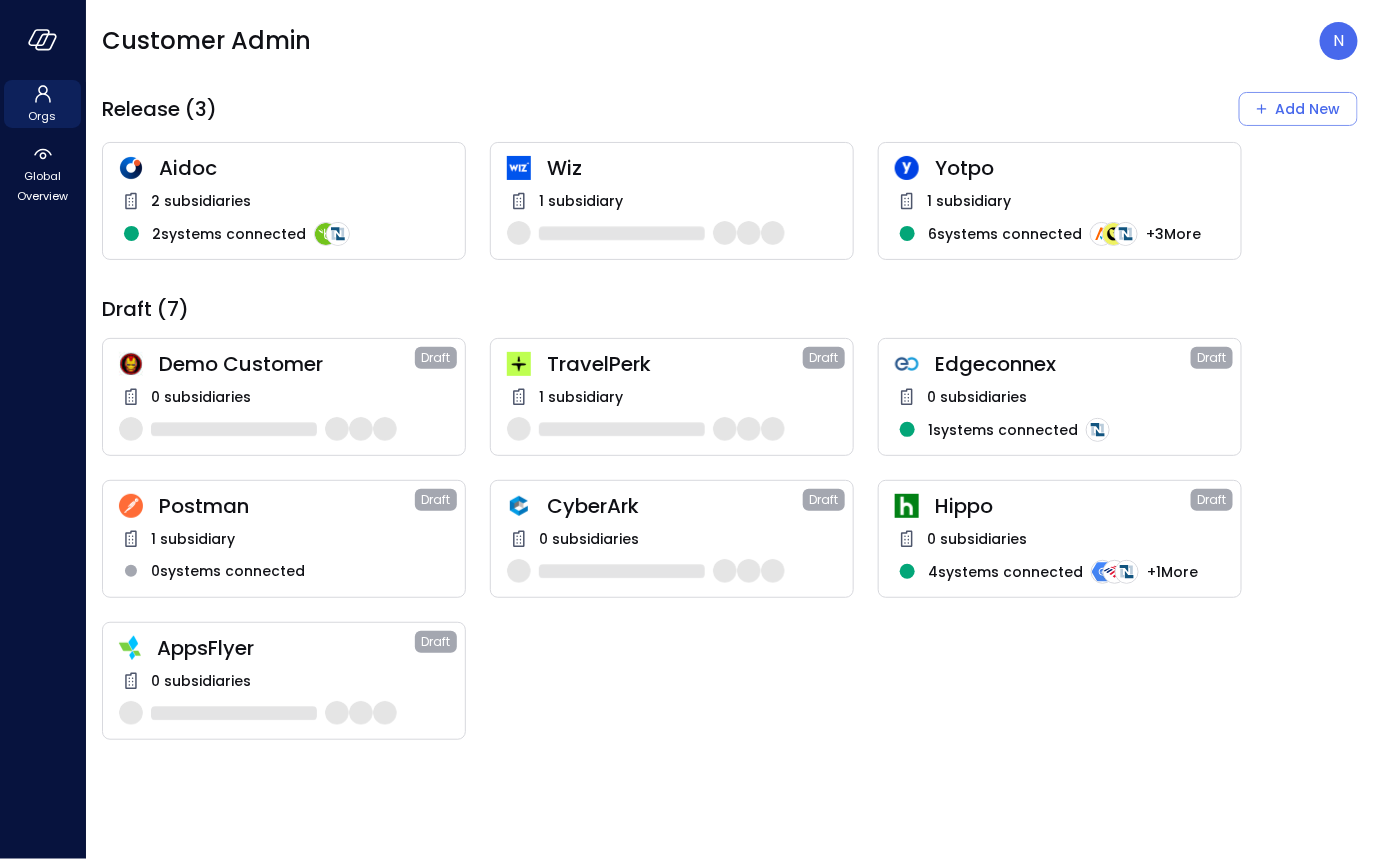 click on "1 subsidiary" at bounding box center [581, 201] 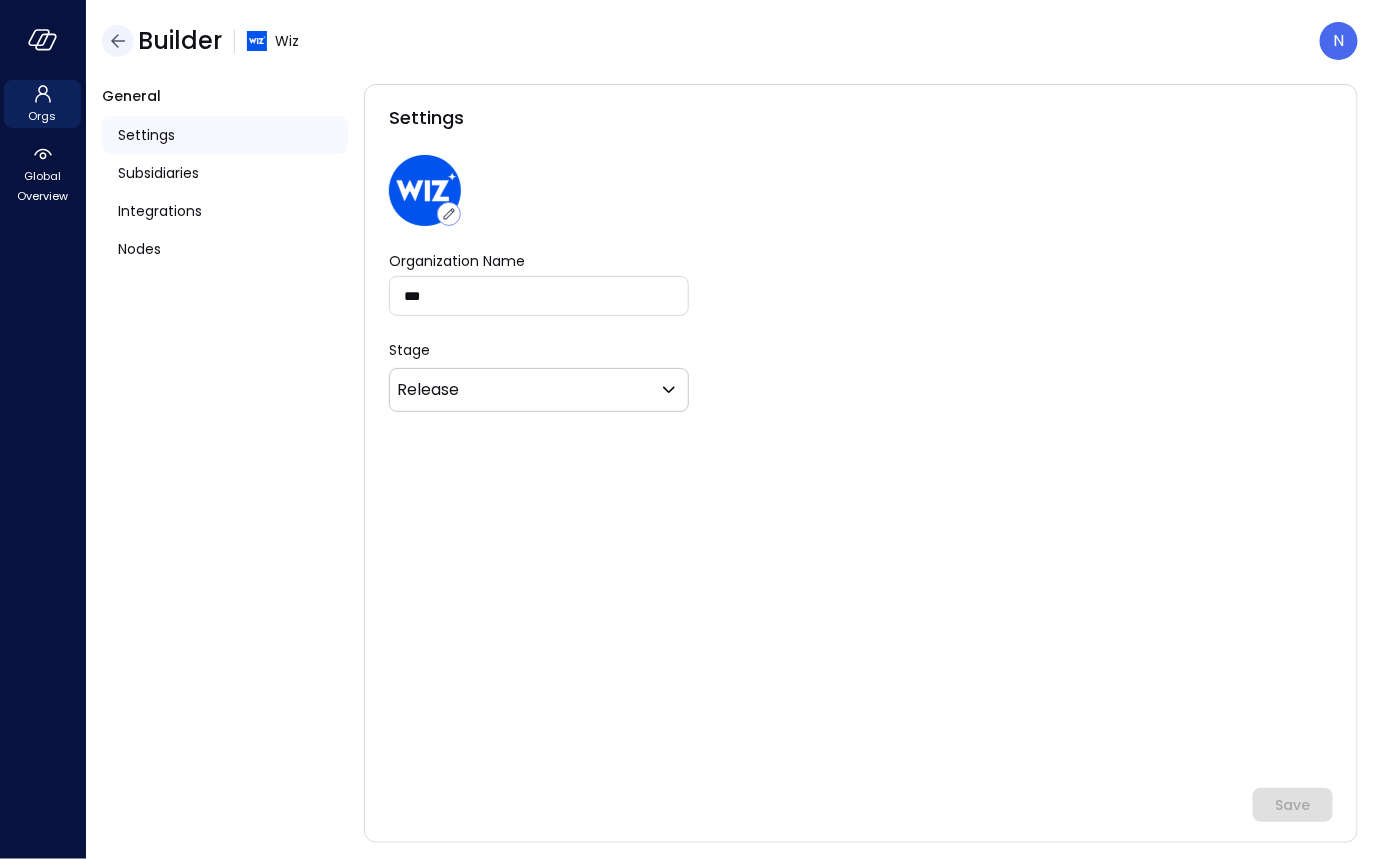 click 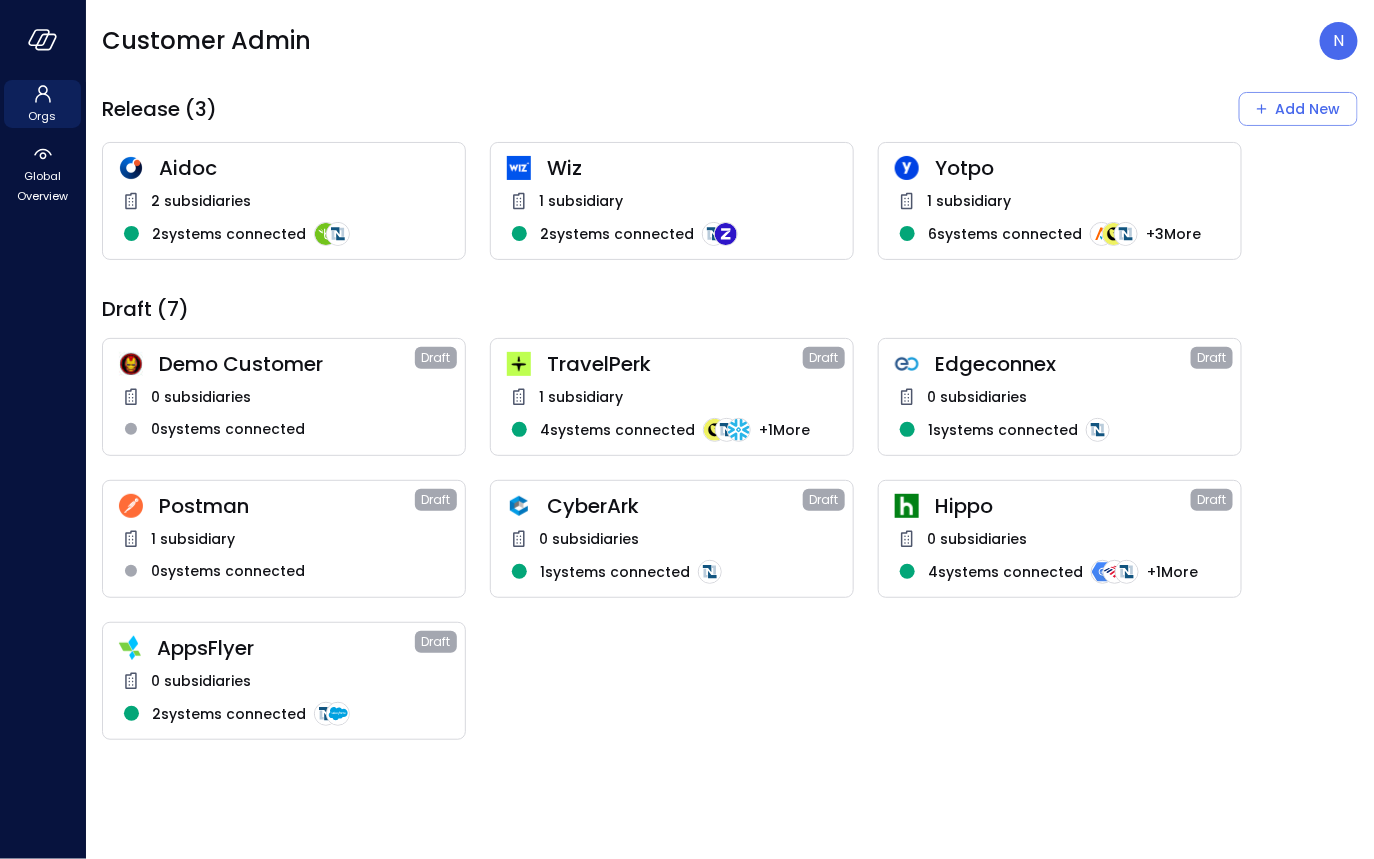 click on "Wiz" at bounding box center [692, 168] 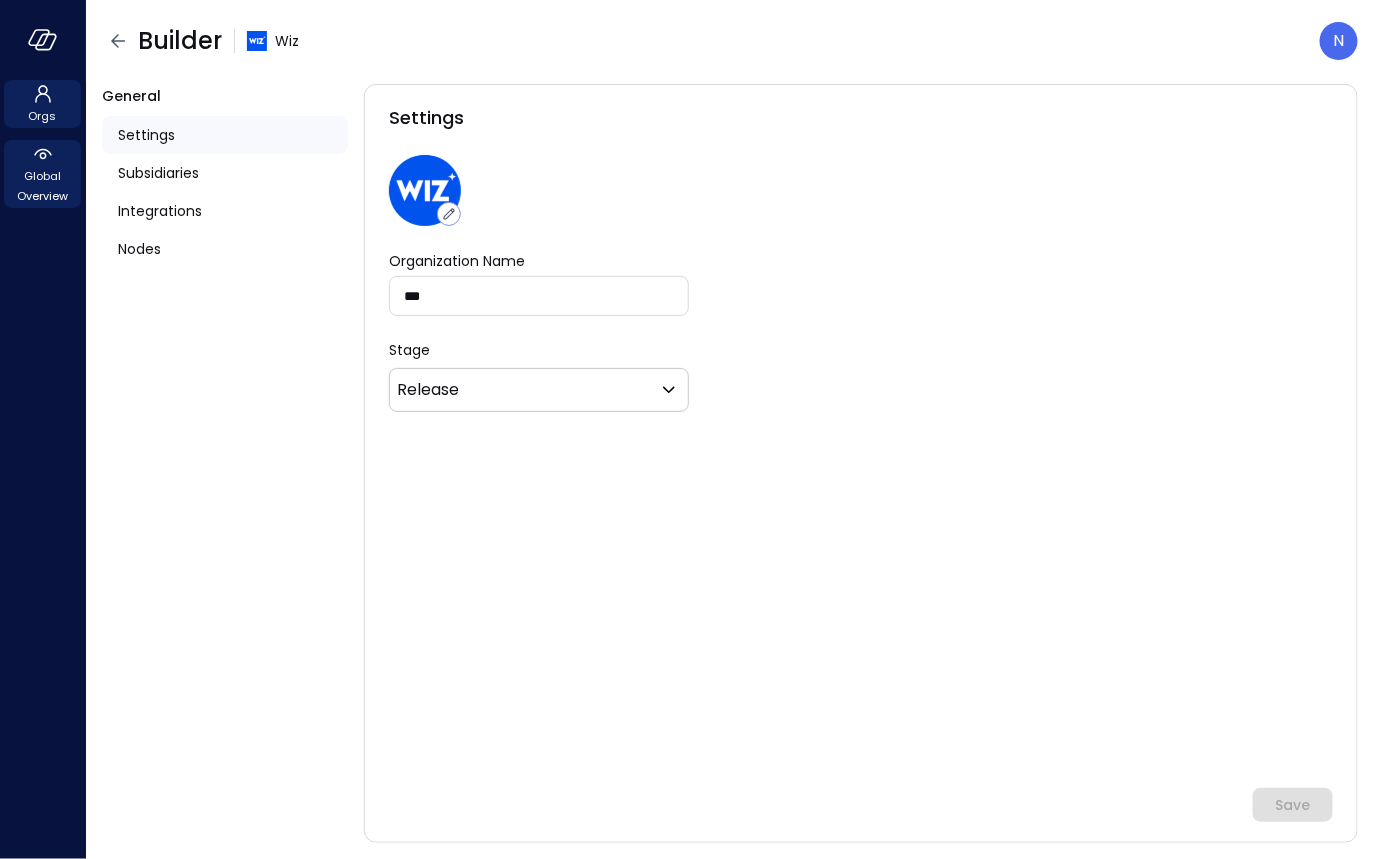 click on "Global Overview" at bounding box center (42, 186) 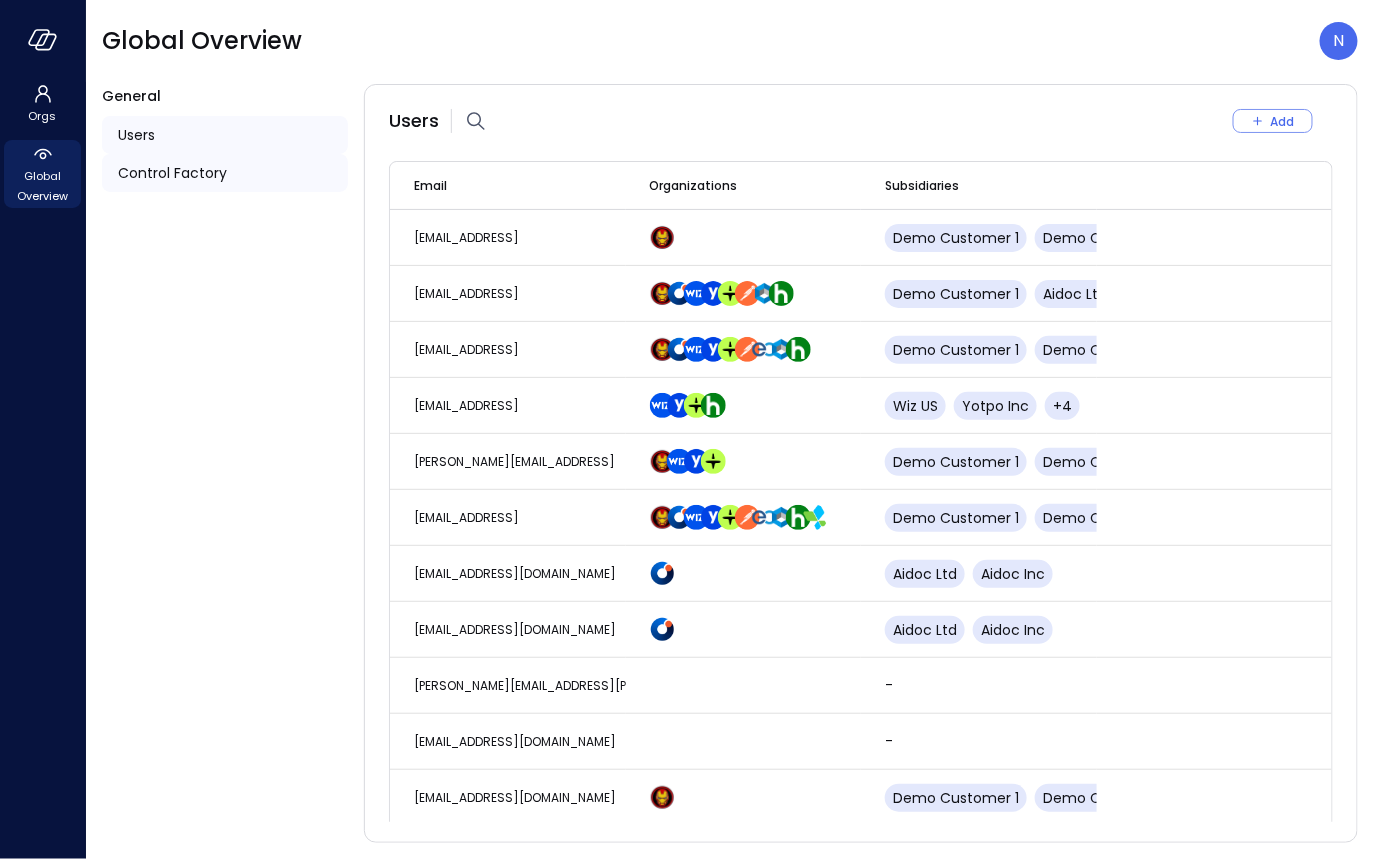 click on "Control Factory" at bounding box center (172, 173) 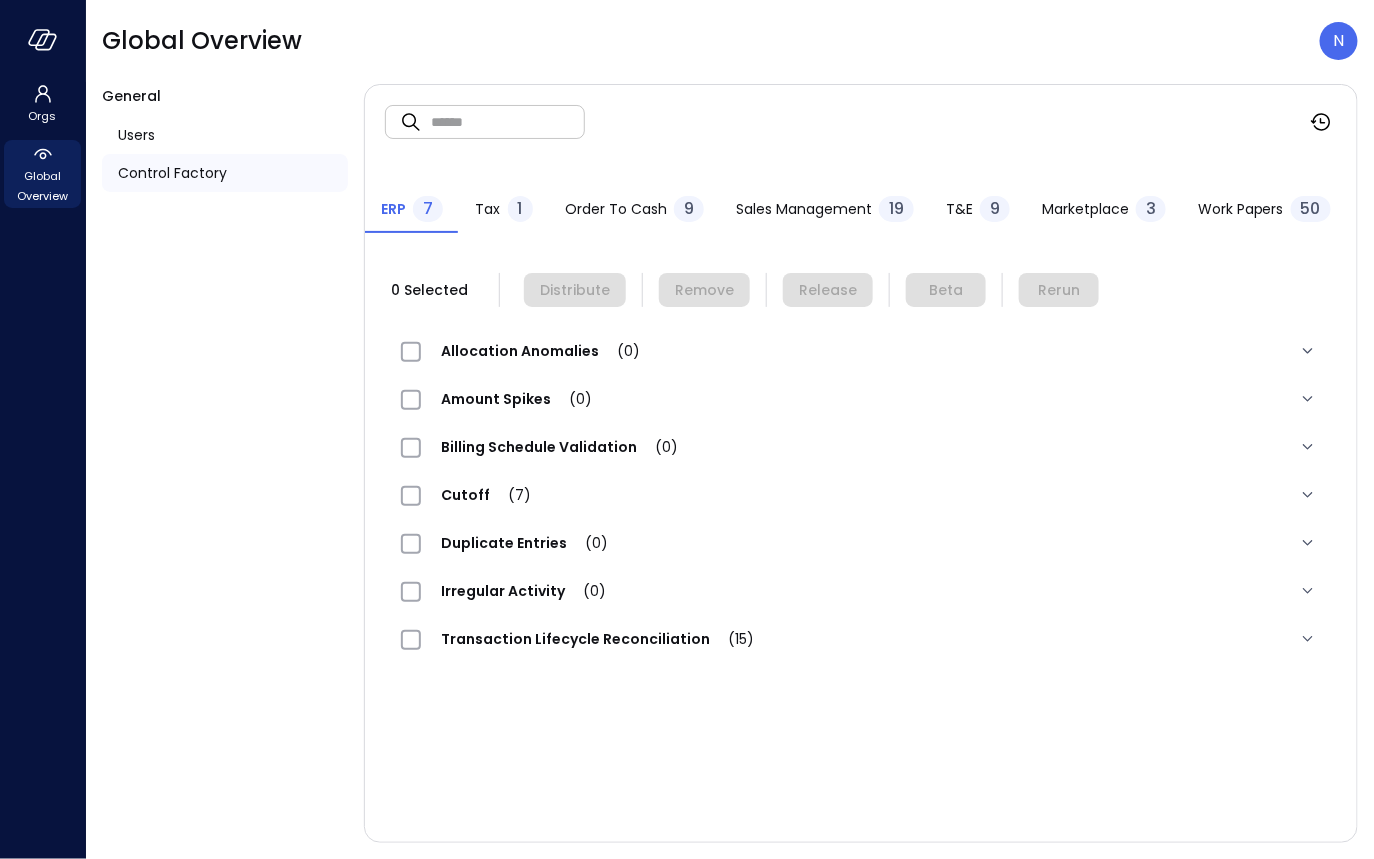 click on "Work Papers" at bounding box center [1241, 209] 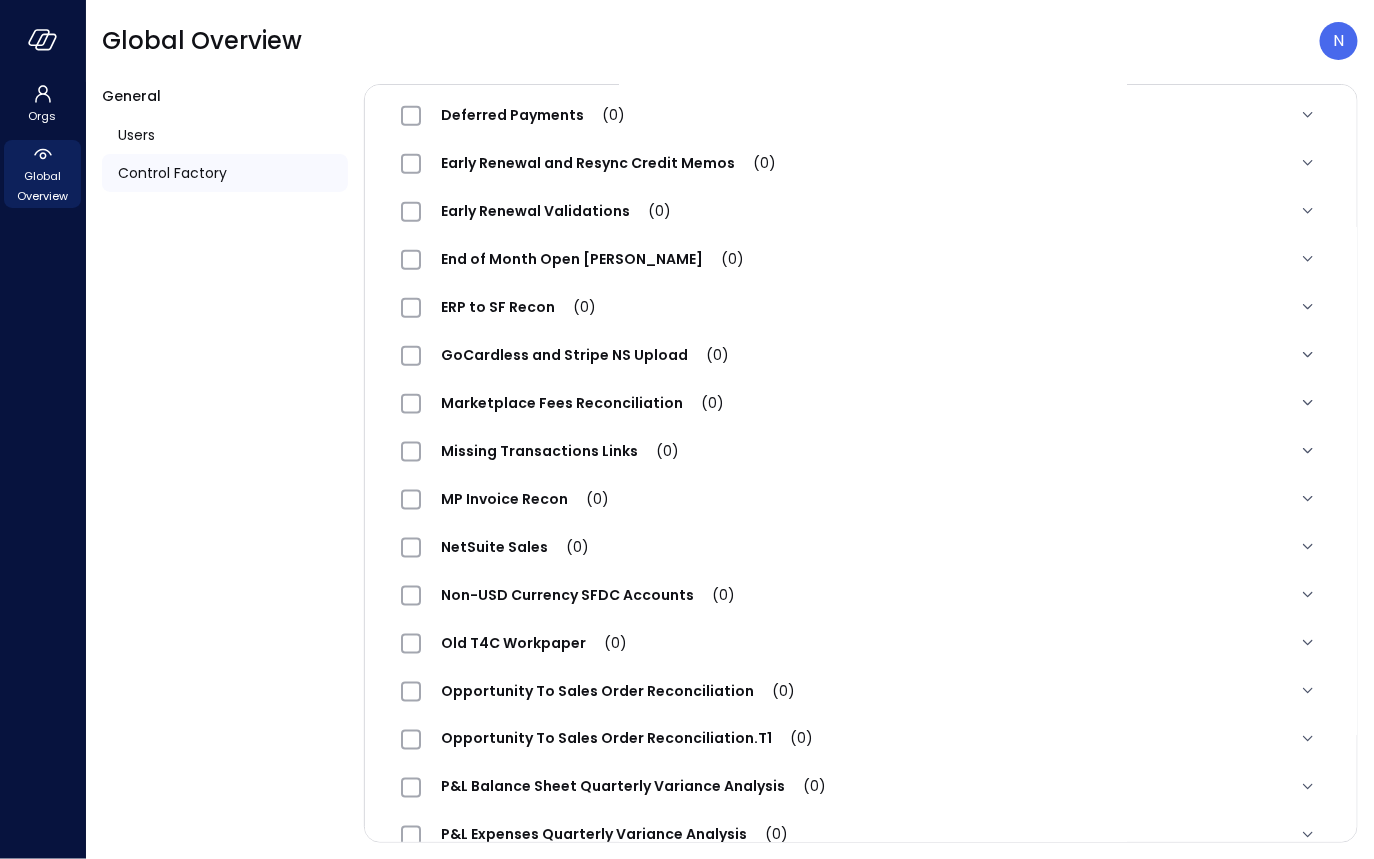 scroll, scrollTop: 627, scrollLeft: 0, axis: vertical 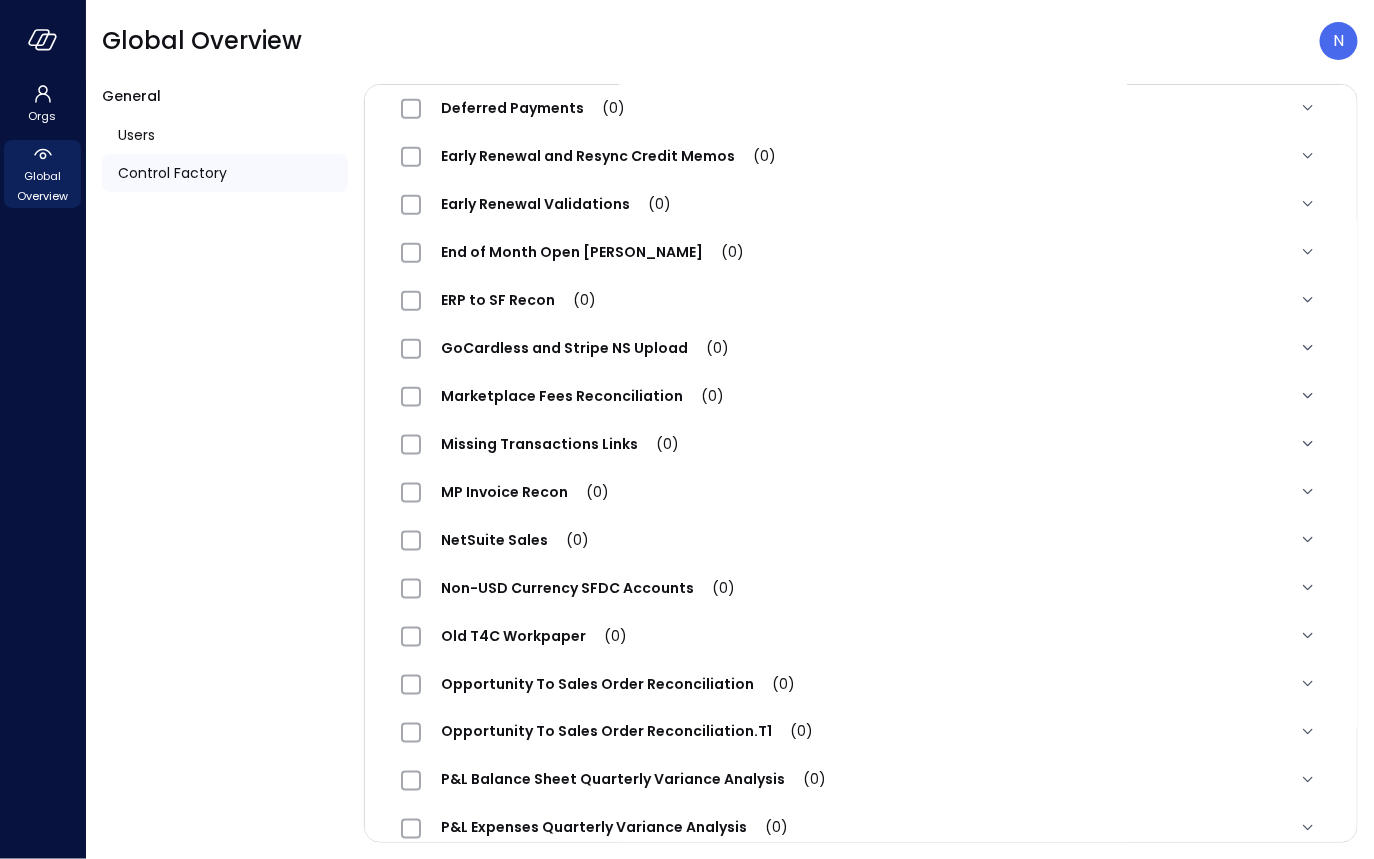 click on "Opportunity To Sales Order Reconciliation   (0)" at bounding box center [618, 684] 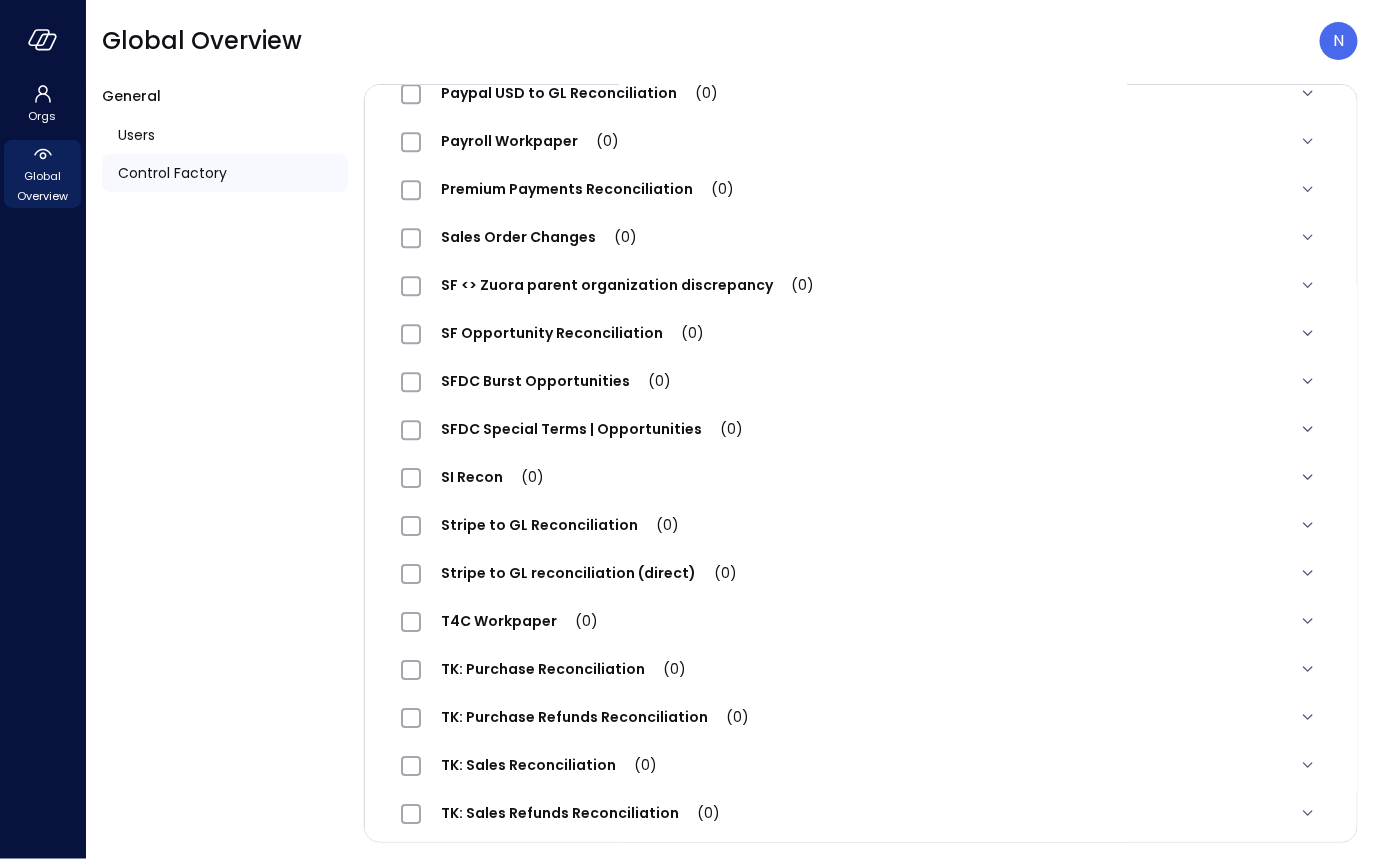 scroll, scrollTop: 1875, scrollLeft: 0, axis: vertical 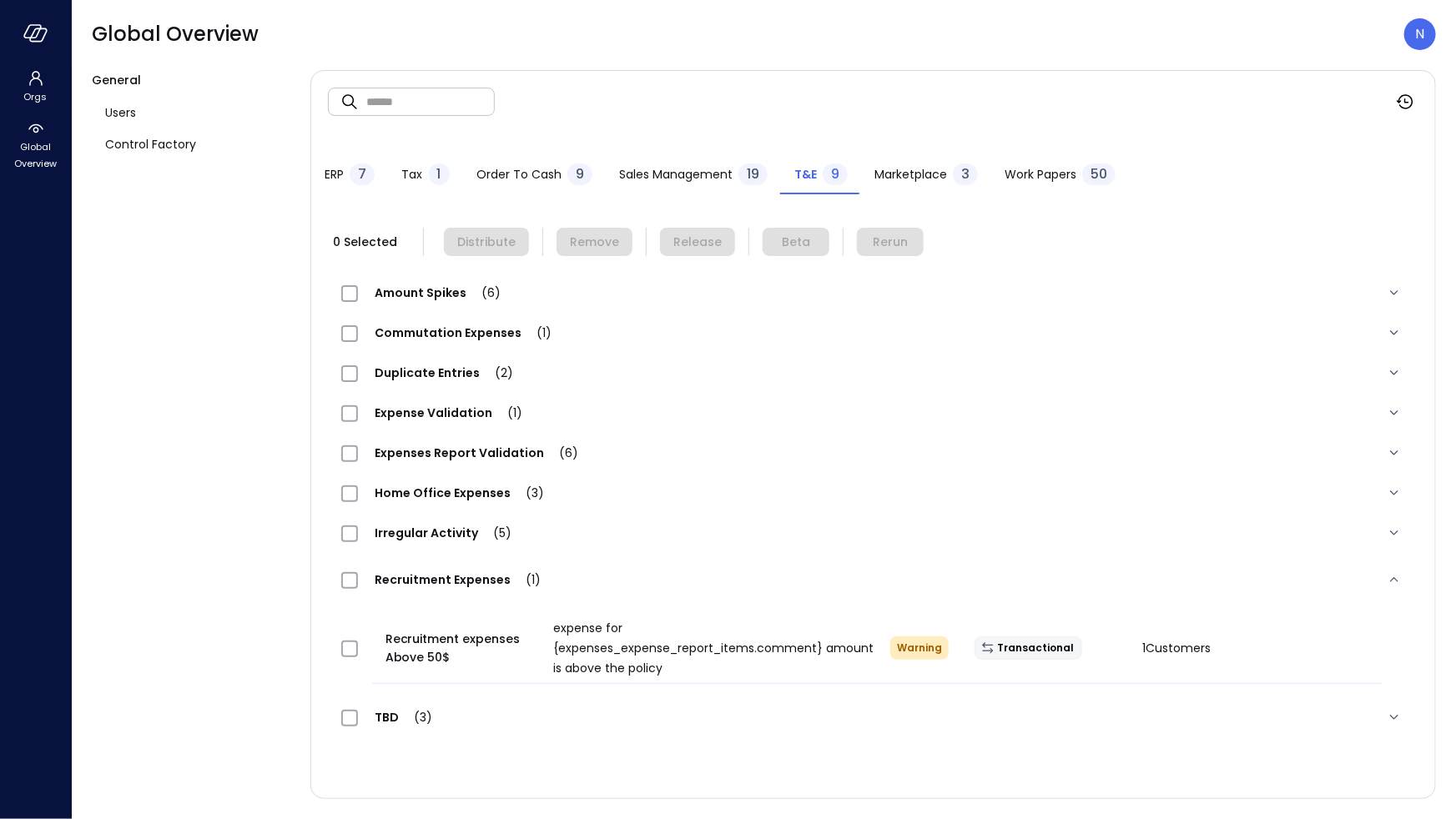 click on "Work Papers" at bounding box center [1040, 174] 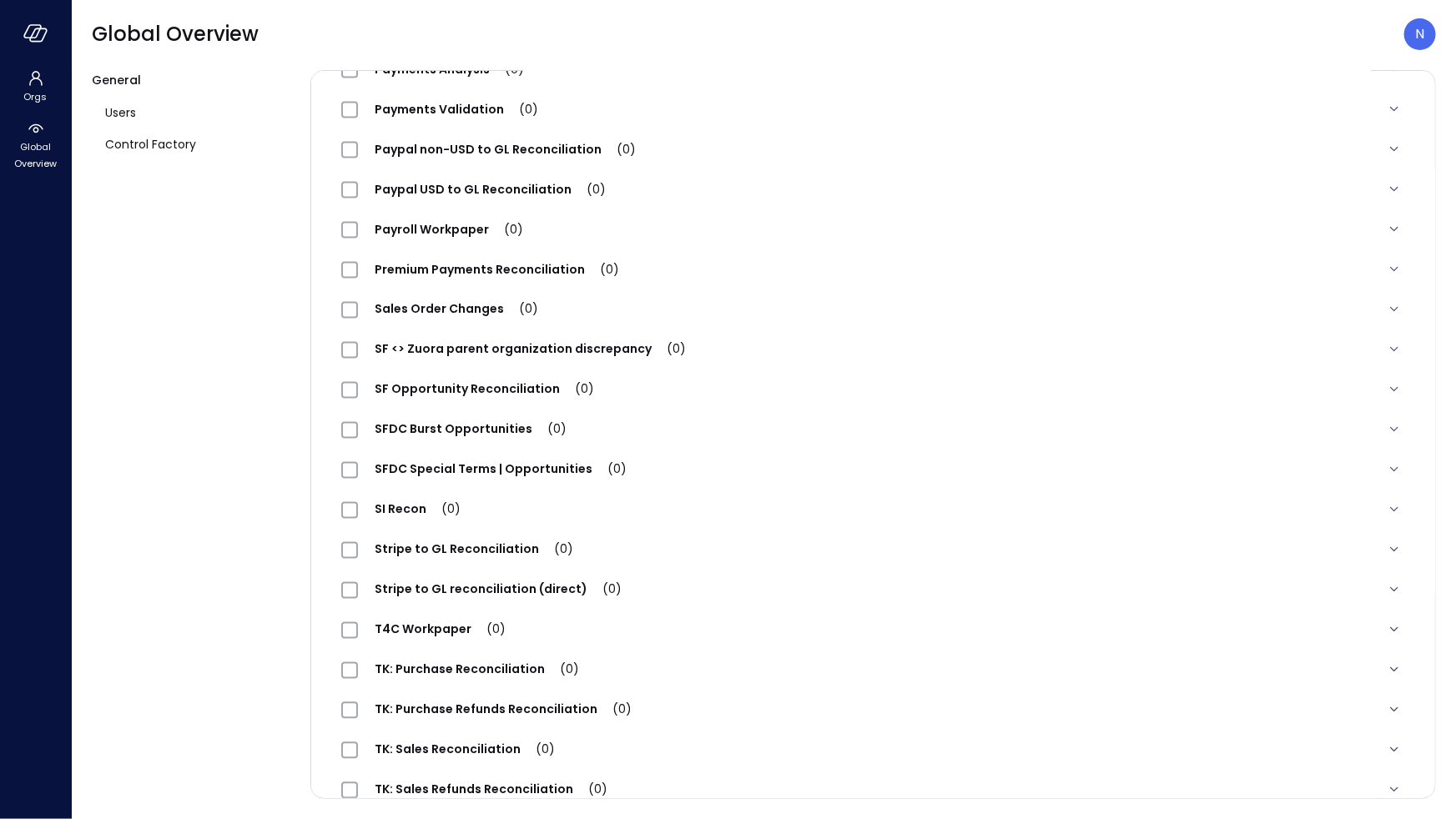 scroll, scrollTop: 1492, scrollLeft: 0, axis: vertical 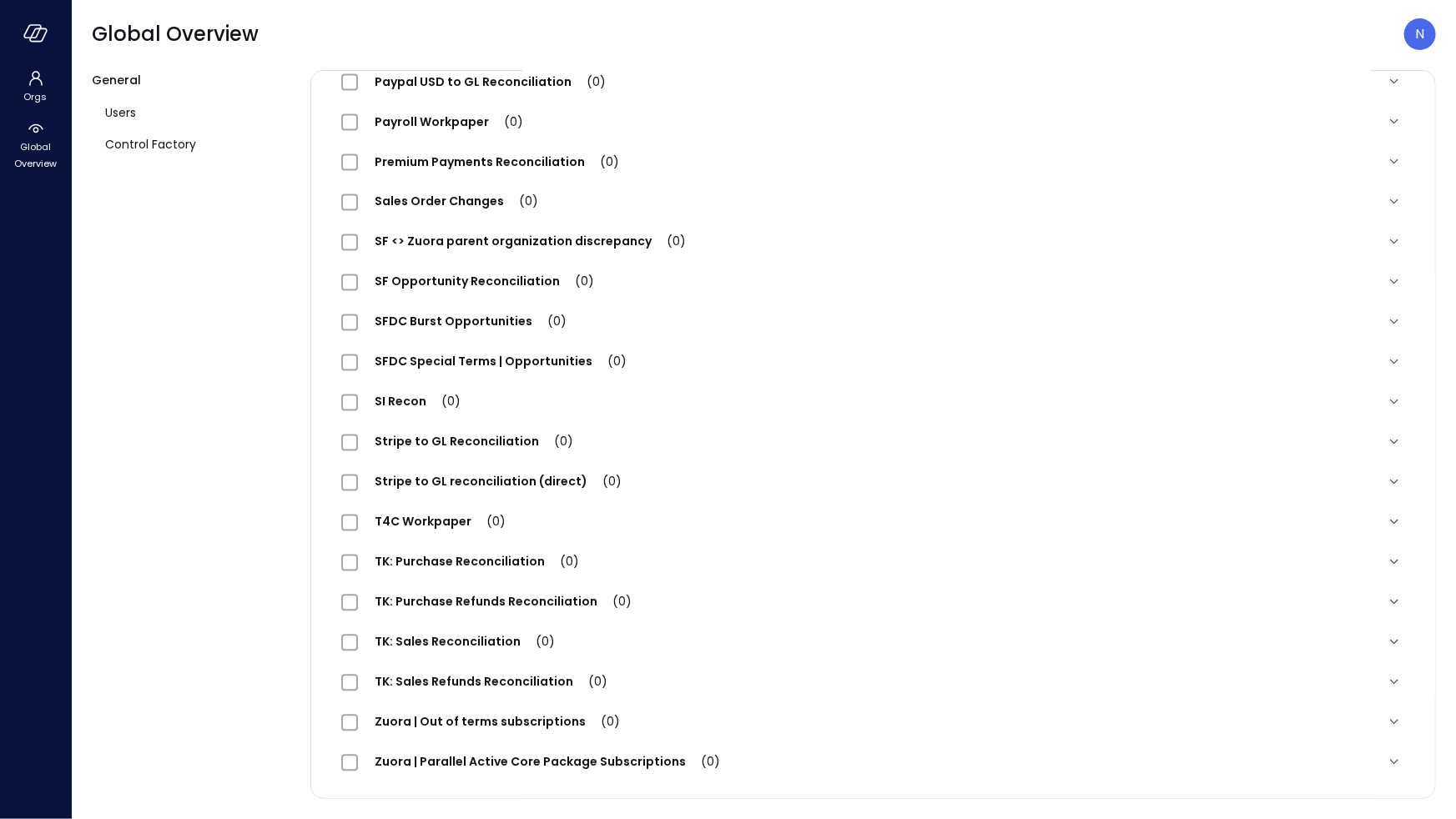 click on "T4C Workpaper (0)" at bounding box center [440, 522] 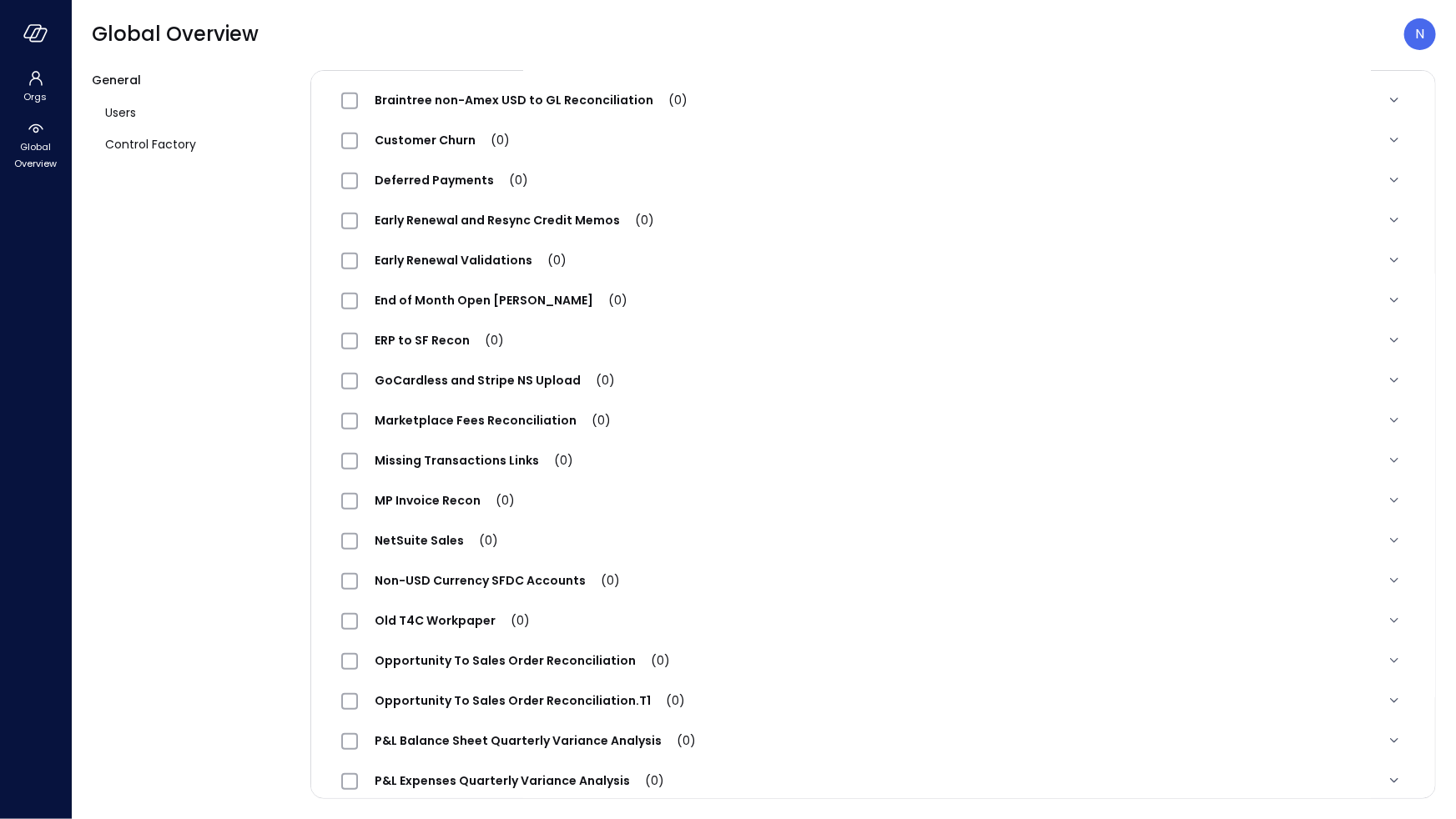 scroll, scrollTop: 0, scrollLeft: 0, axis: both 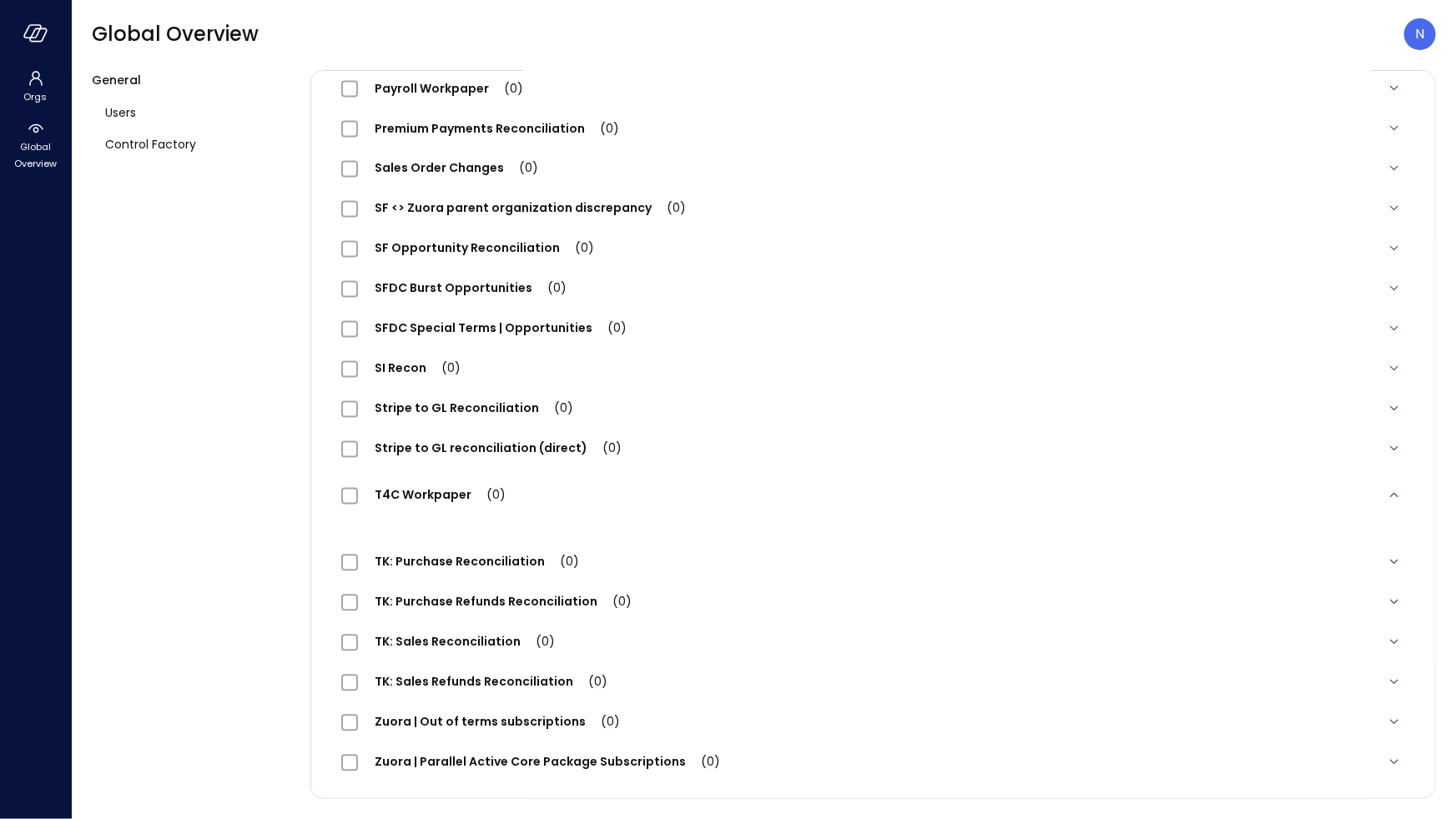 drag, startPoint x: 581, startPoint y: 502, endPoint x: 547, endPoint y: 495, distance: 34.71311 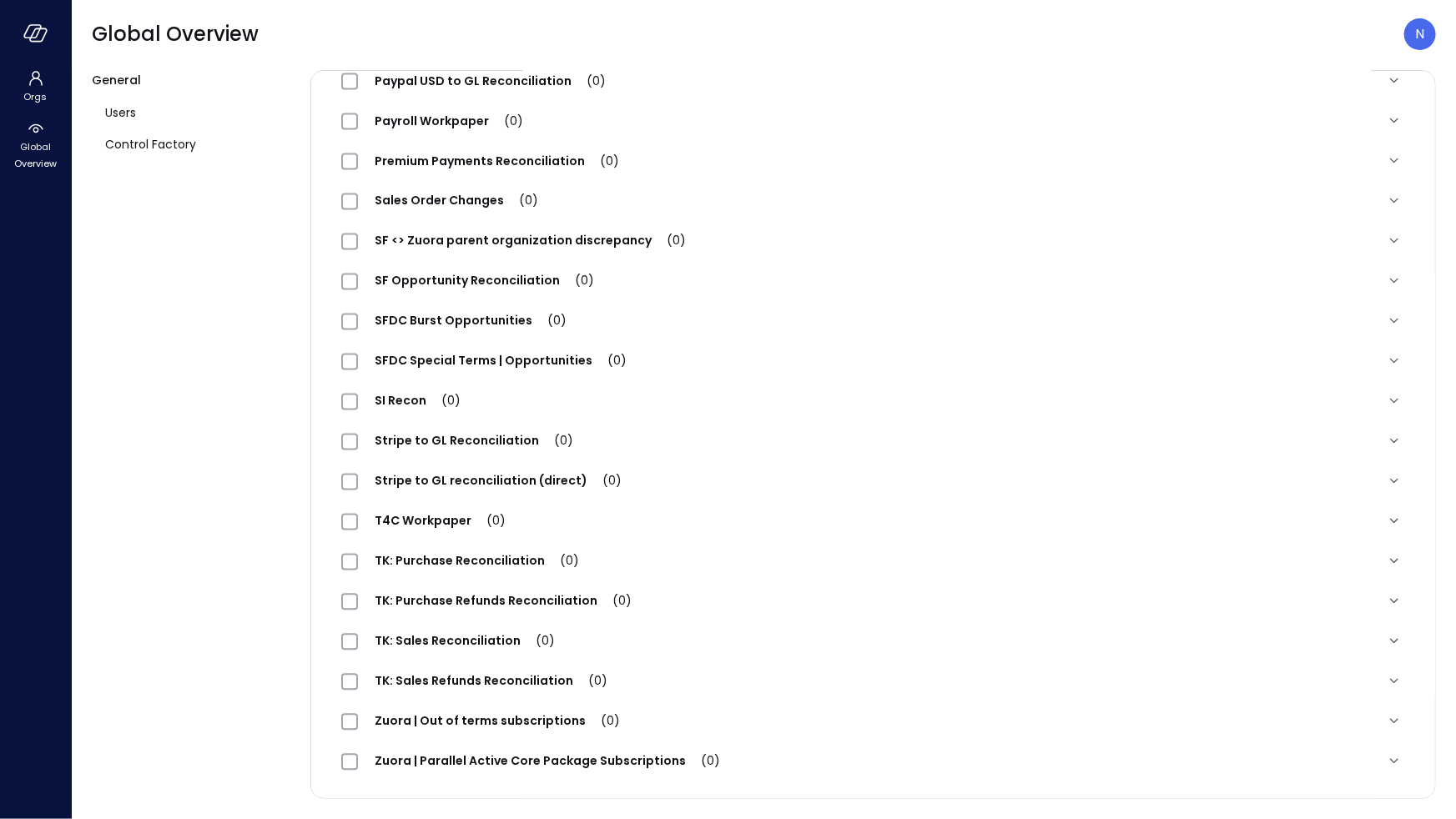 click on "T4C Workpaper (0)" at bounding box center [440, 521] 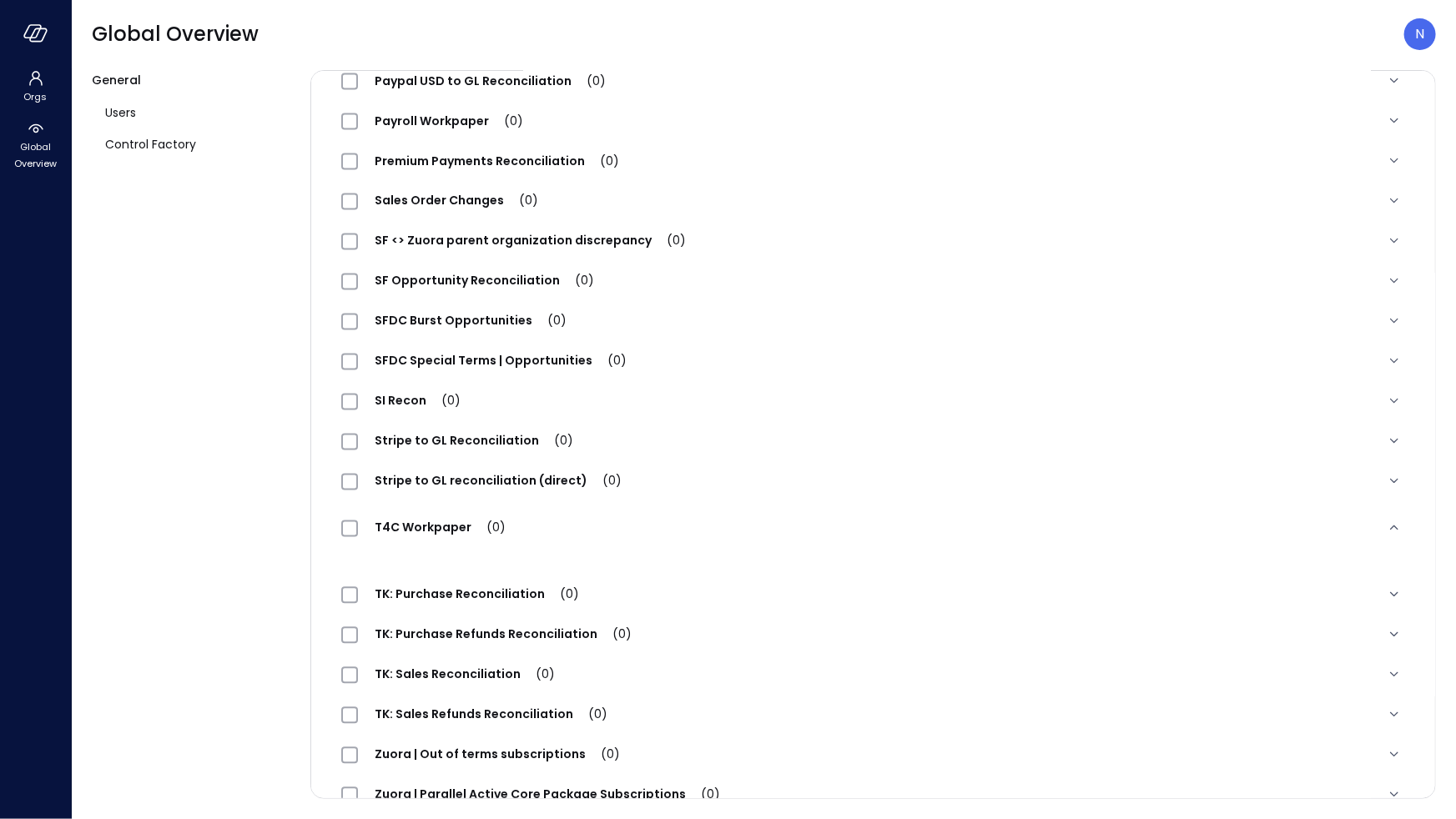 scroll, scrollTop: 1525, scrollLeft: 0, axis: vertical 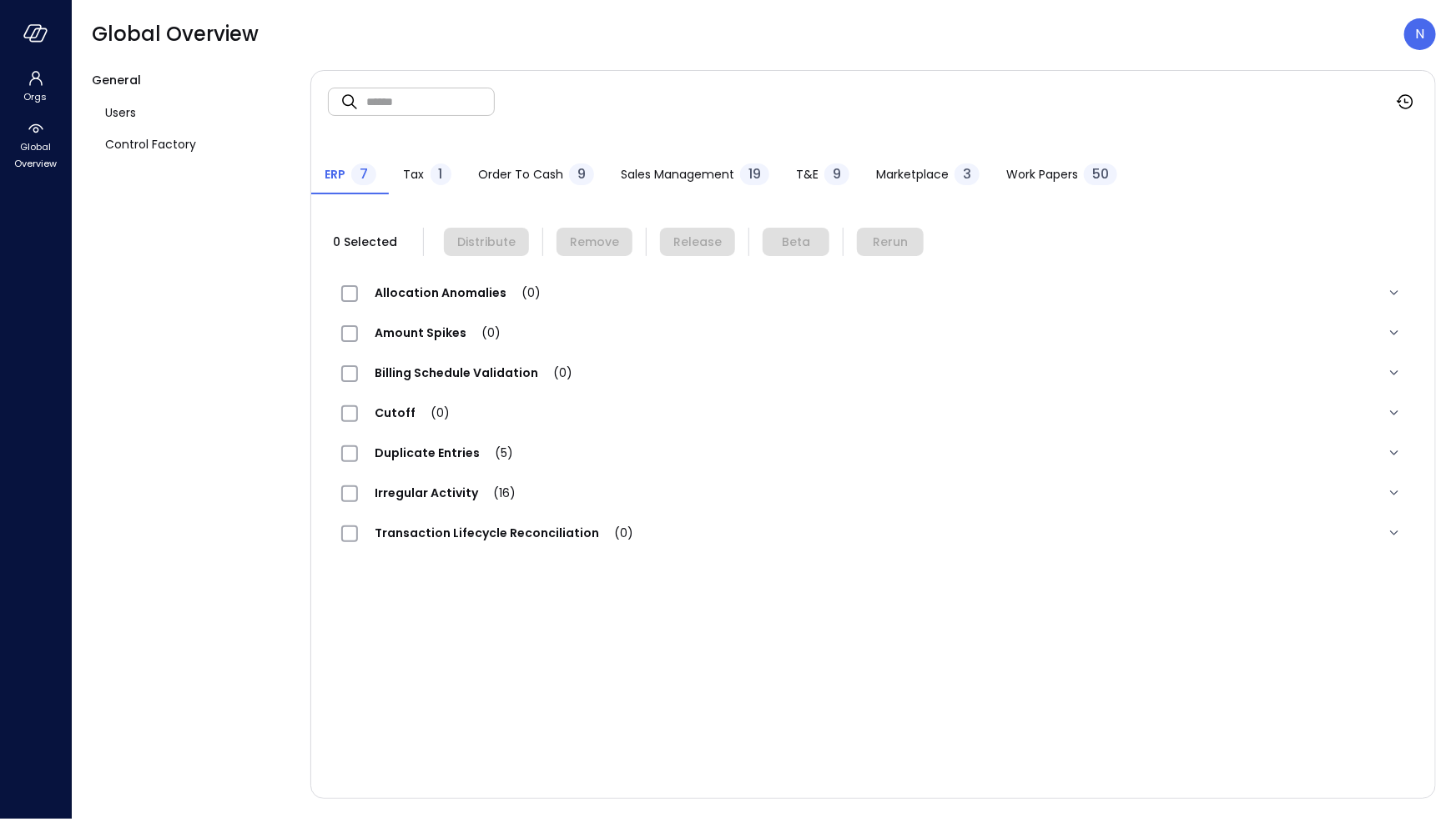 drag, startPoint x: 1057, startPoint y: 171, endPoint x: 1036, endPoint y: 173, distance: 21.095023 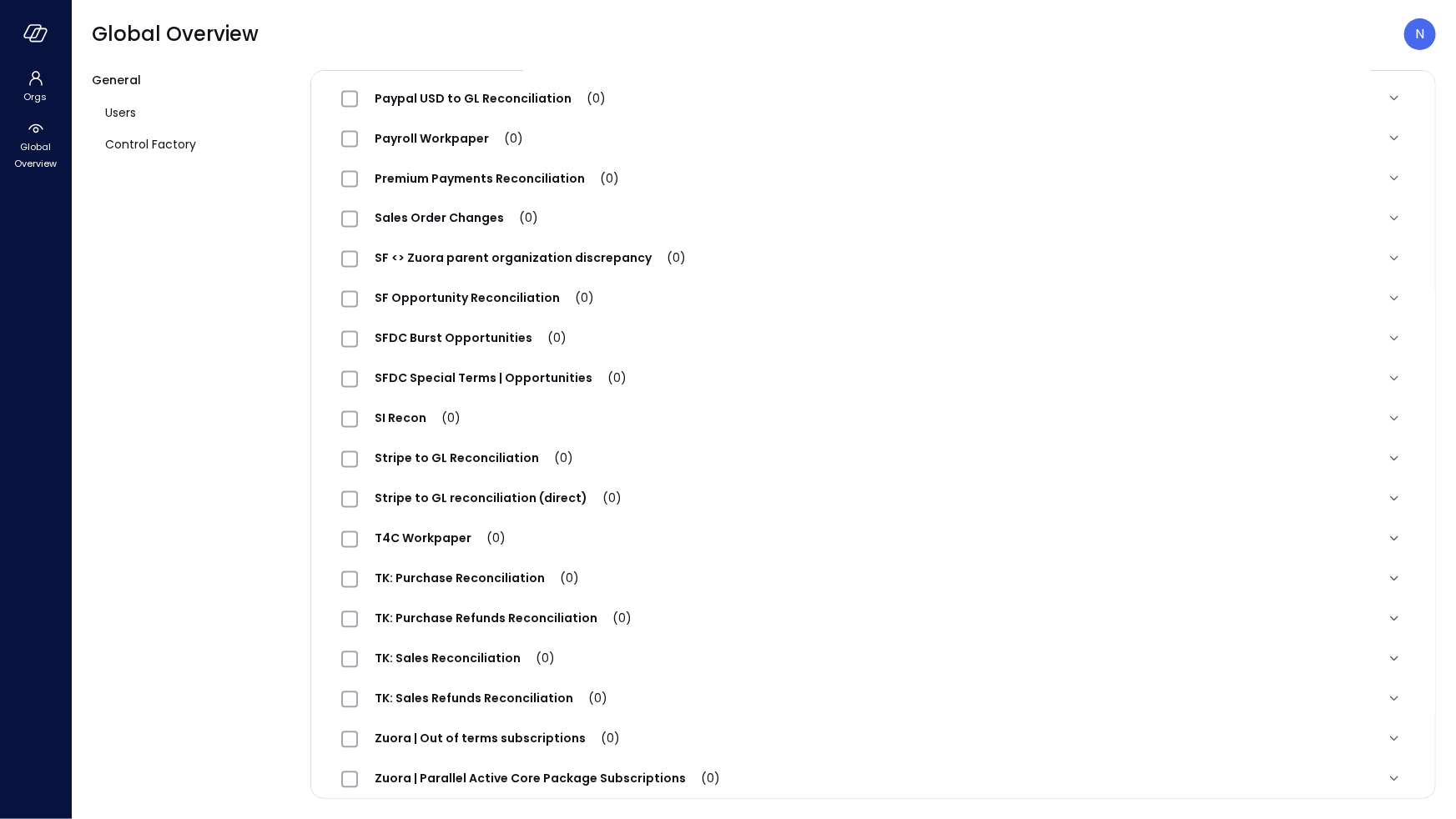 scroll, scrollTop: 1485, scrollLeft: 0, axis: vertical 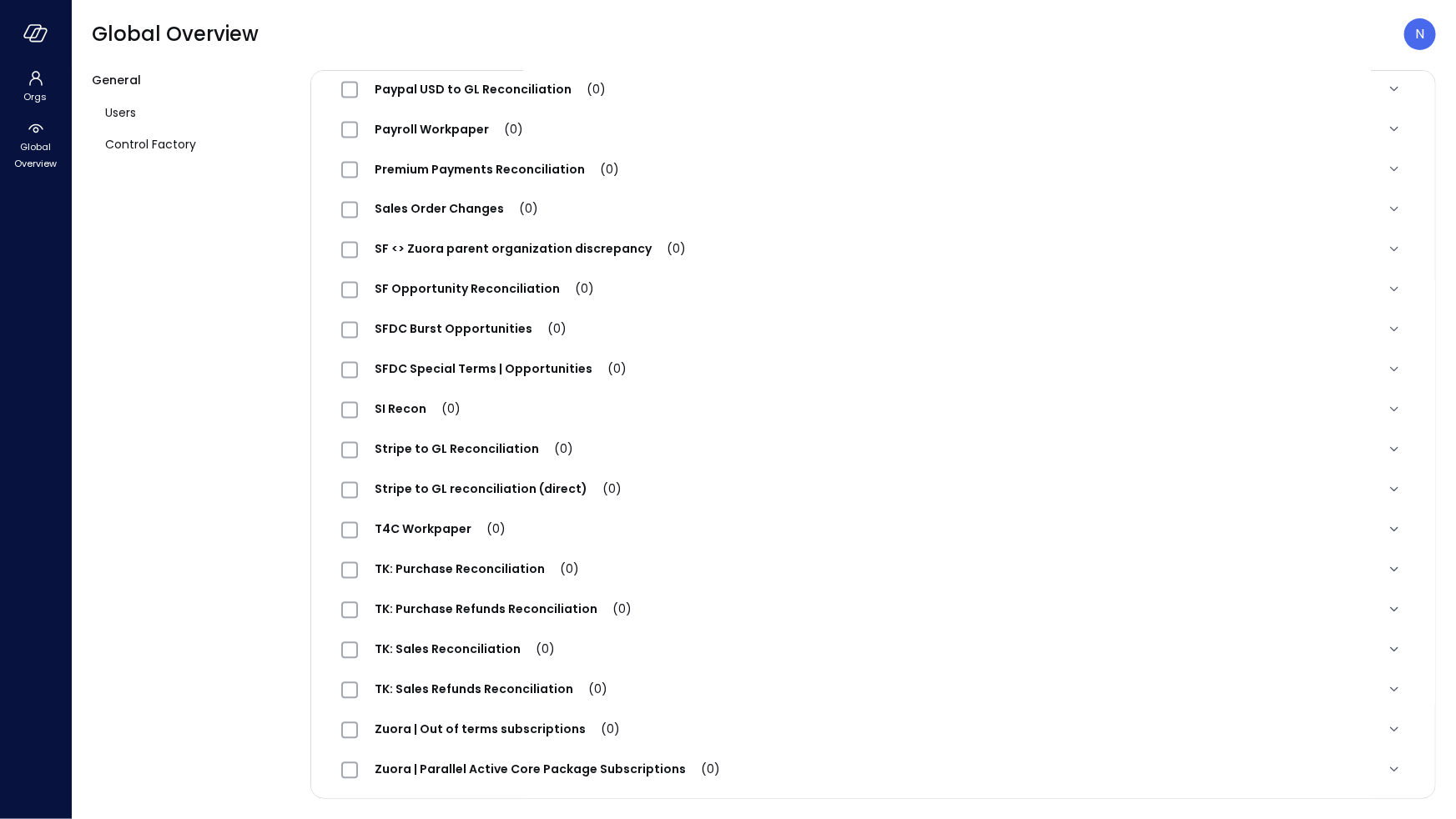click on "T4C Workpaper (0)" at bounding box center (431, 530) 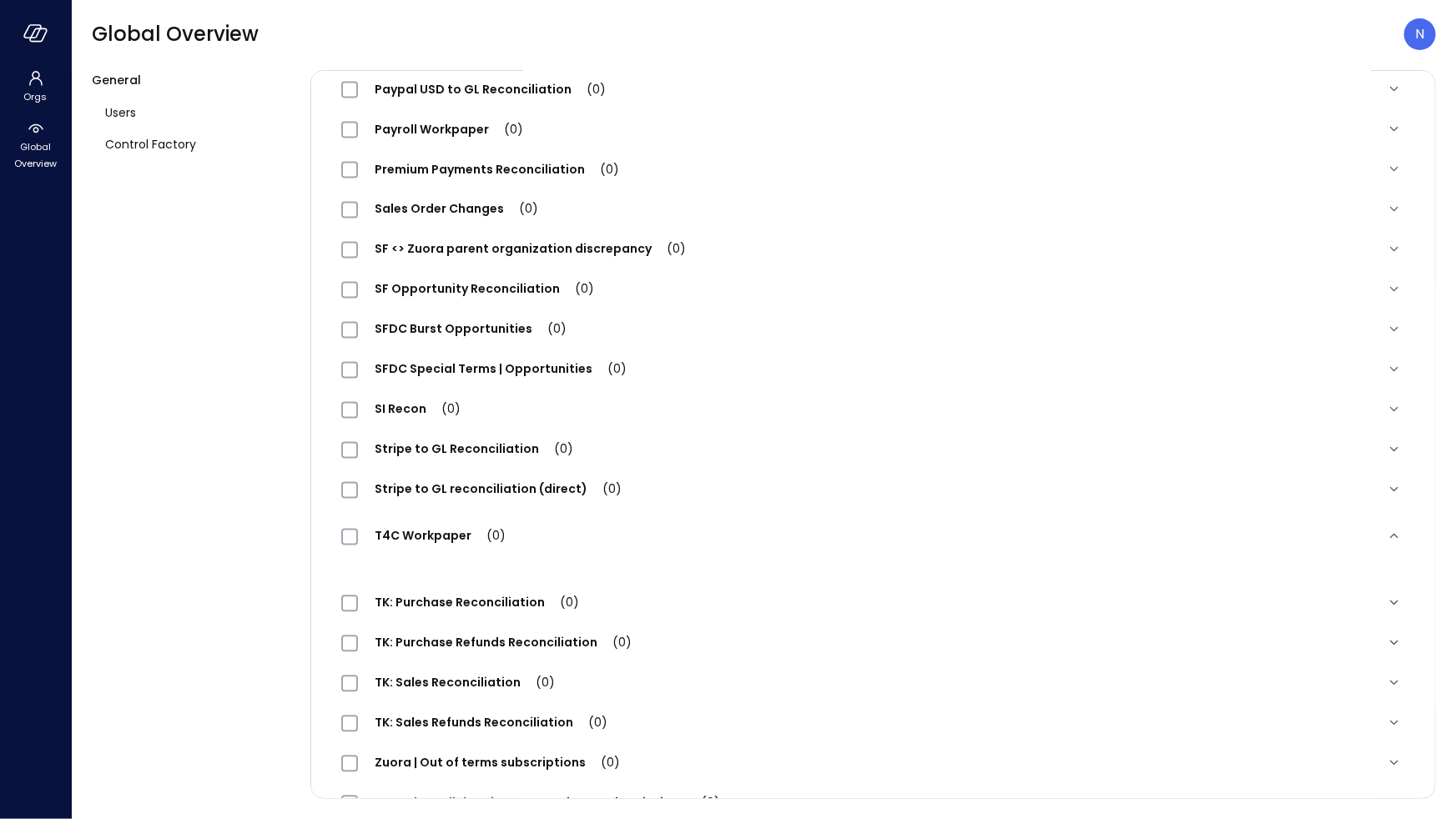 click on "T4C Workpaper (0)" at bounding box center [873, 536] 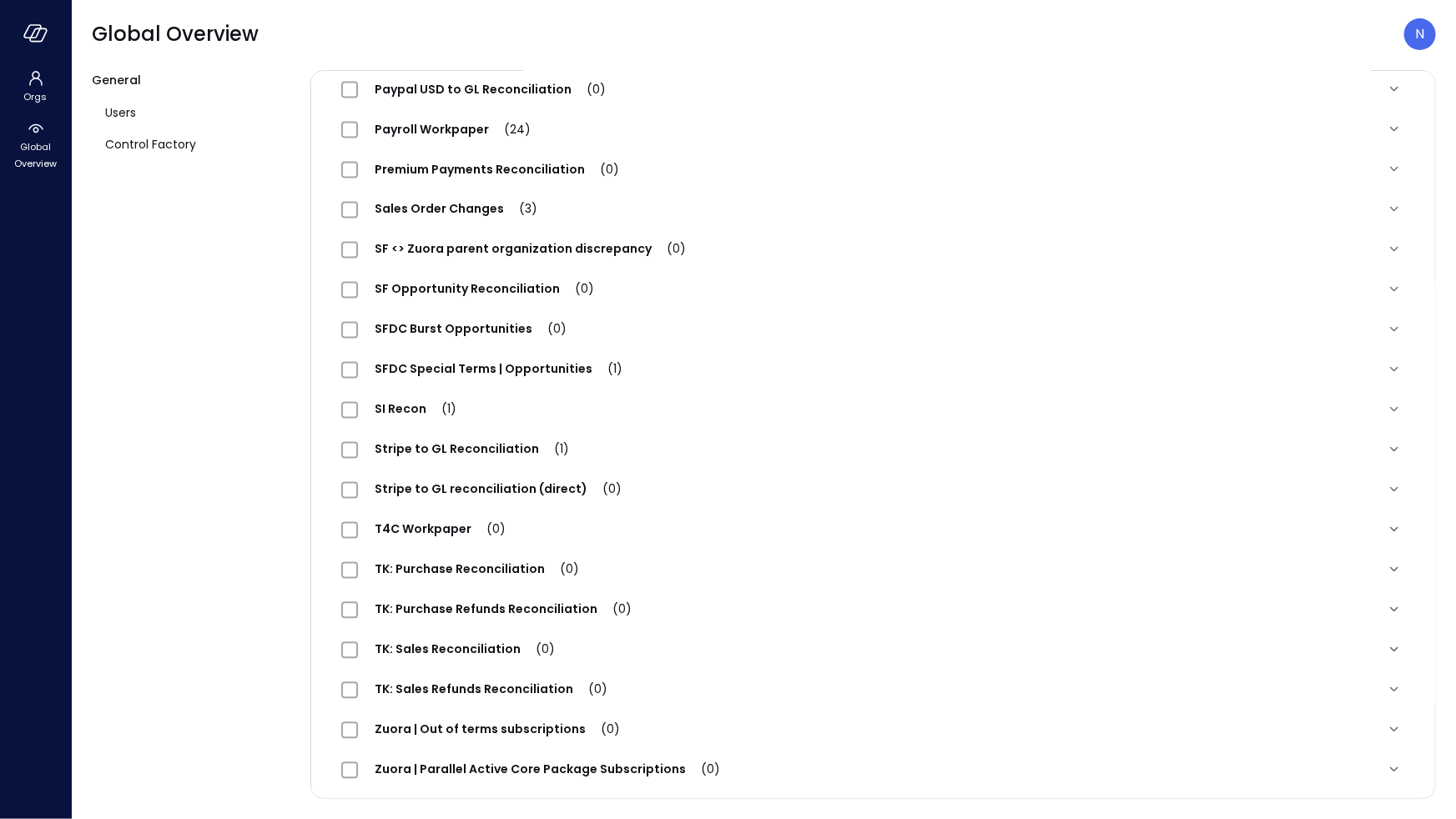 click on "T4C Workpaper (0)" at bounding box center (440, 530) 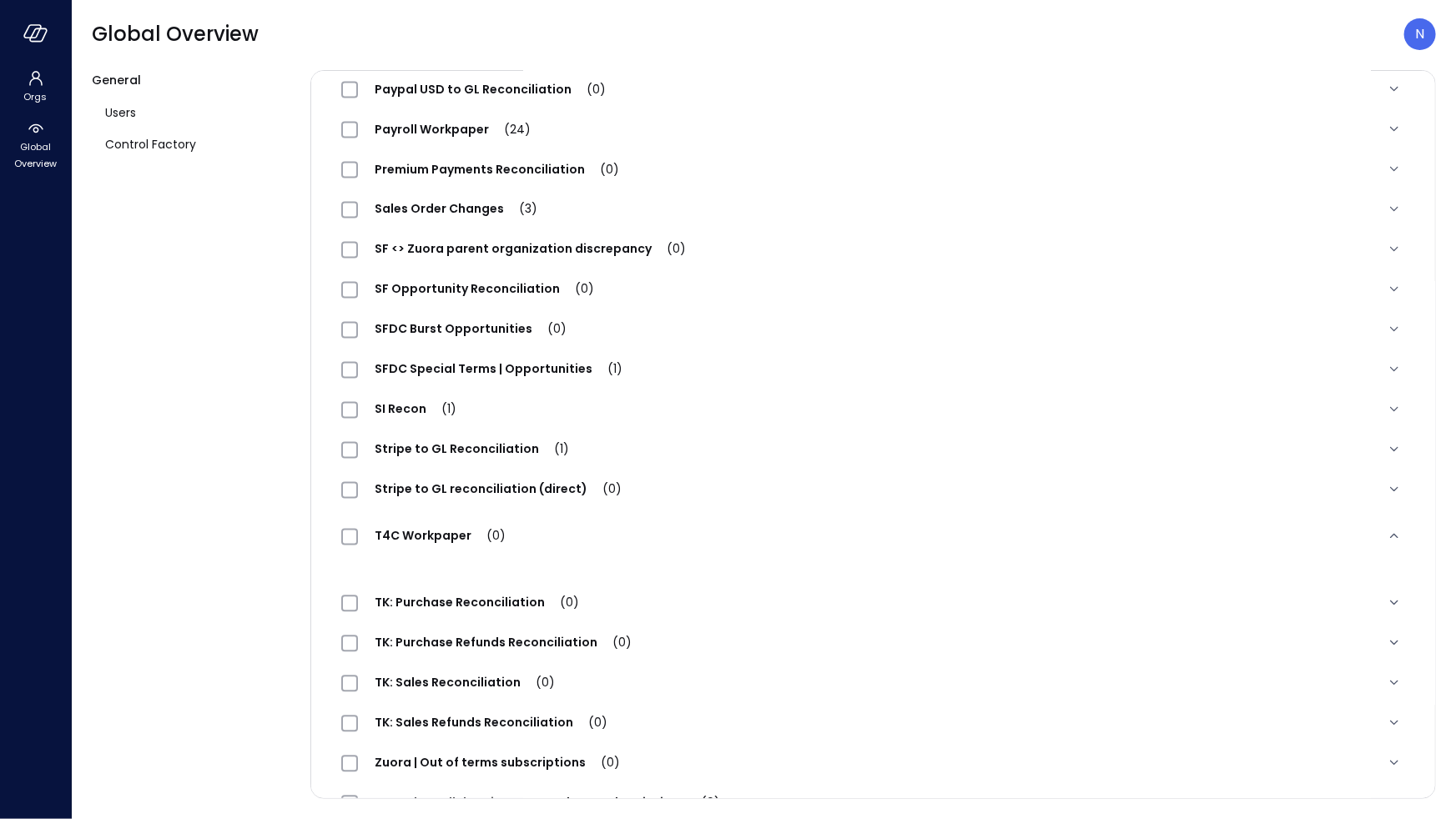 click on "T4C Workpaper (0)" at bounding box center [440, 536] 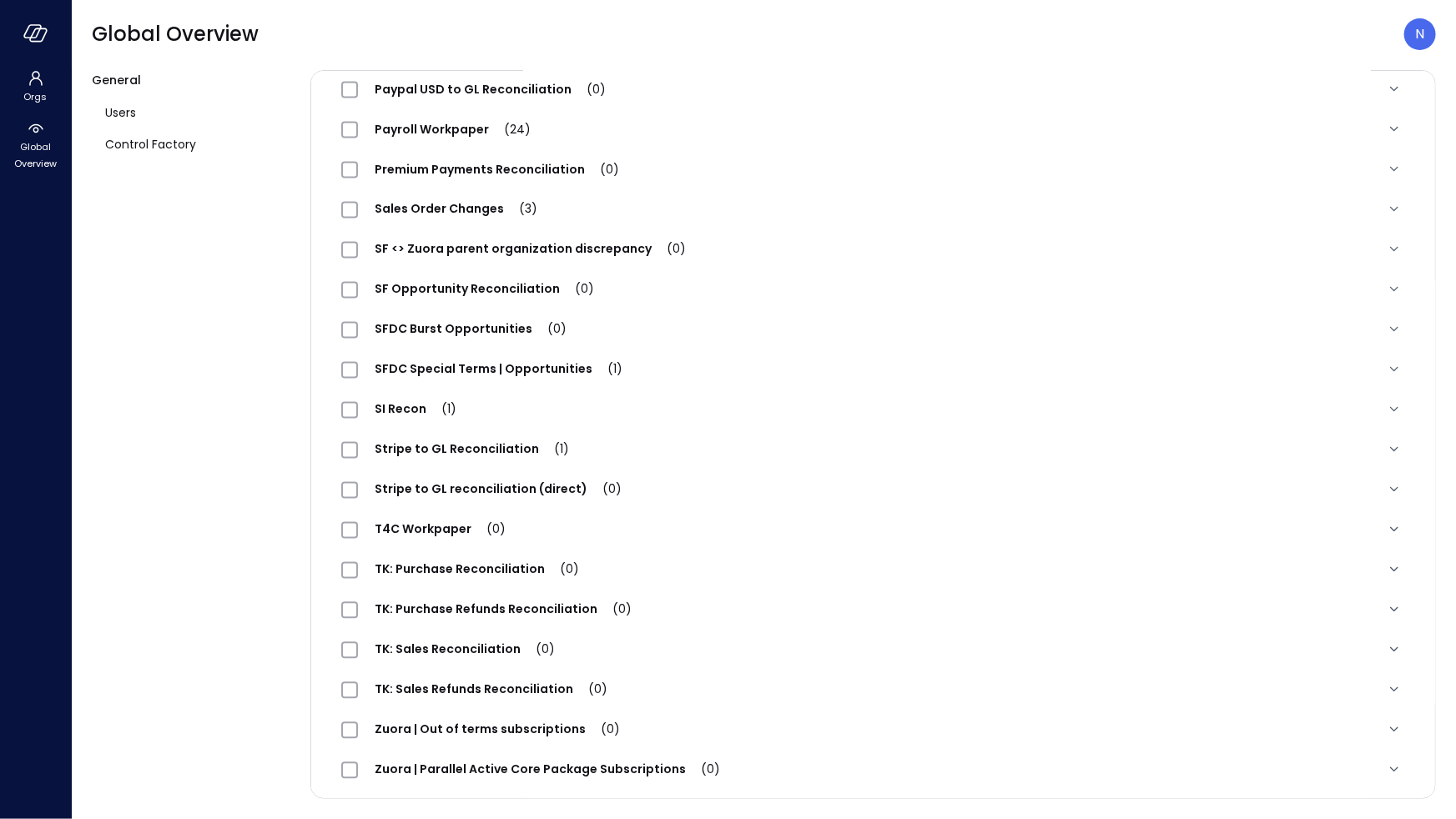 scroll, scrollTop: 0, scrollLeft: 0, axis: both 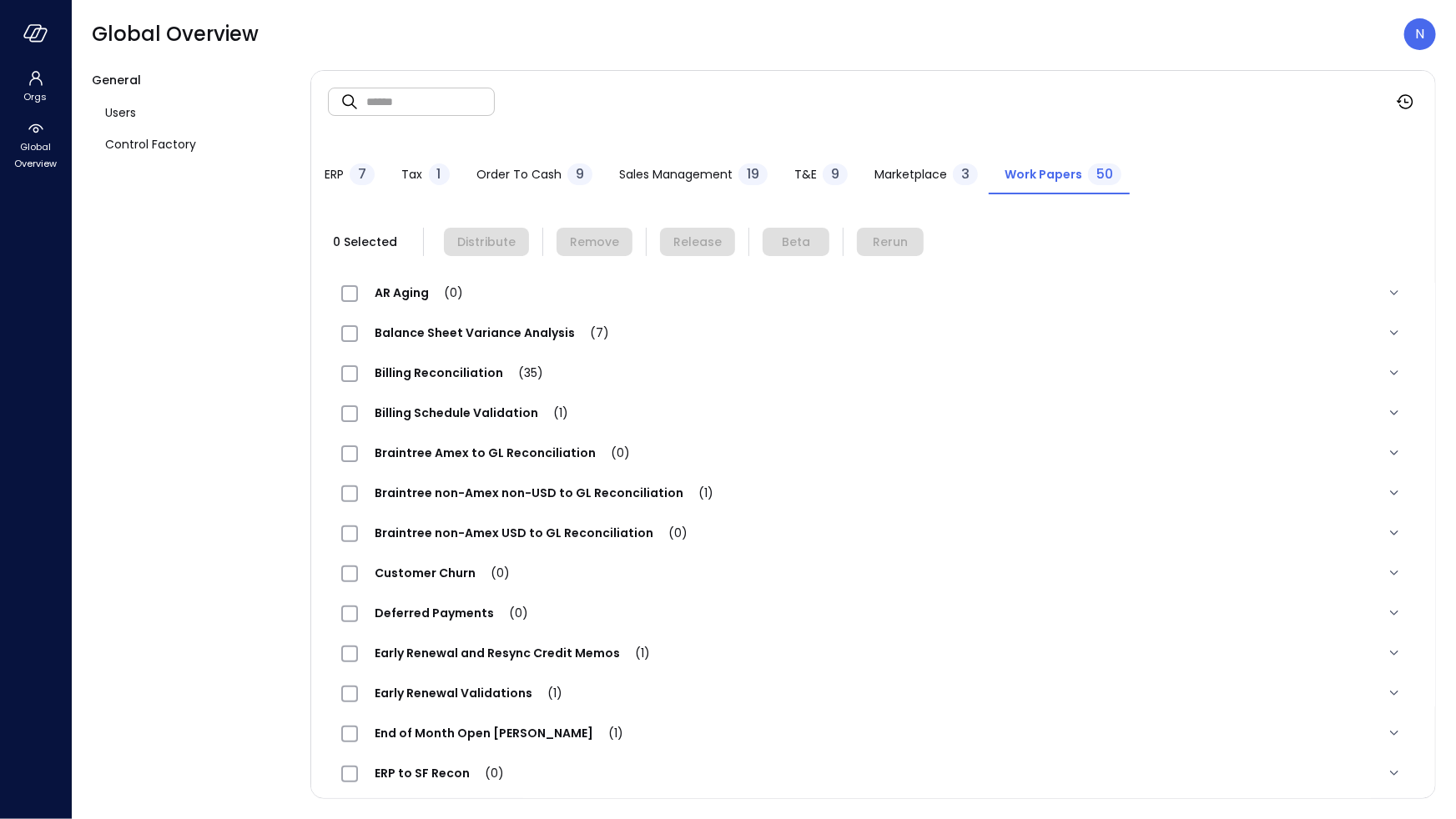 click at bounding box center (431, 101) 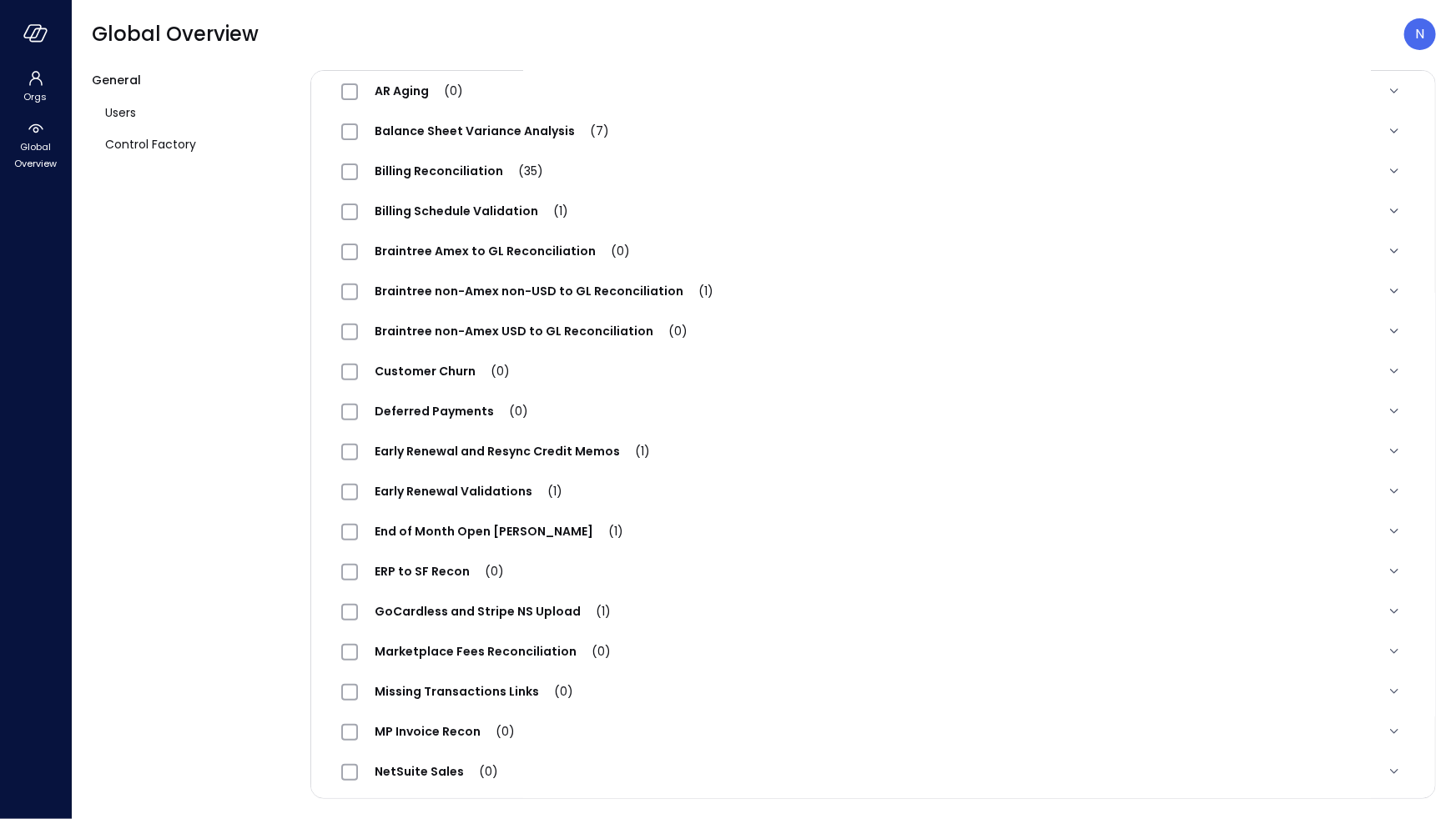 scroll, scrollTop: 0, scrollLeft: 0, axis: both 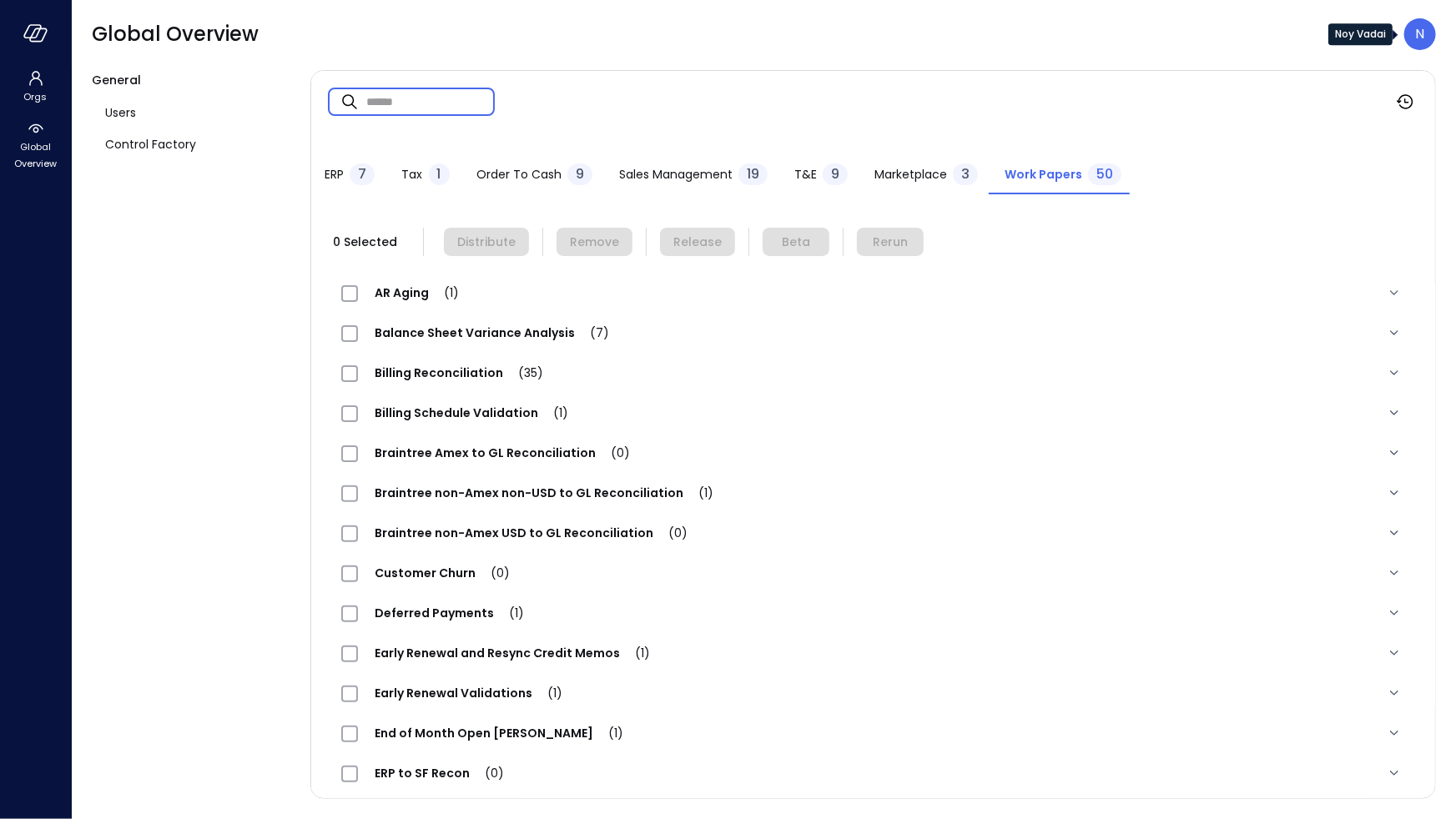 click on "N" at bounding box center (1420, 34) 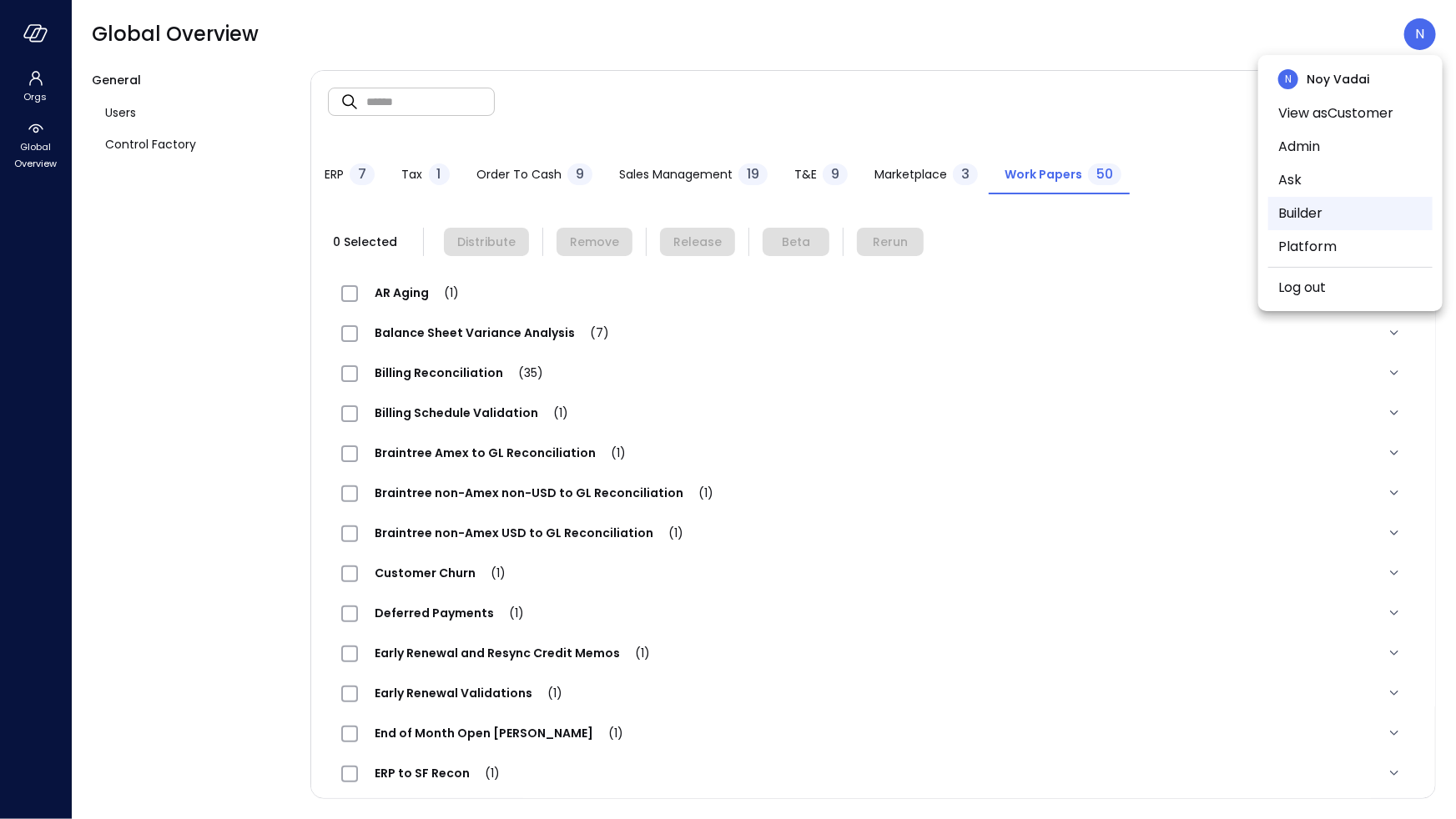 click on "Builder" at bounding box center [1350, 214] 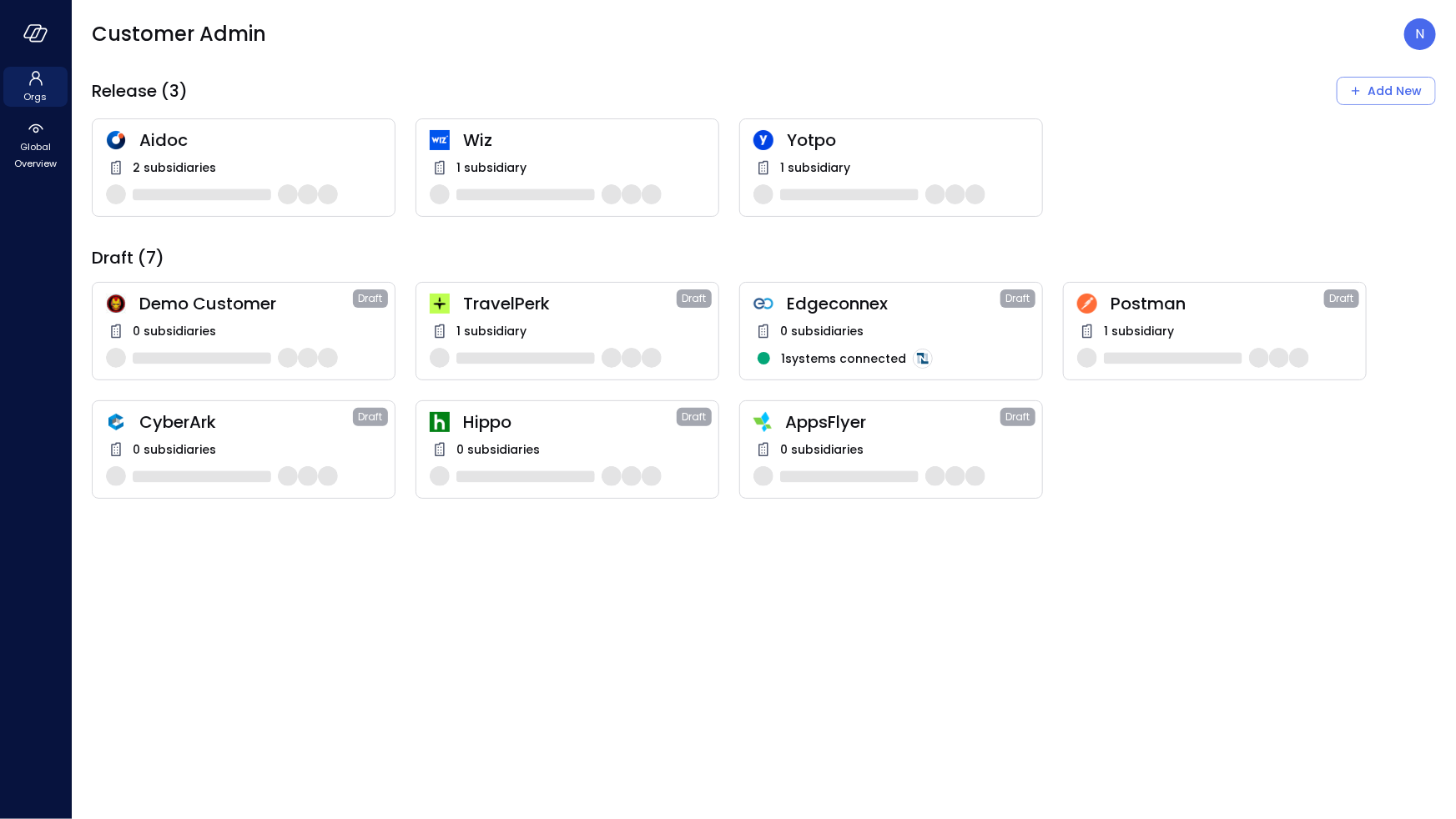 click on "Wiz" at bounding box center [584, 140] 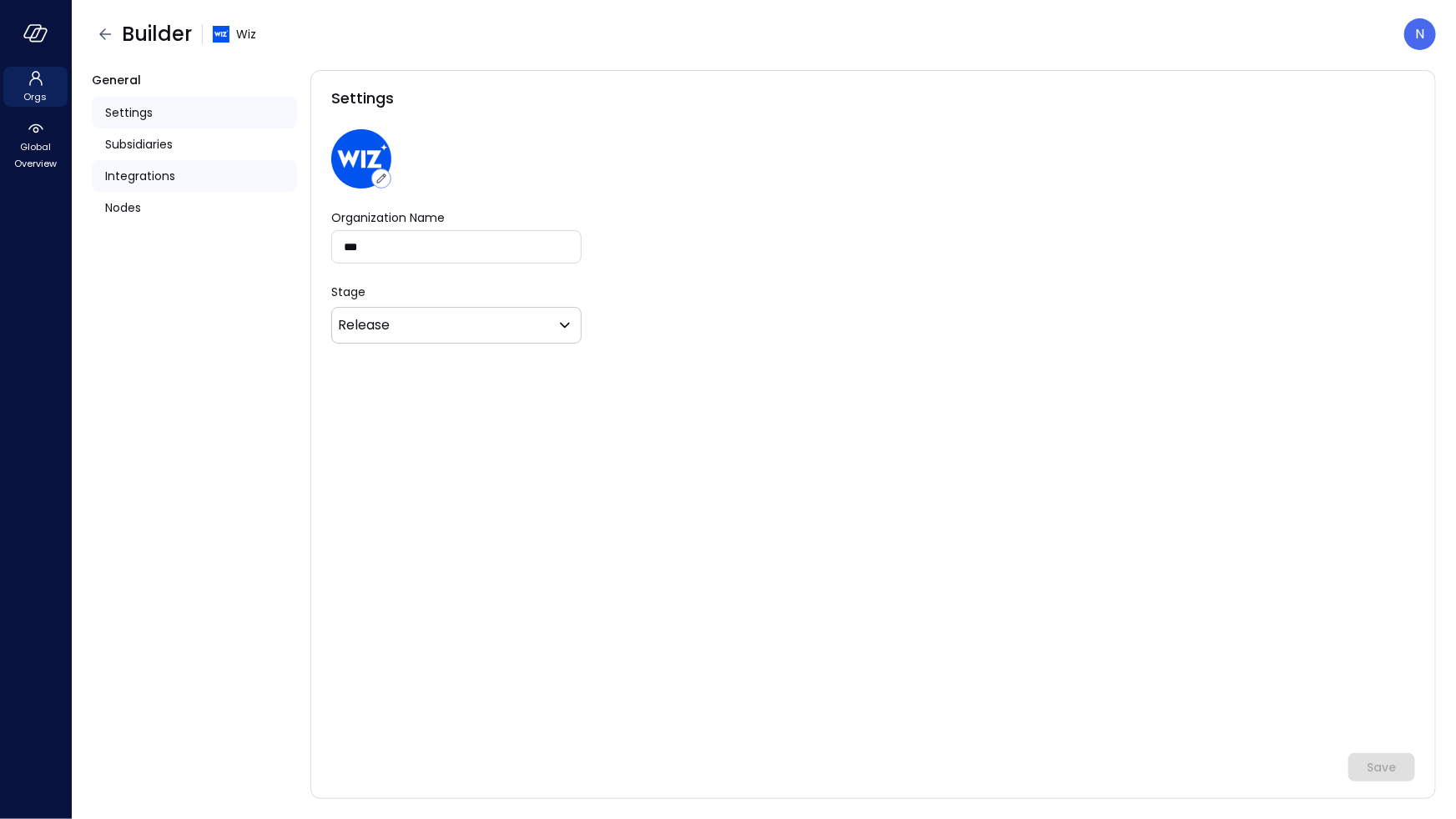 click on "Integrations" at bounding box center [140, 176] 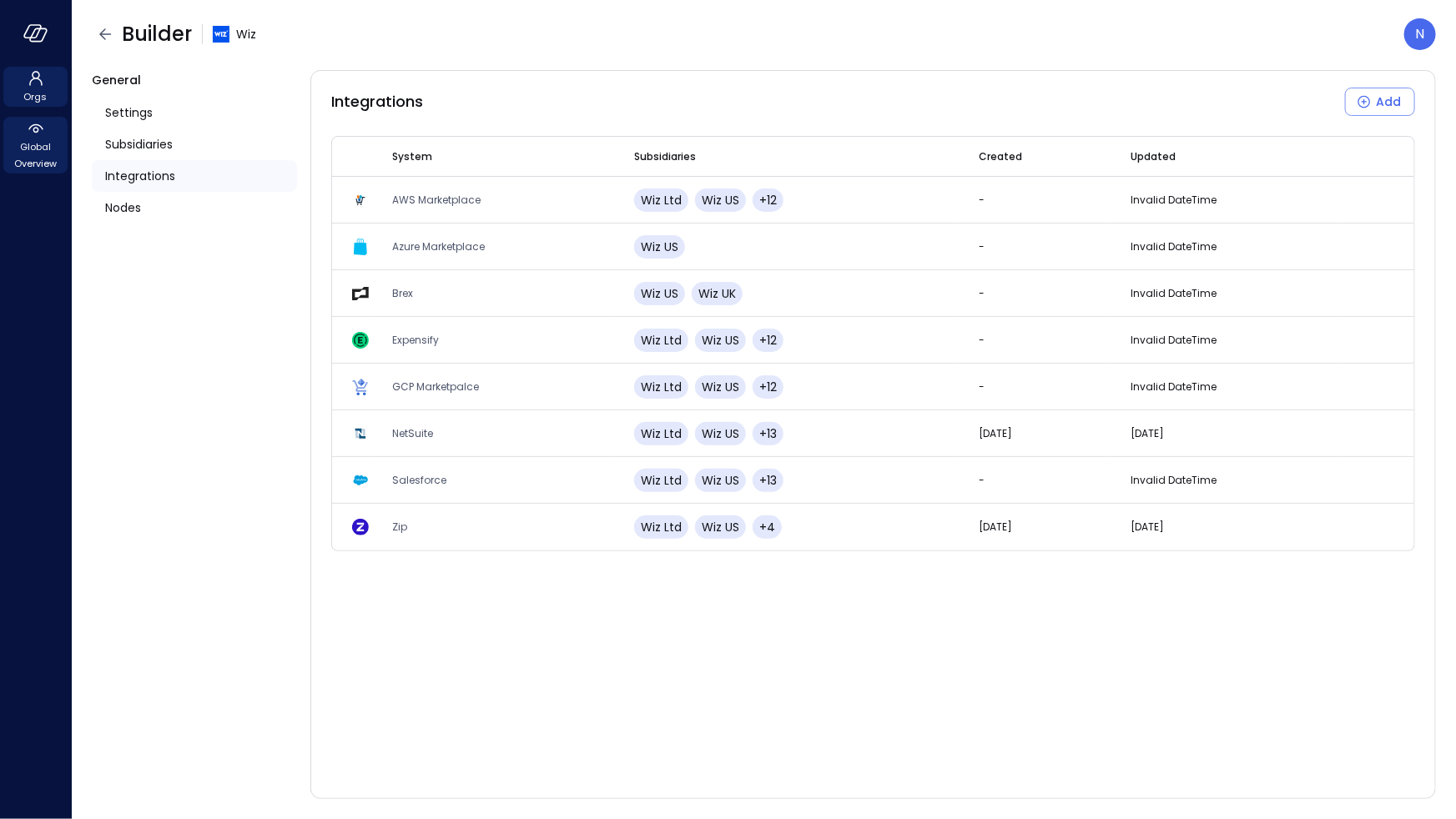 click on "Global Overview" at bounding box center [35, 155] 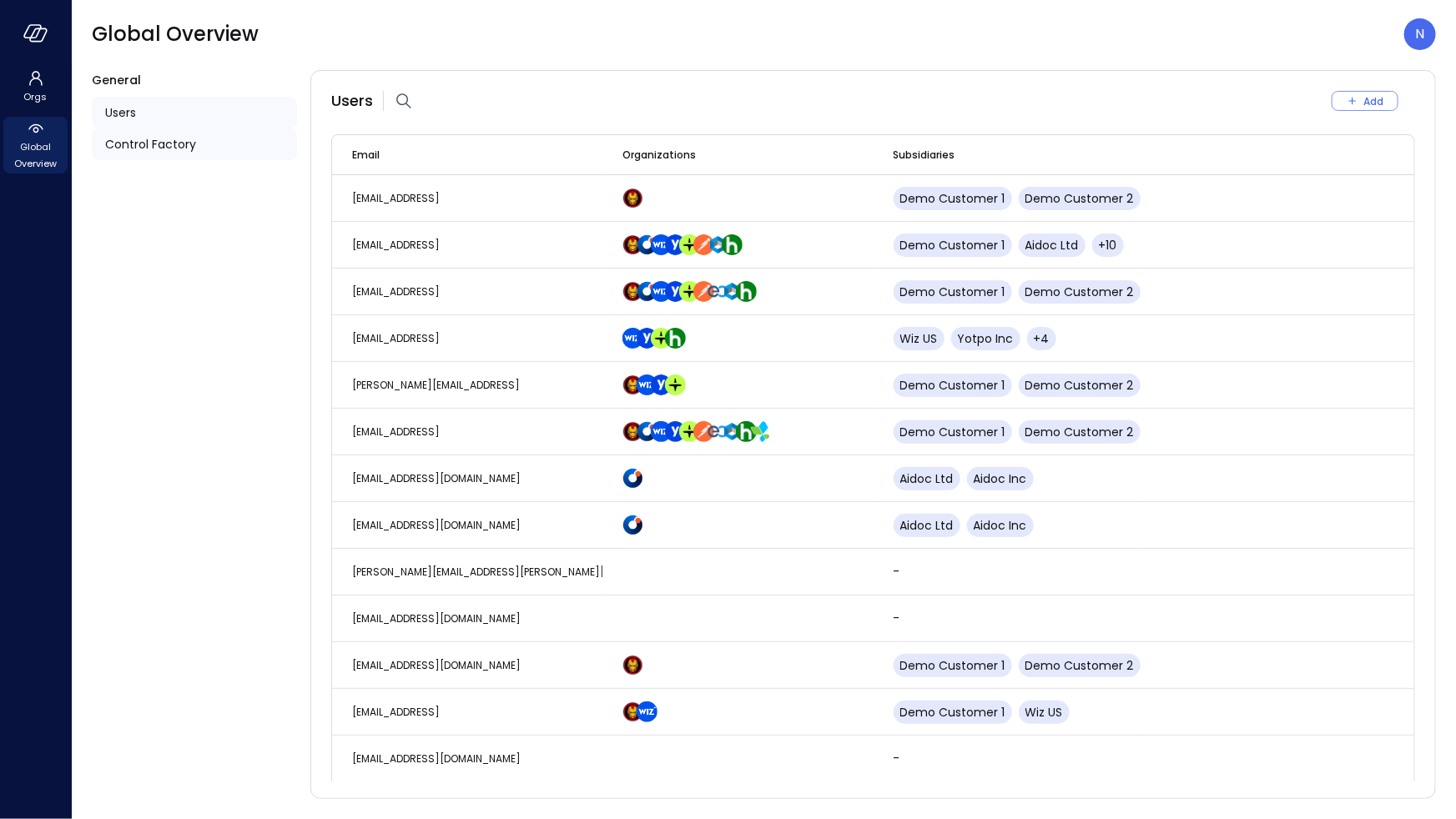 click on "Control Factory" at bounding box center [150, 144] 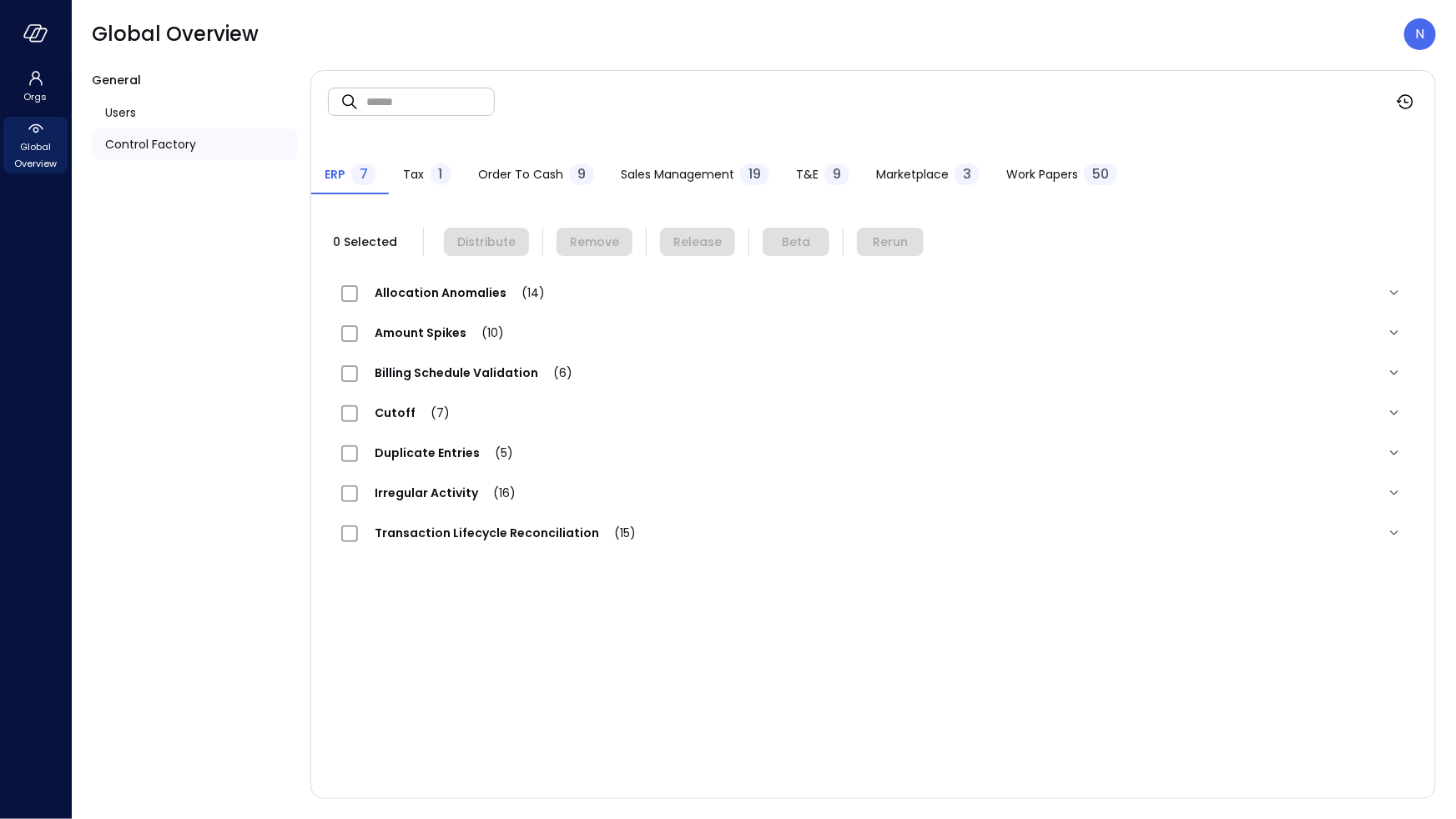 click on "Sales Management" at bounding box center [678, 174] 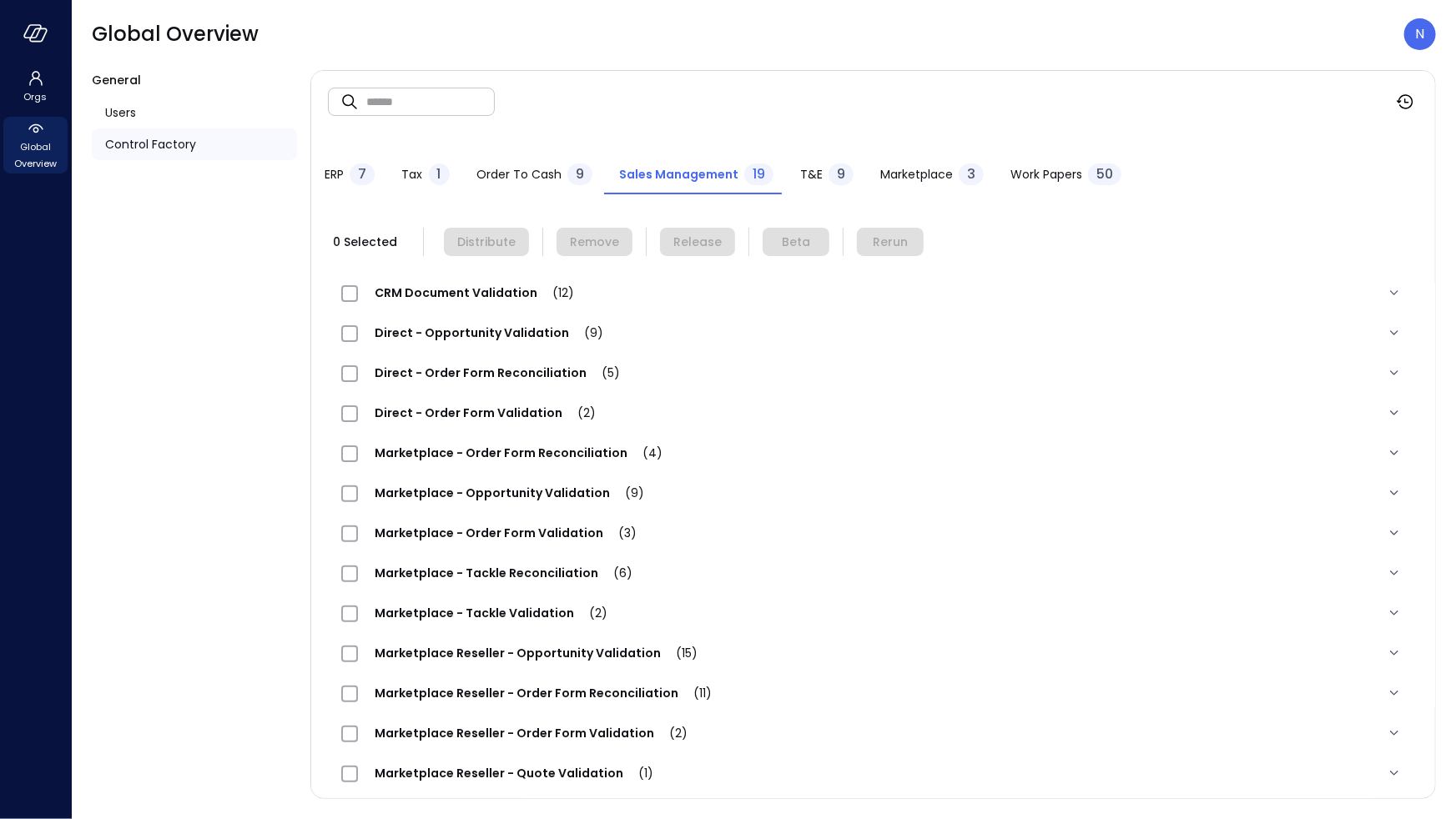 click on "Work Papers" at bounding box center [1046, 174] 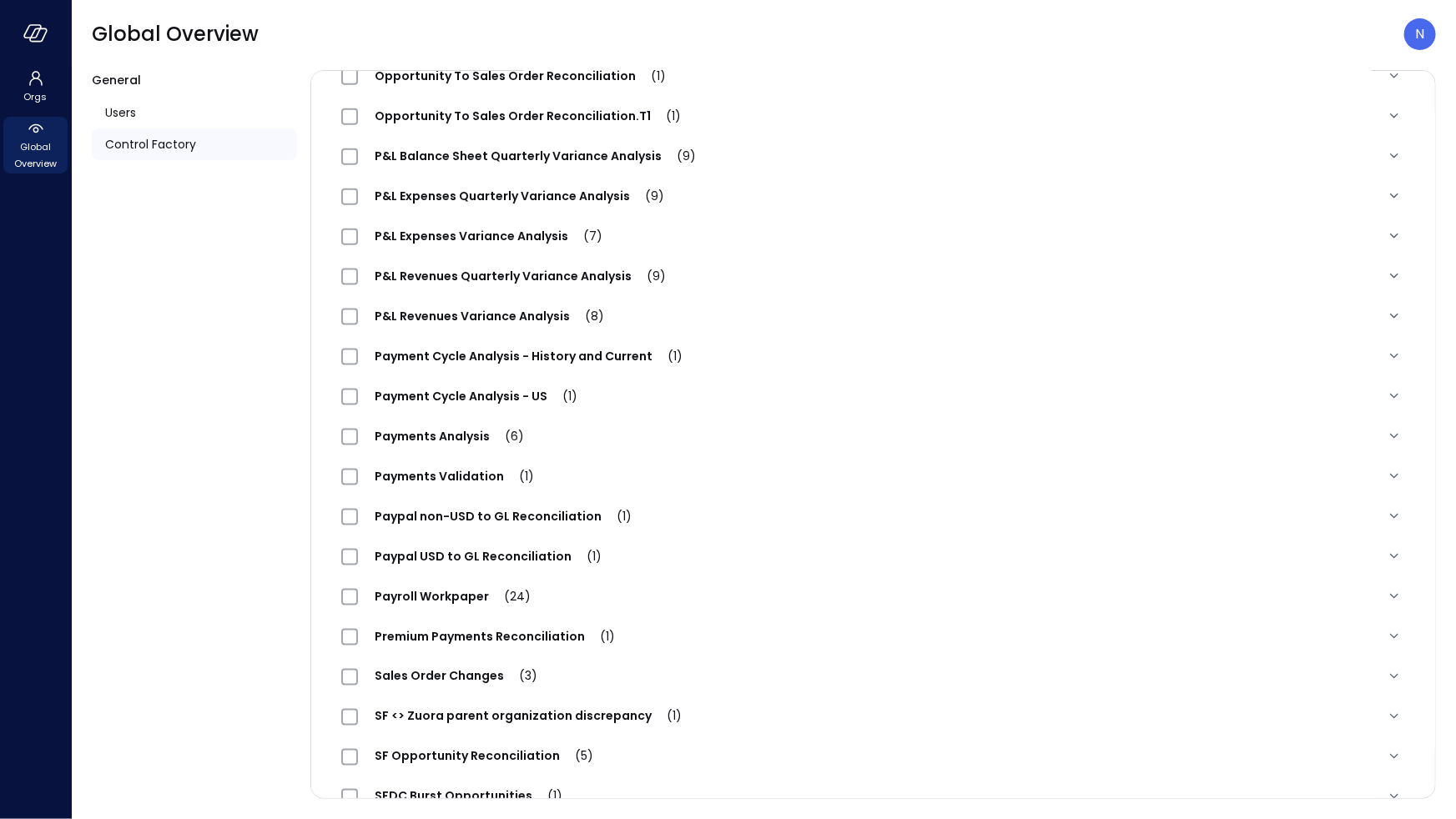 scroll, scrollTop: 1492, scrollLeft: 0, axis: vertical 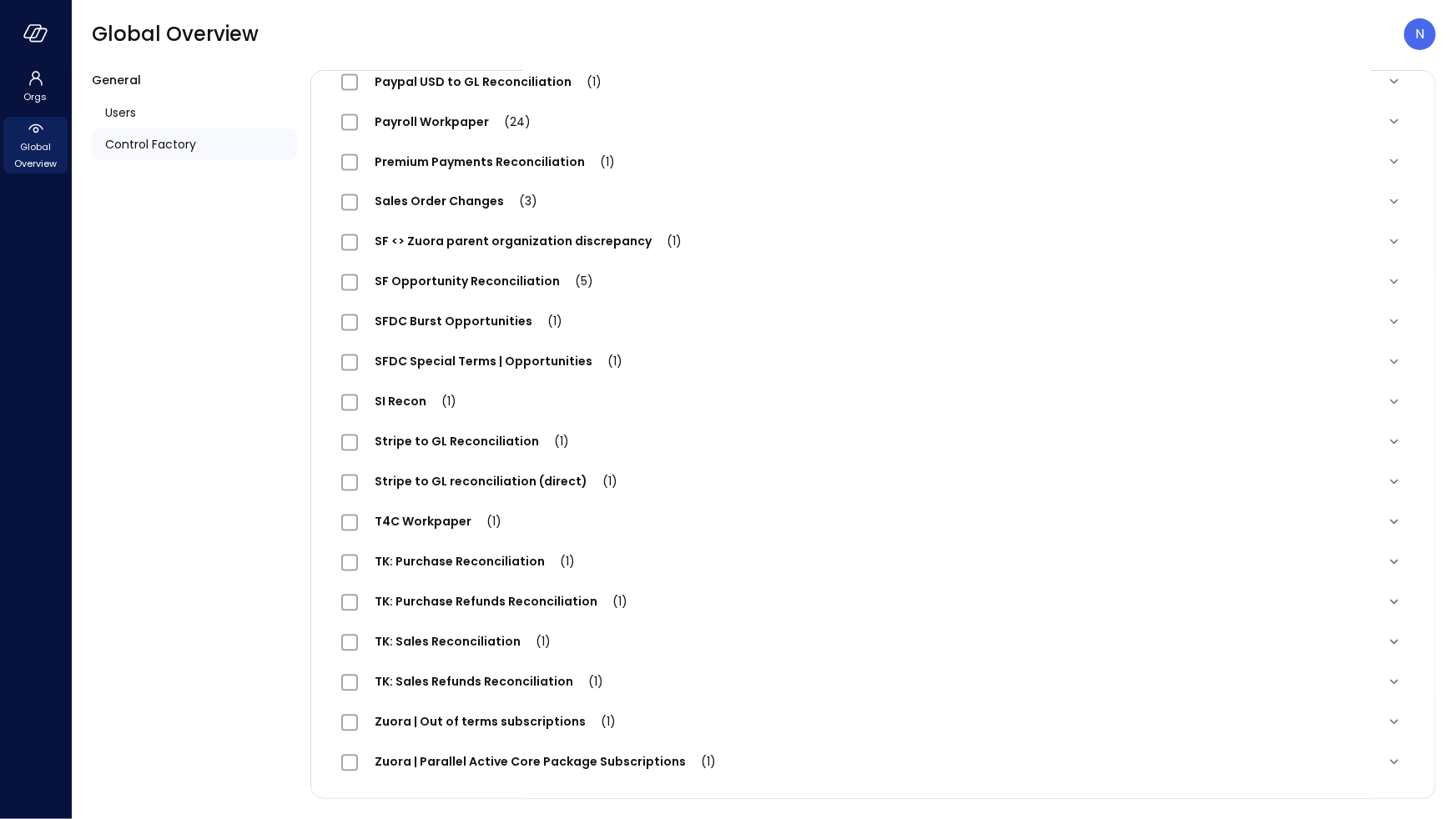 click on "T4C Workpaper (1)" at bounding box center [438, 522] 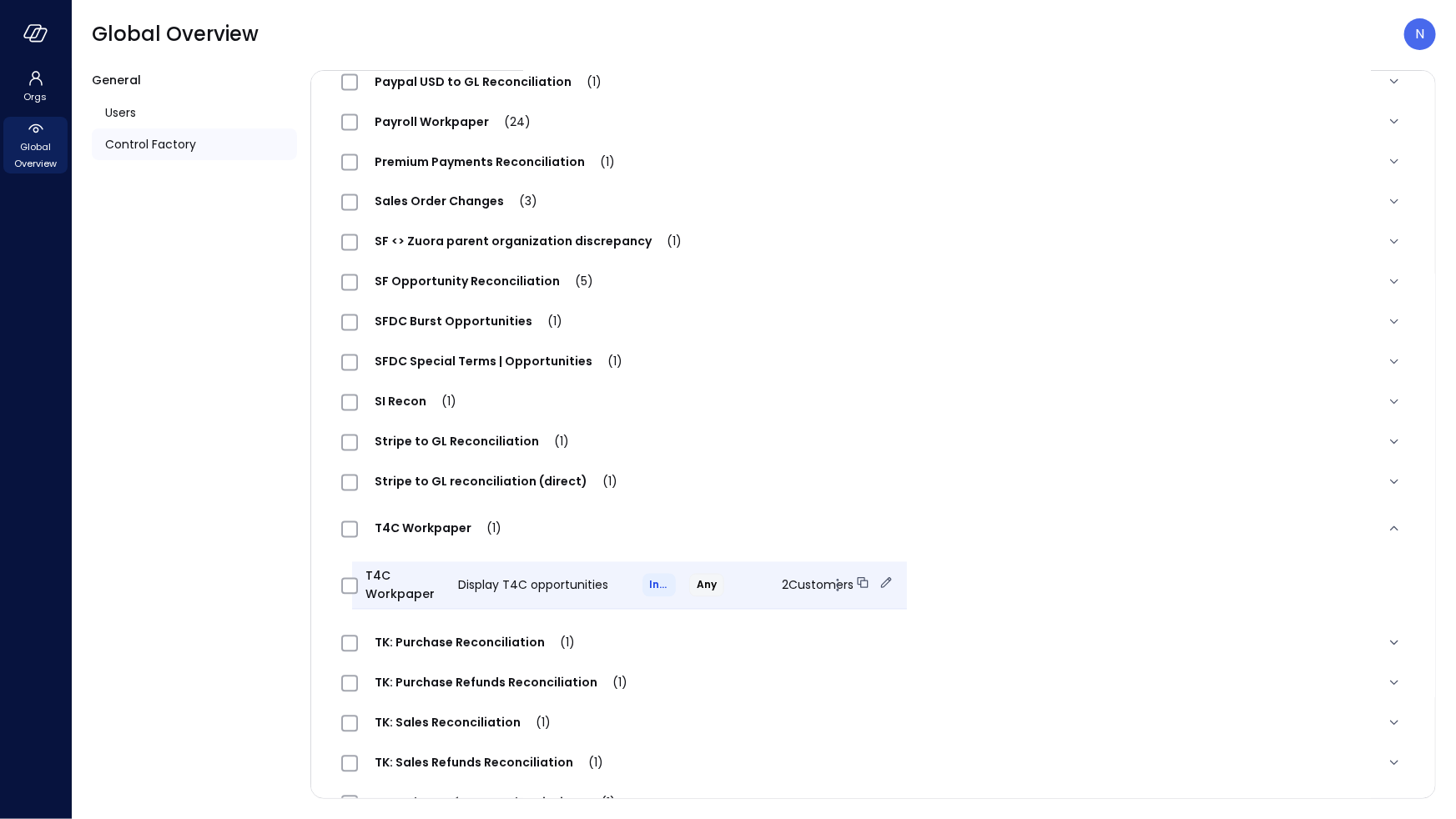 click 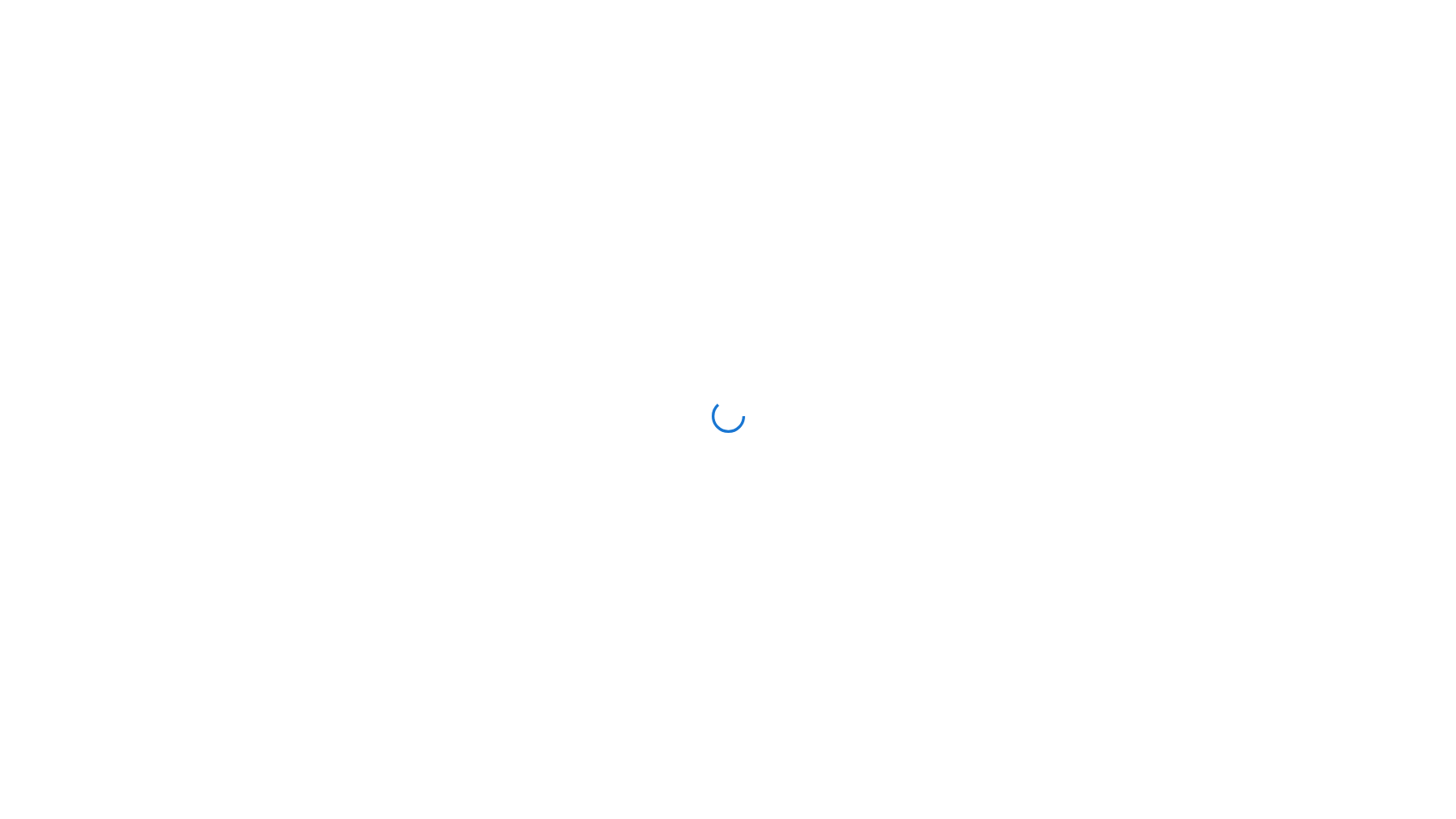 scroll, scrollTop: 0, scrollLeft: 0, axis: both 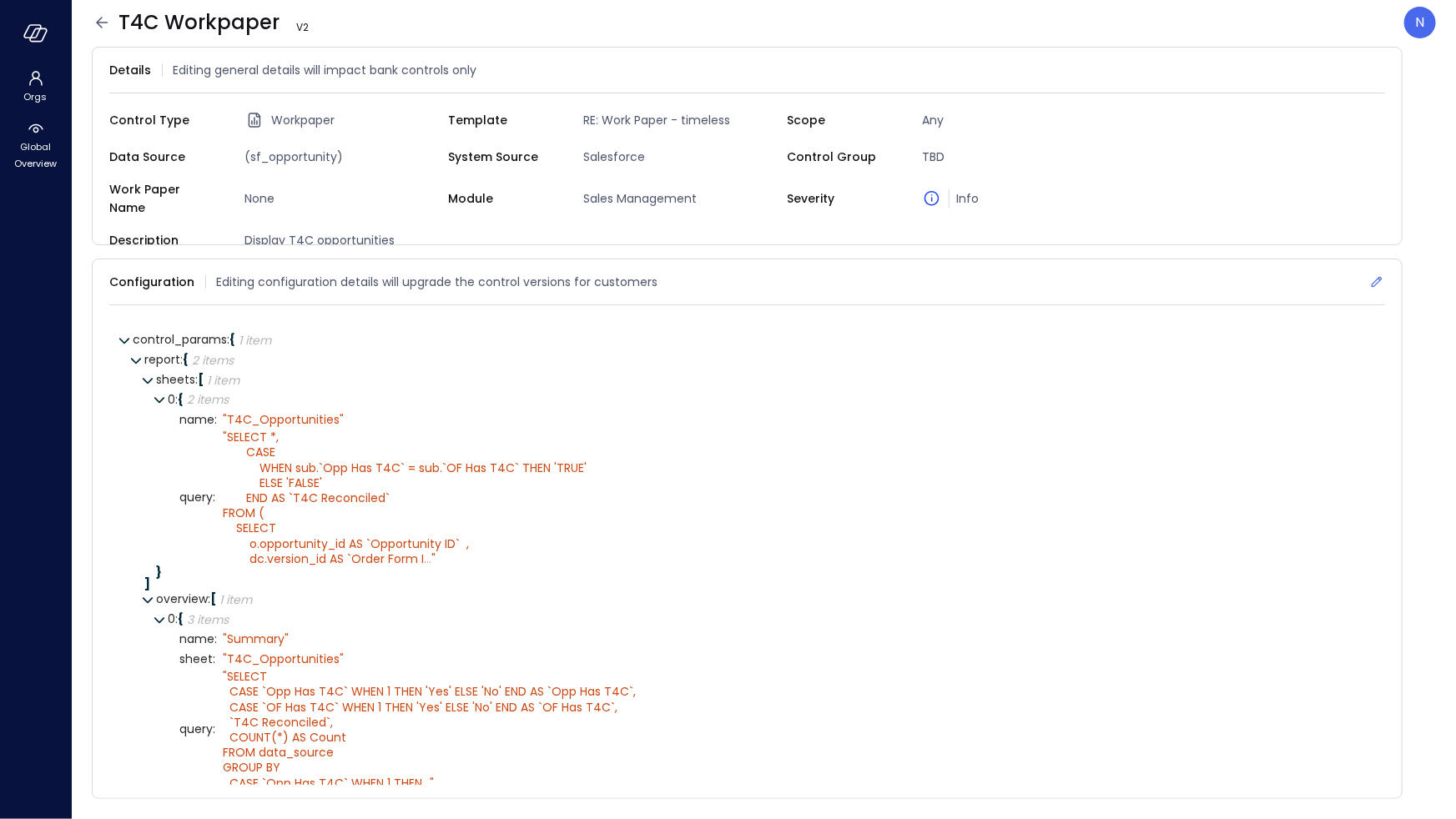 click on "Configuration Editing configuration details will upgrade the control versions for customers" at bounding box center (747, 282) 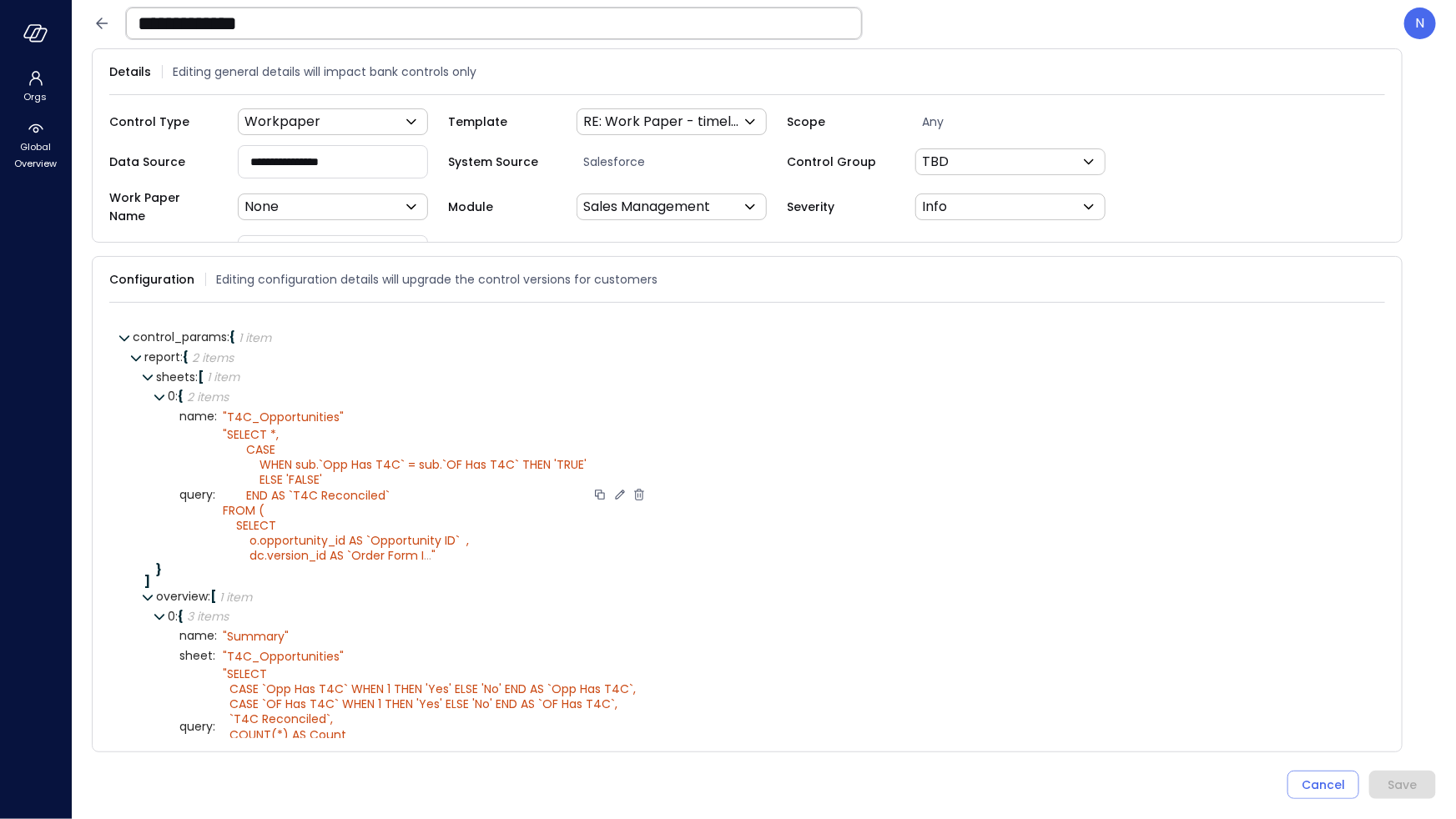 click 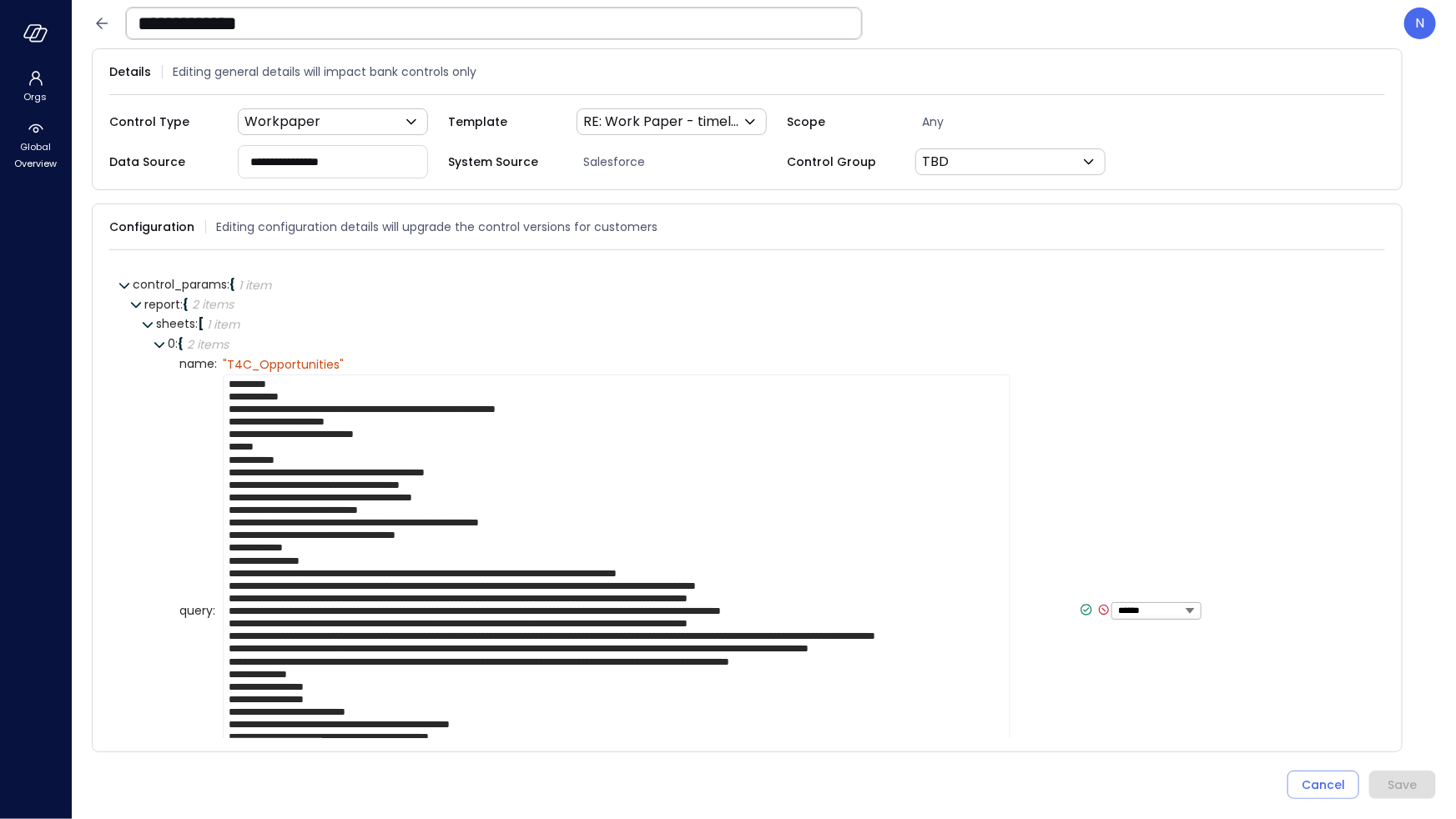 scroll, scrollTop: 13, scrollLeft: 0, axis: vertical 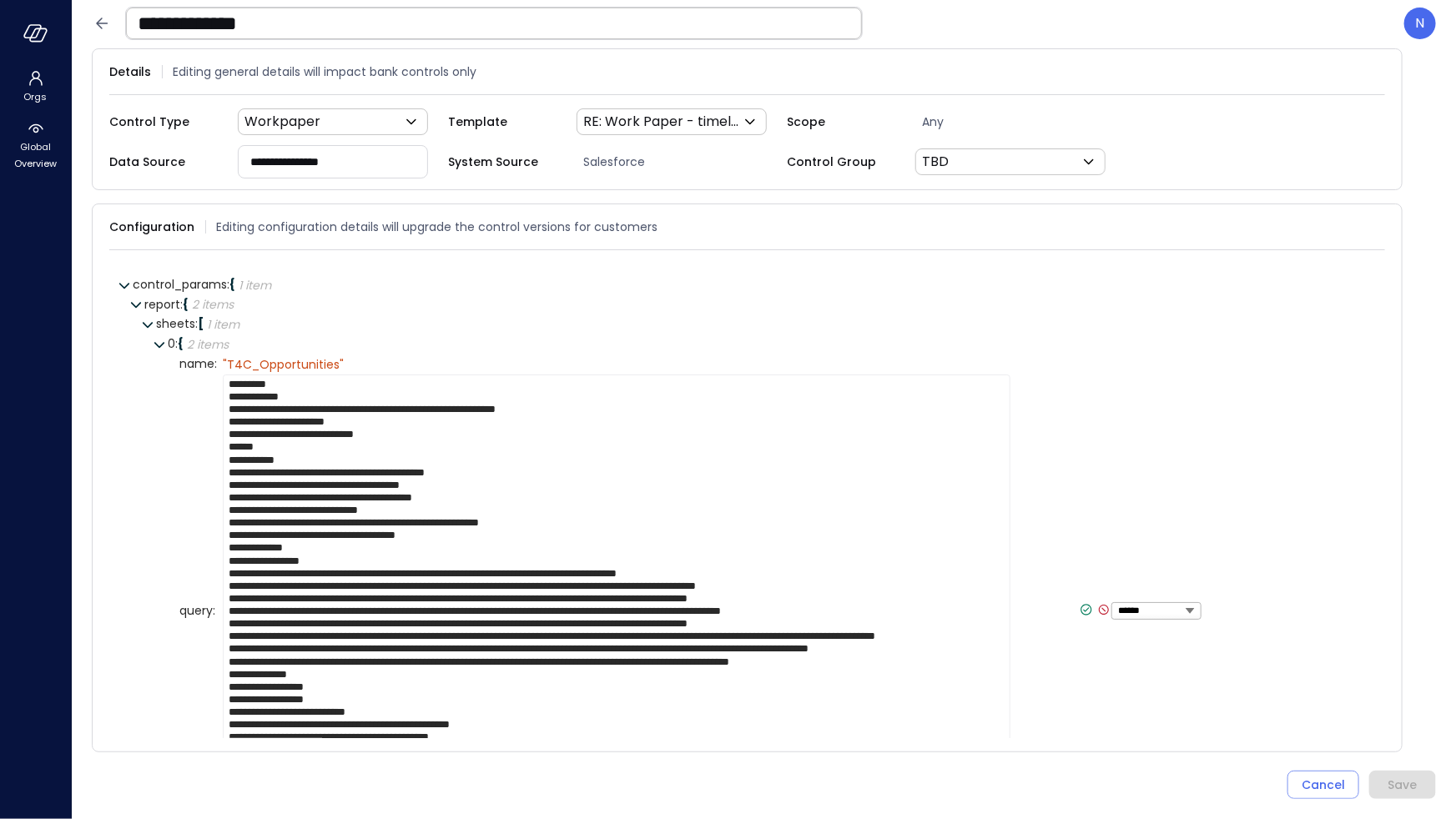 click 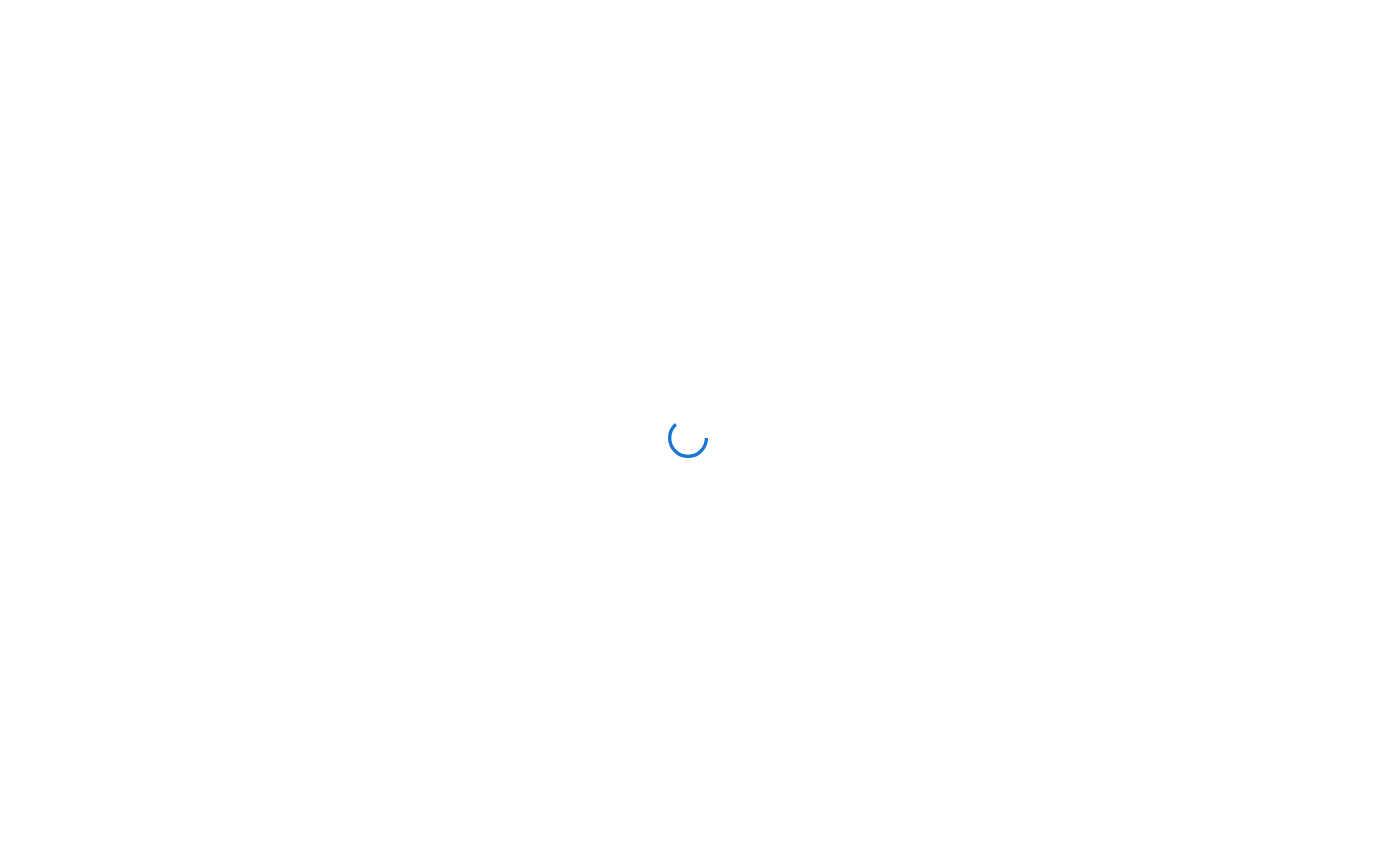 scroll, scrollTop: 0, scrollLeft: 0, axis: both 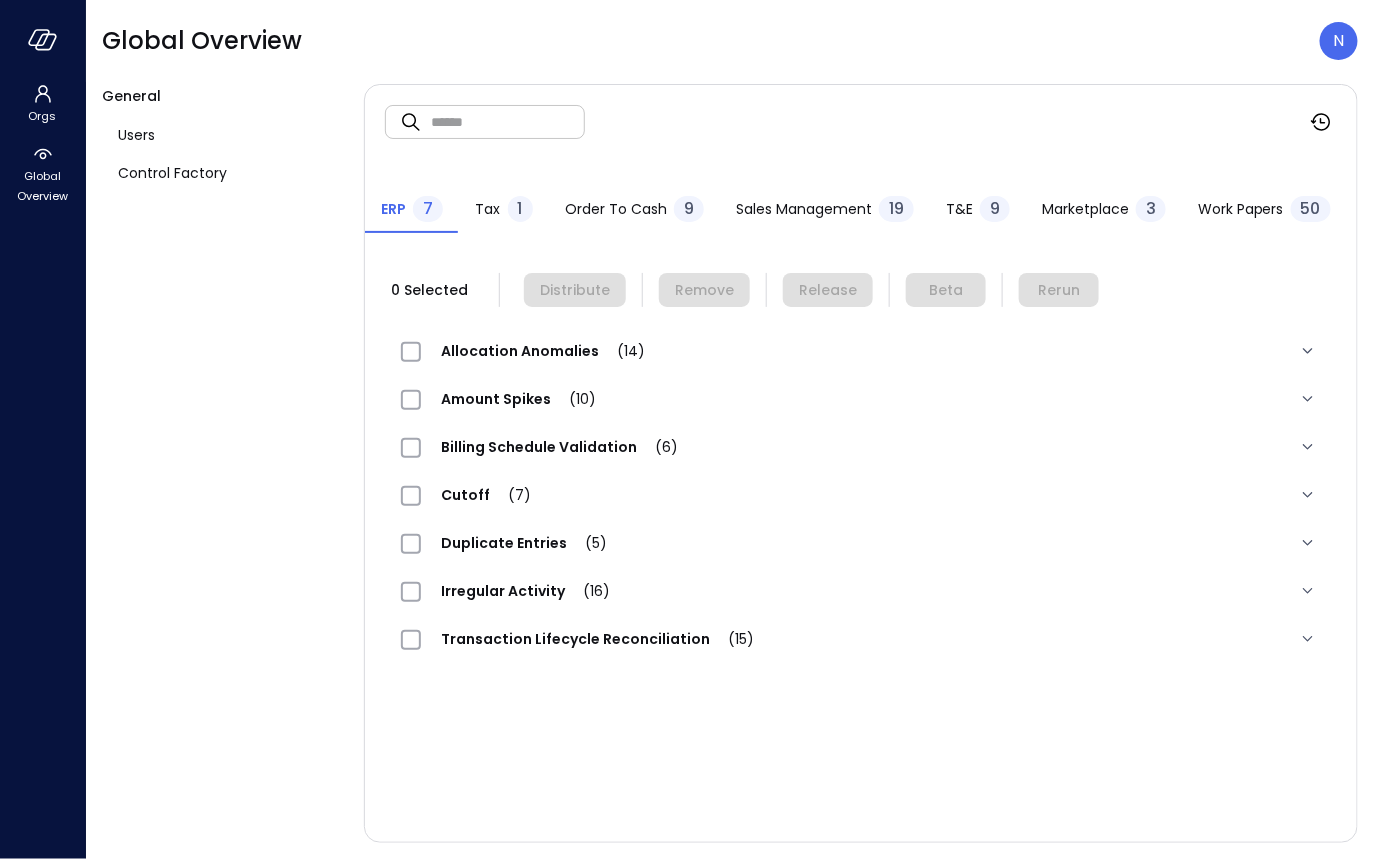 click on "Sales Management" at bounding box center [804, 209] 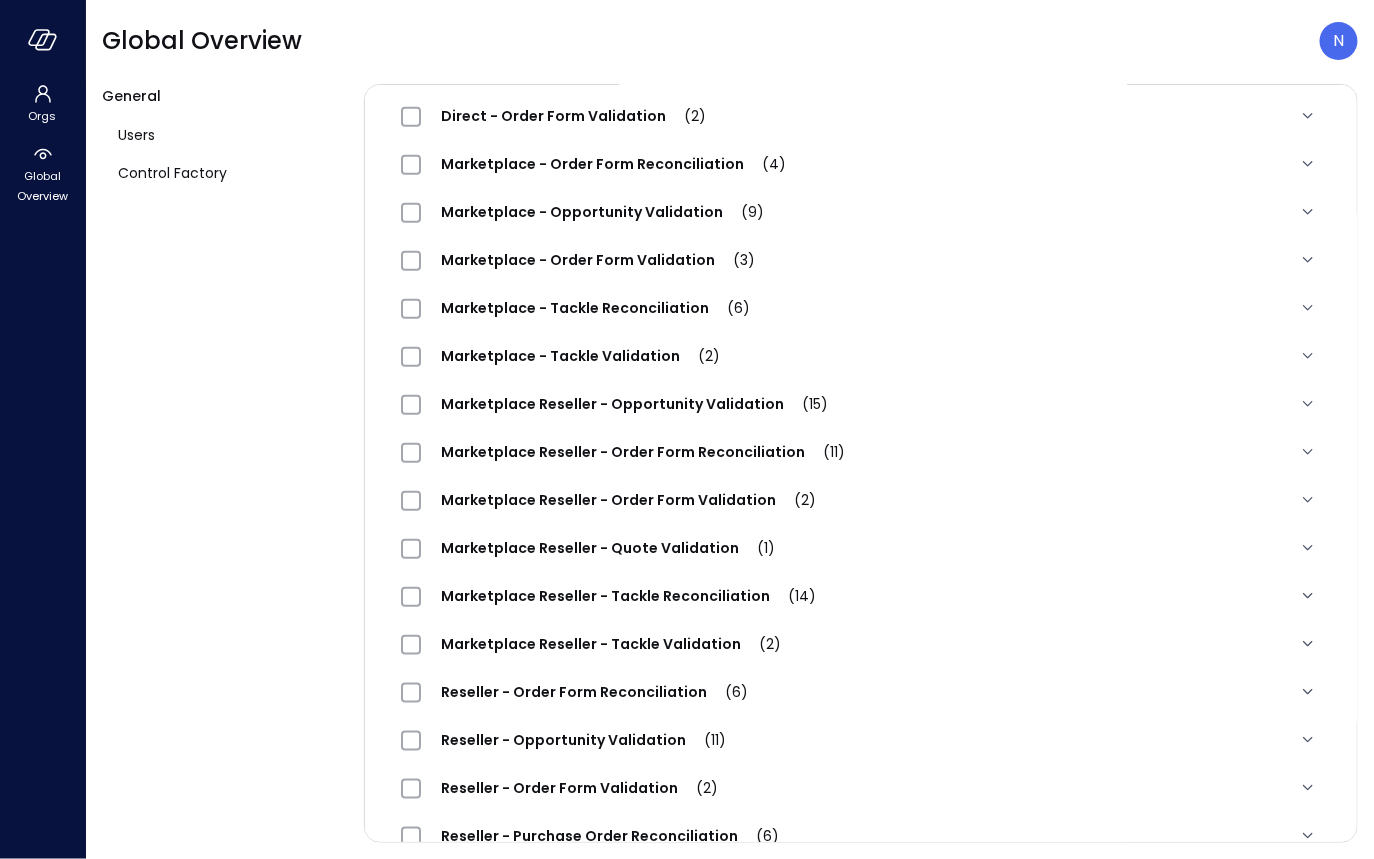 scroll, scrollTop: 0, scrollLeft: 0, axis: both 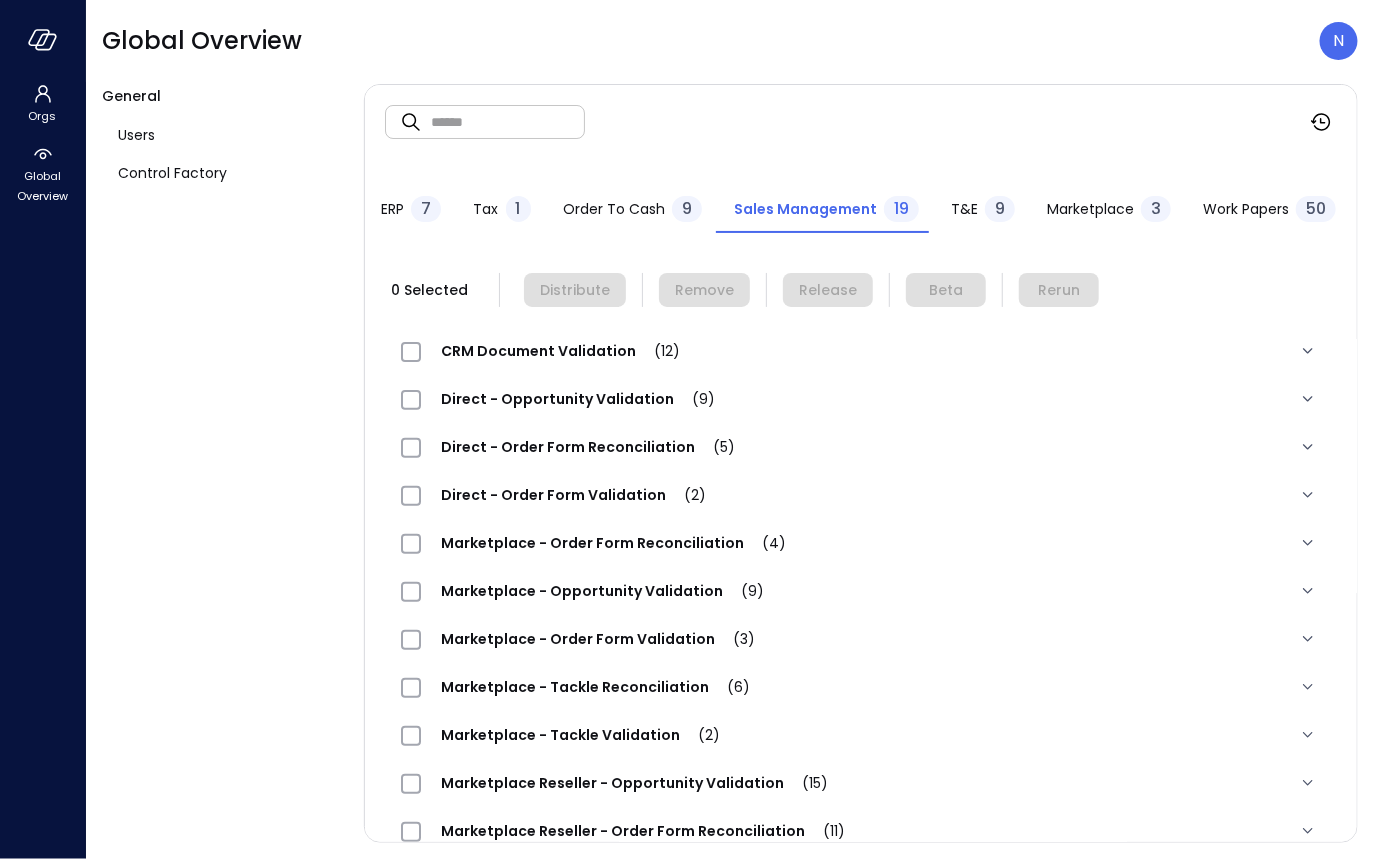 click on "Work Papers" at bounding box center [1246, 209] 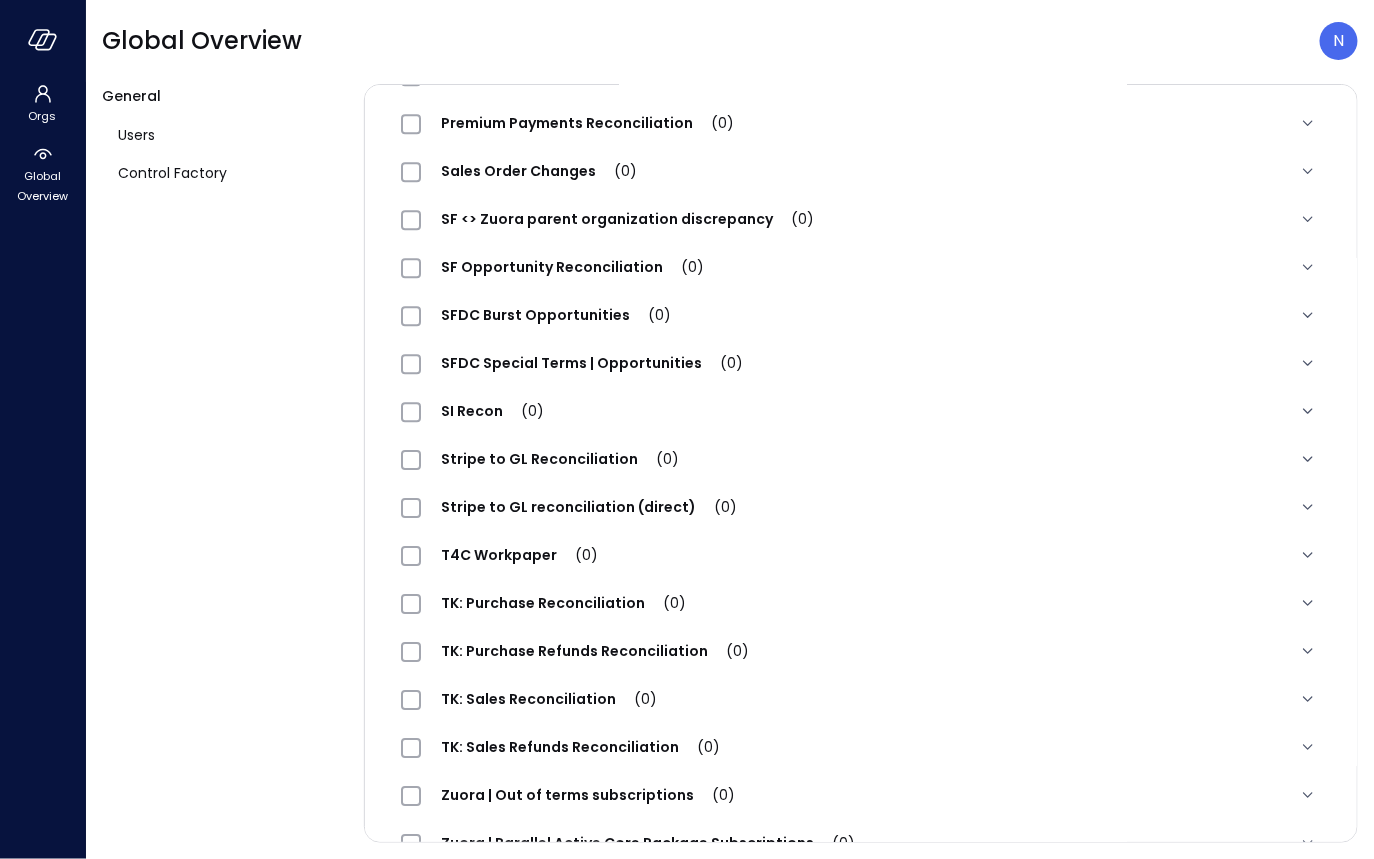 scroll, scrollTop: 936, scrollLeft: 0, axis: vertical 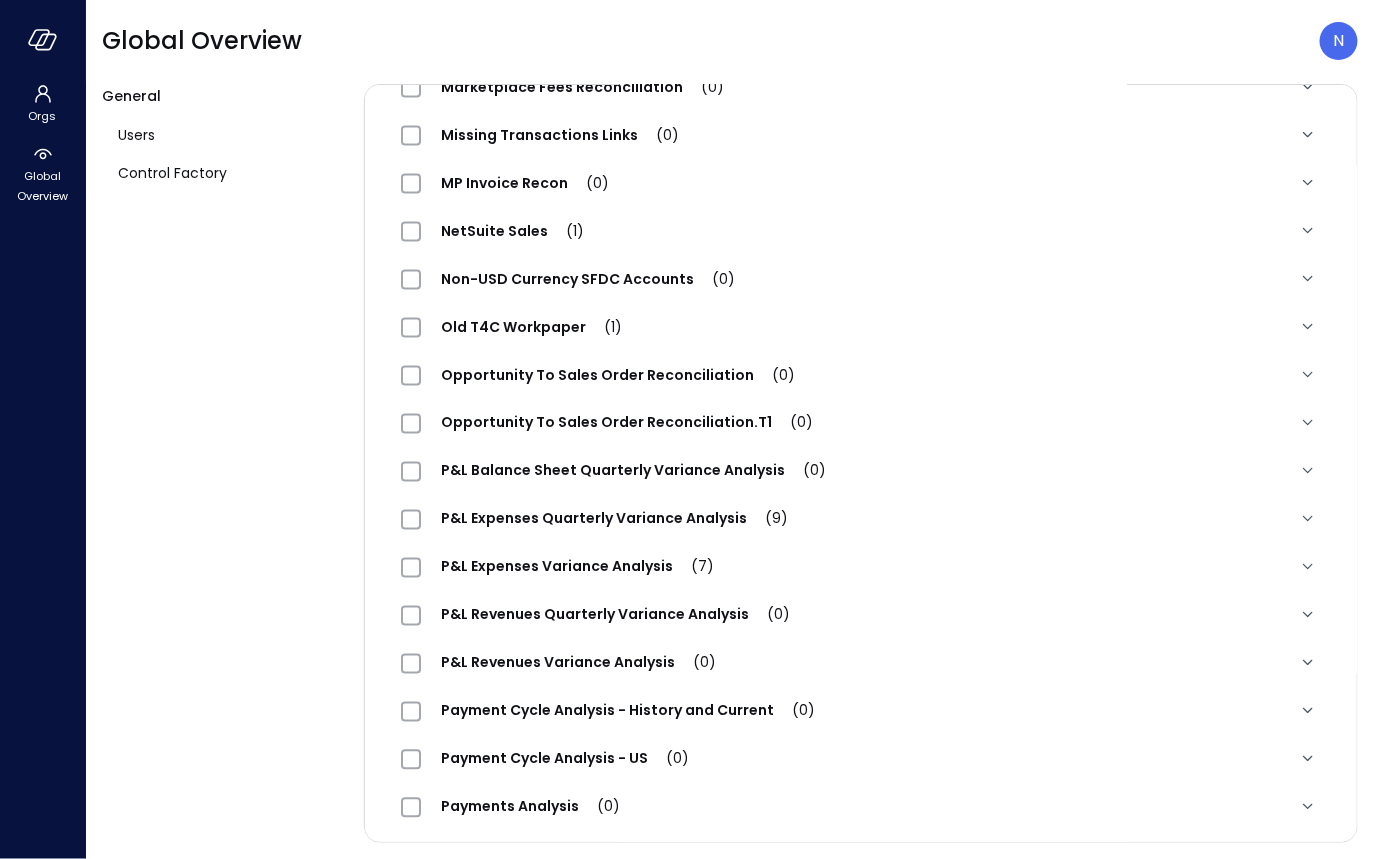 click on "Opportunity To Sales Order Reconciliation   (0)" at bounding box center (618, 375) 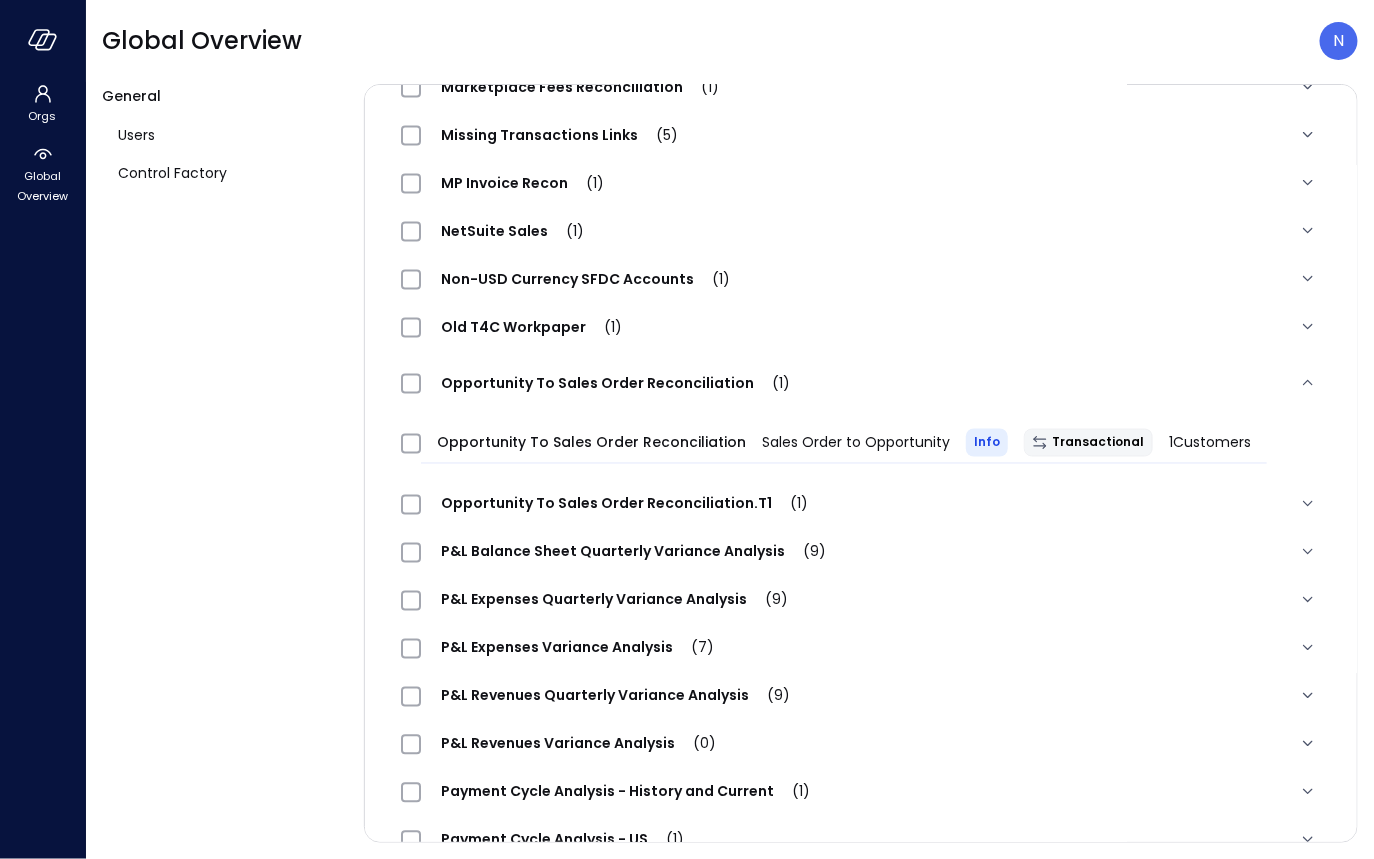 click on "Opportunity To Sales Order Reconciliation   Sales Order to Opportunity Info Transactional 1  Customers" at bounding box center (861, 447) 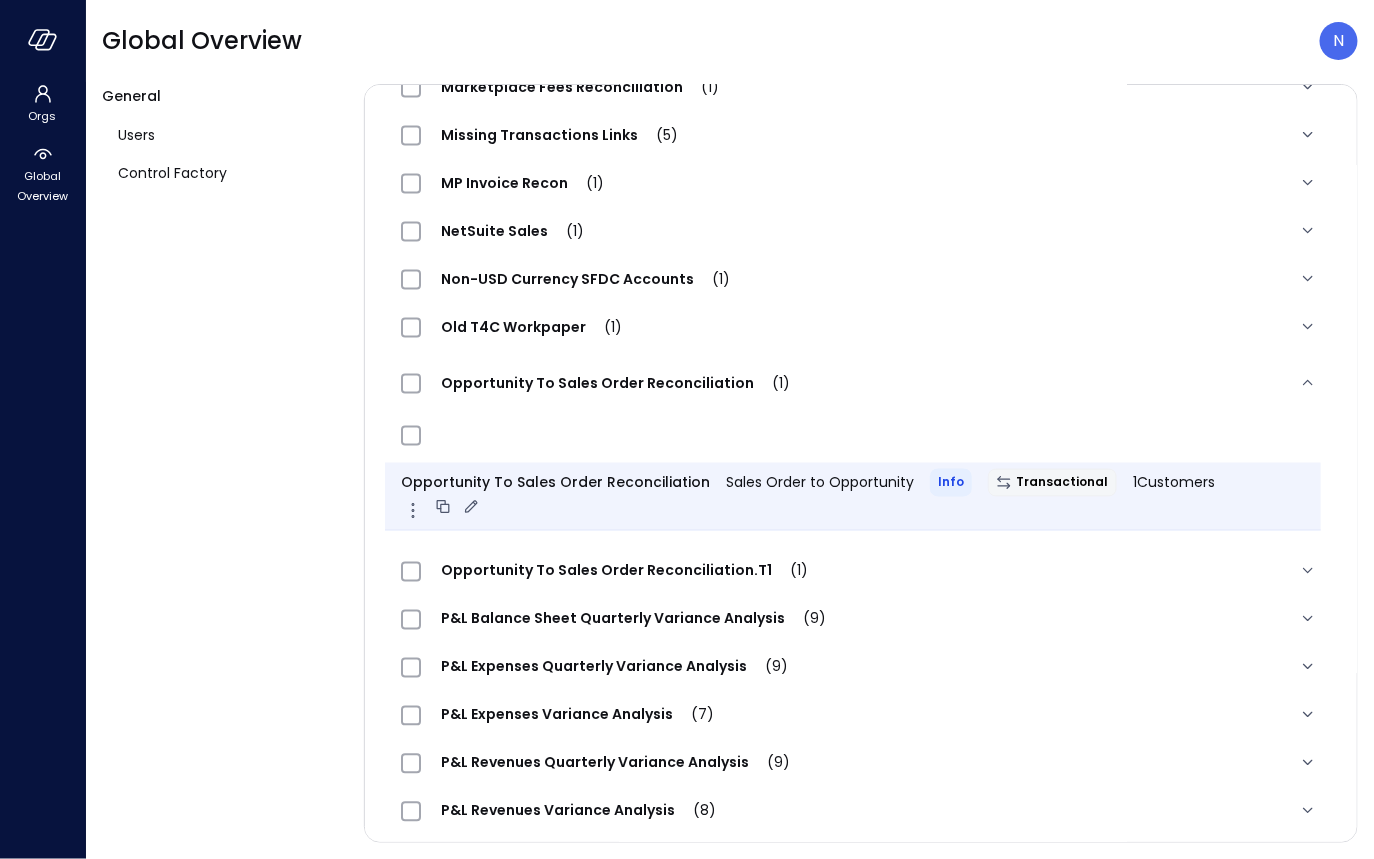 click on "Opportunity To Sales Order Reconciliation   Sales Order to Opportunity Info Transactional 1  Customers" at bounding box center [853, 497] 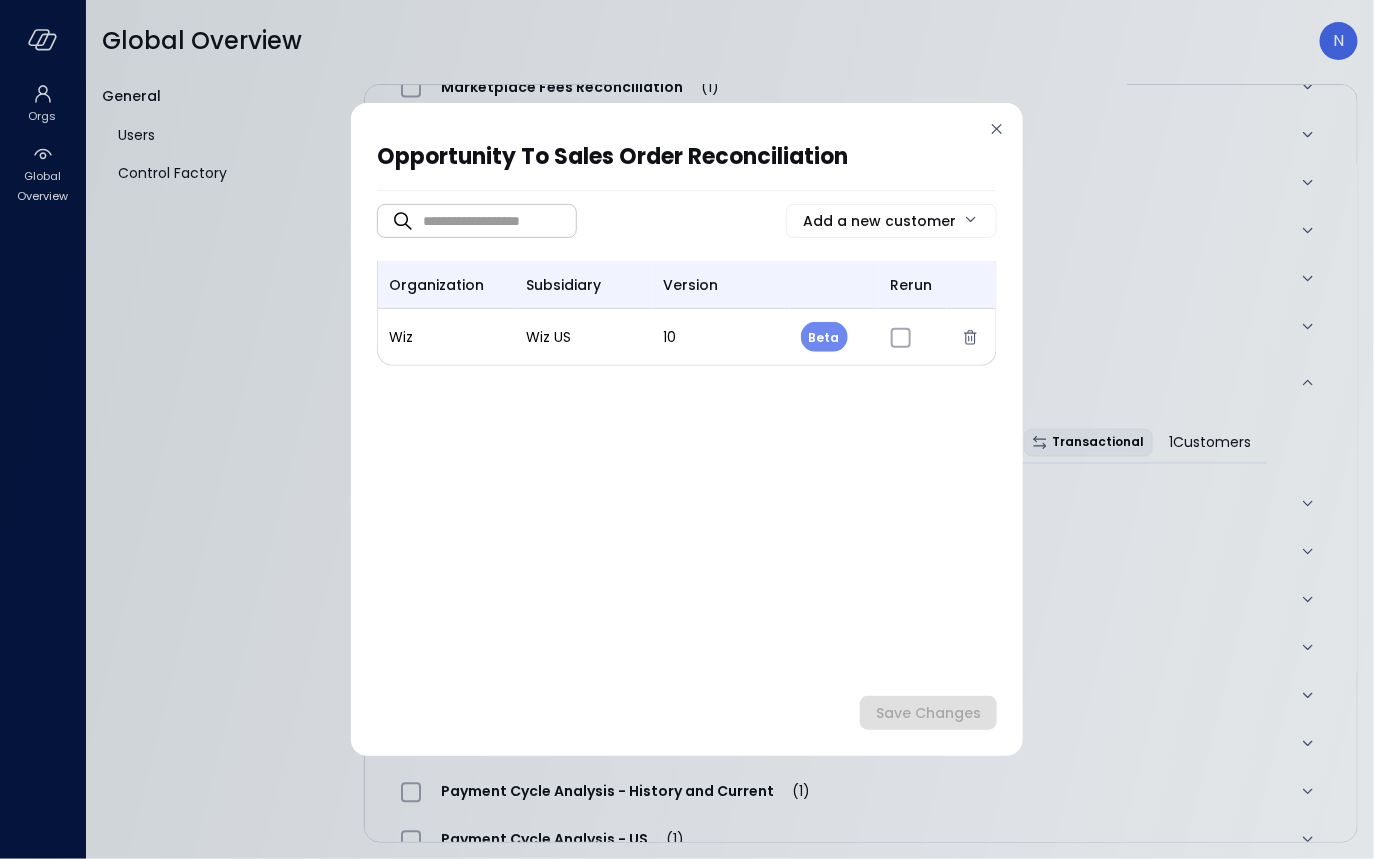 click on "Opportunity To Sales Order Reconciliation   ​ ​ Add a new customer organization subsidiary version rerun Wiz Wiz US 10 Beta * Save Changes" at bounding box center [687, 429] 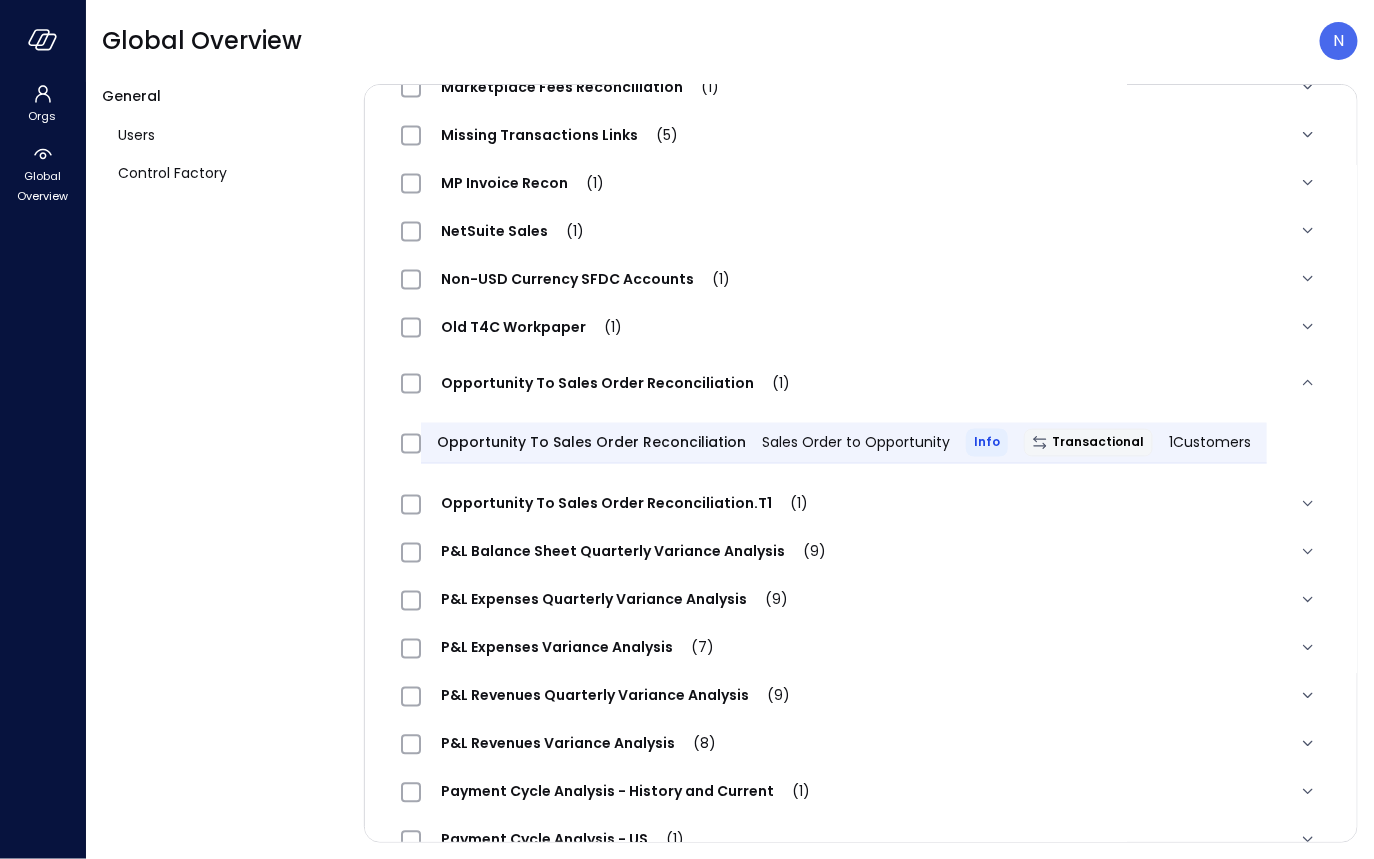click on "Opportunity To Sales Order Reconciliation   Sales Order to Opportunity Info Transactional 1  Customers" at bounding box center (844, 443) 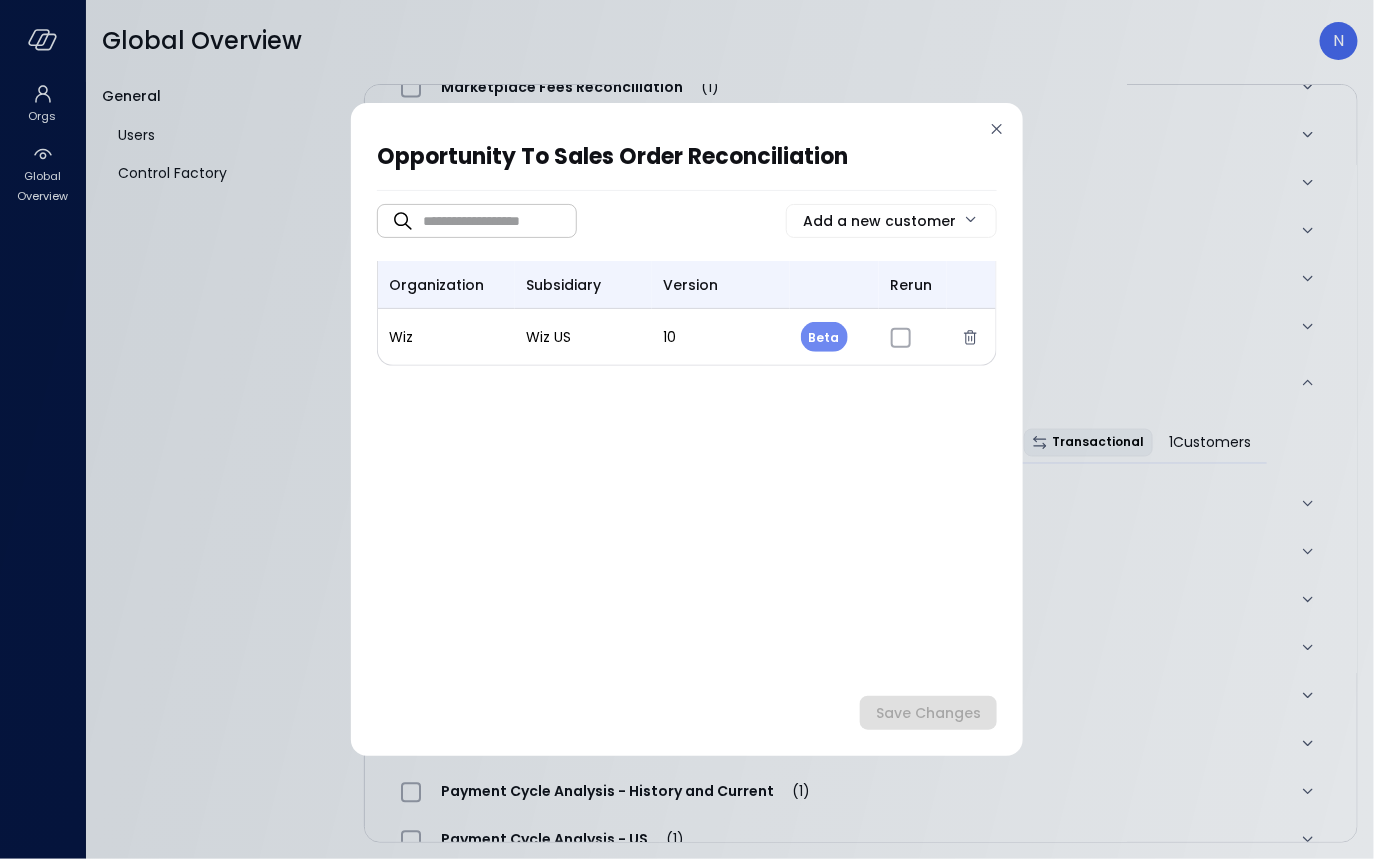 drag, startPoint x: 993, startPoint y: 116, endPoint x: 975, endPoint y: 153, distance: 41.14608 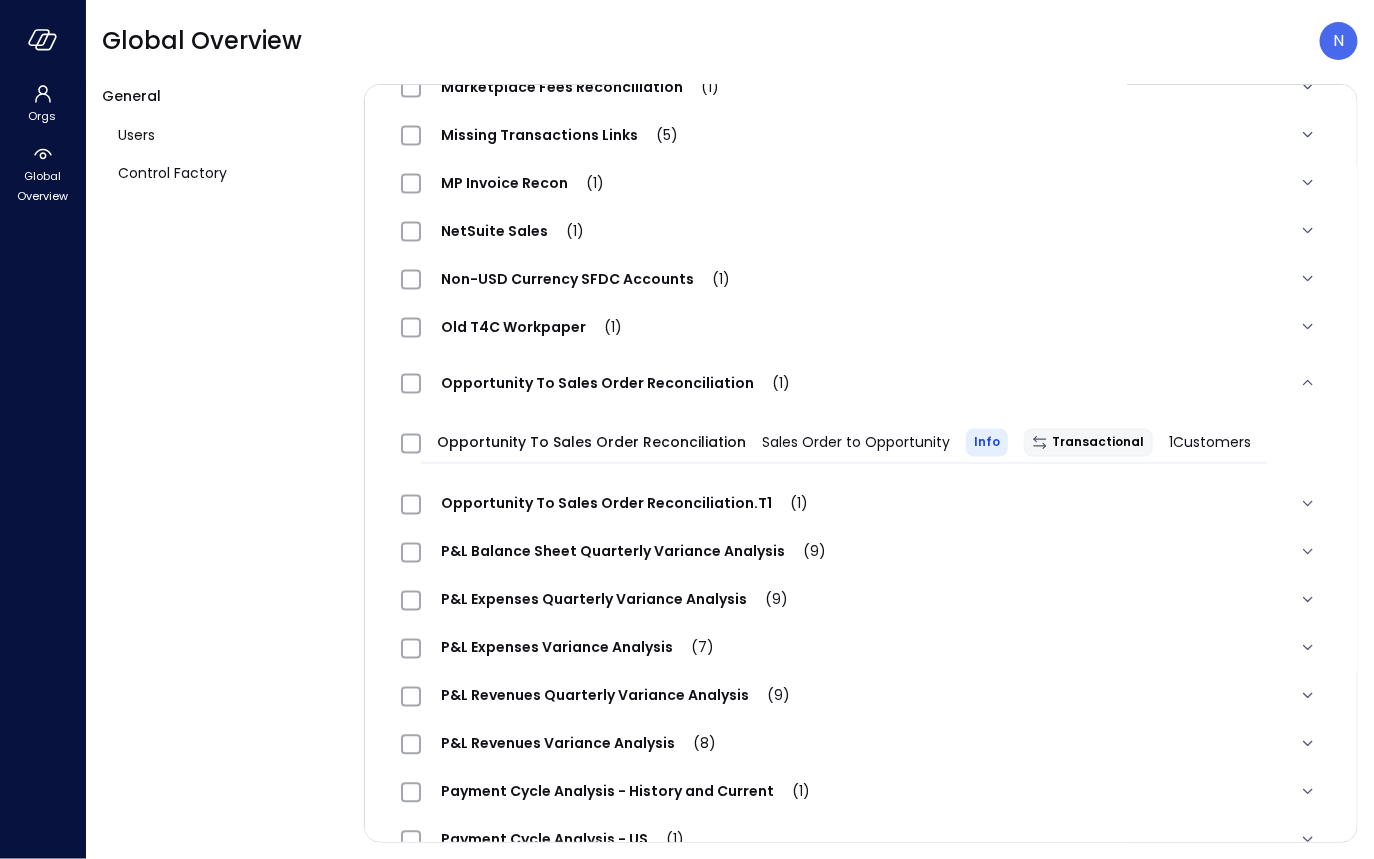 click on "Opportunity To Sales Order Reconciliation   Sales Order to Opportunity Info Transactional 1  Customers" at bounding box center (861, 447) 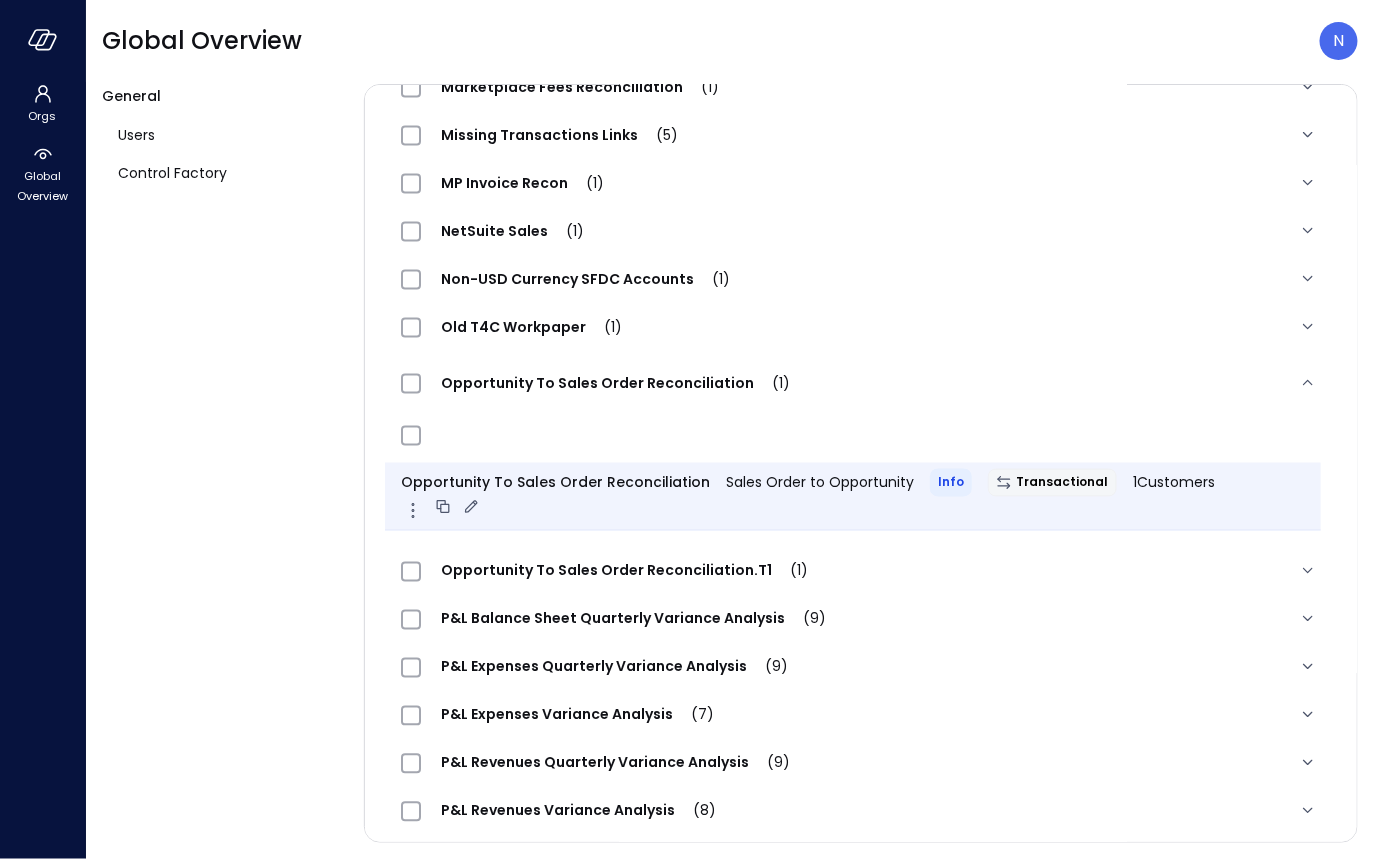 click 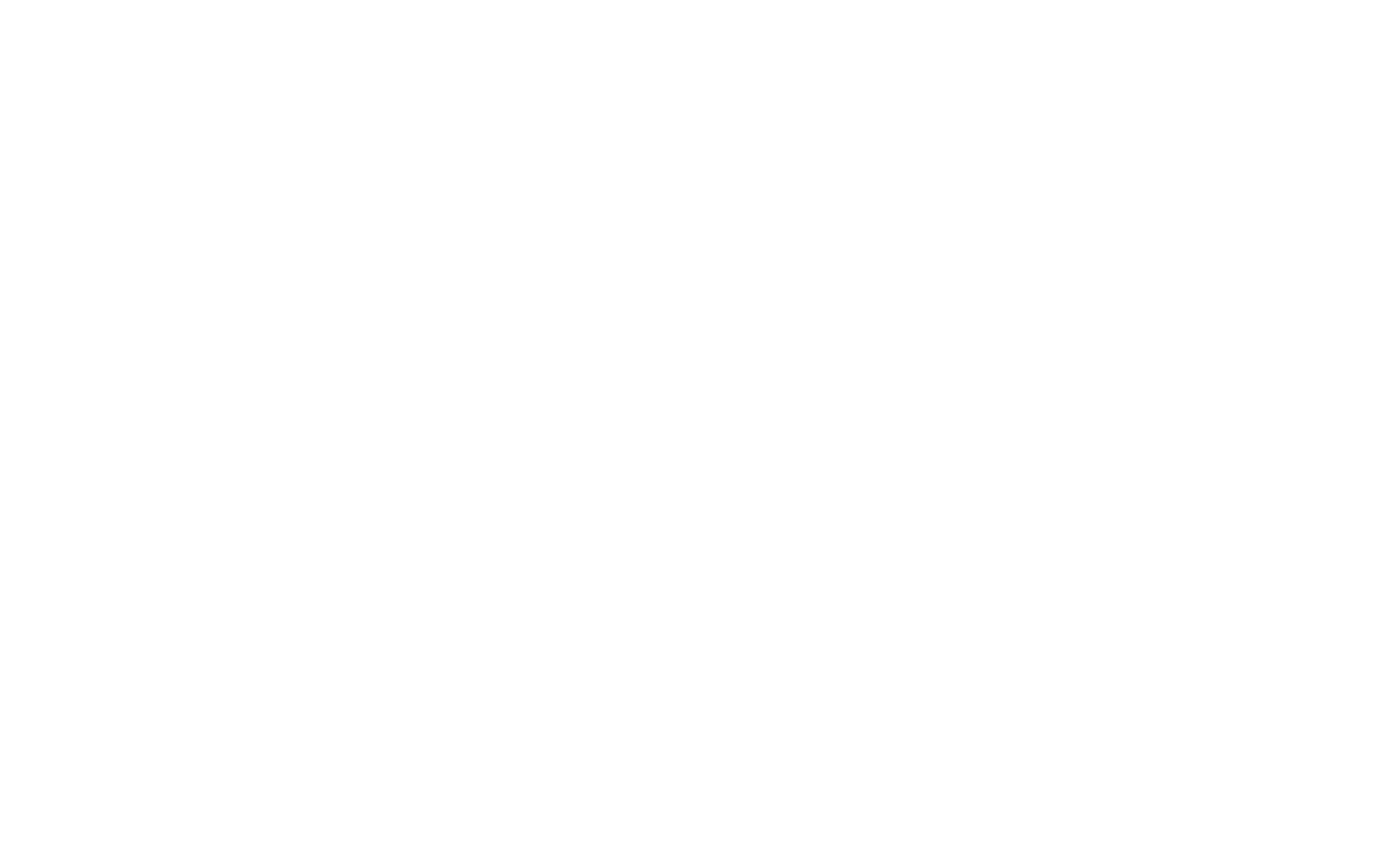 scroll, scrollTop: 0, scrollLeft: 0, axis: both 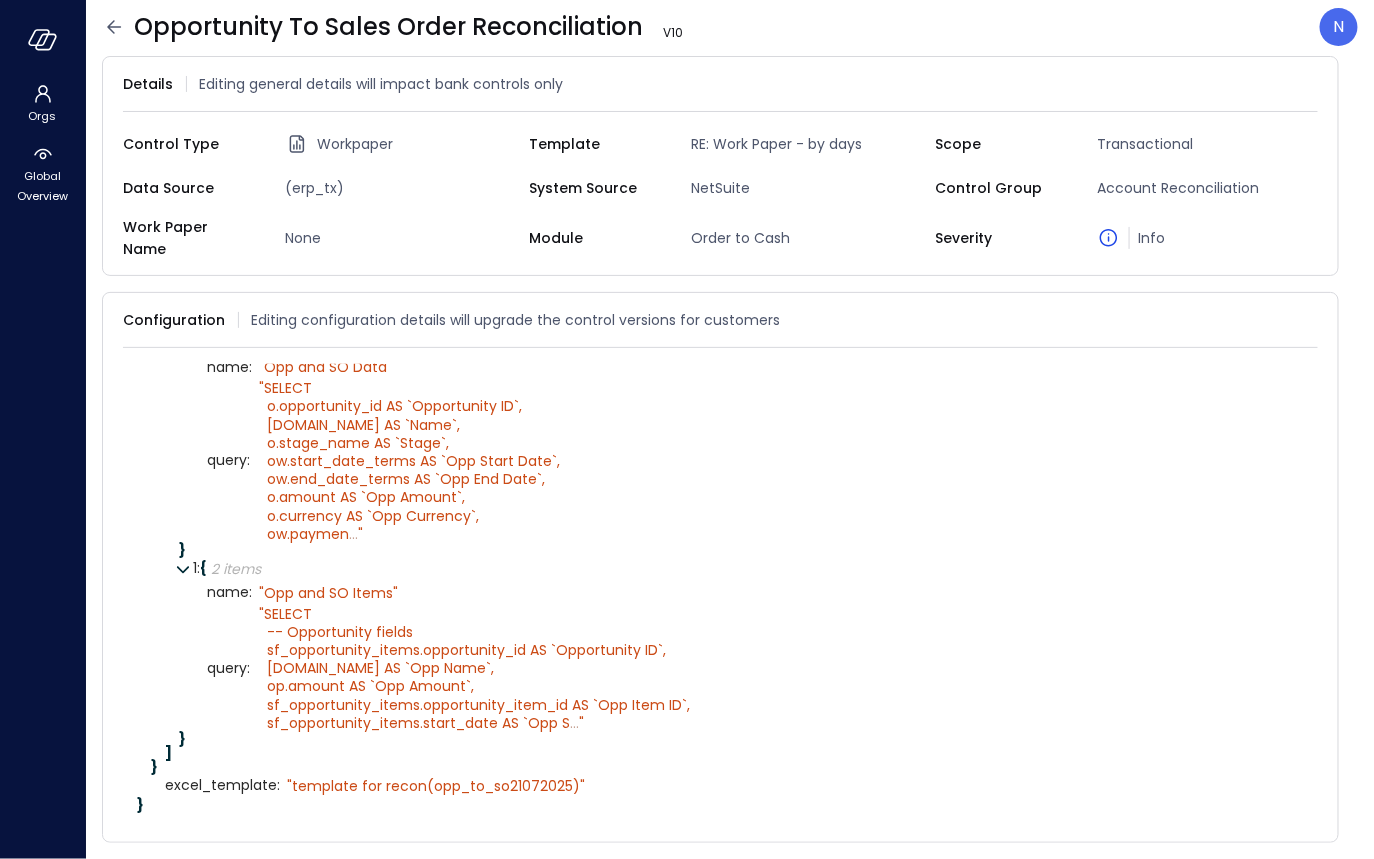 click on "query : " SELECT
o.opportunity_id AS `Opportunity ID`,
[DOMAIN_NAME] AS `Name`,
o.stage_name AS `Stage`,
ow.start_date_terms AS `Opp Start Date`,
ow.end_date_terms AS `Opp End Date`,
o.amount AS `Opp Amount`,
o.currency AS `Opp Currency`,
ow.paymen ... "" at bounding box center [755, 461] 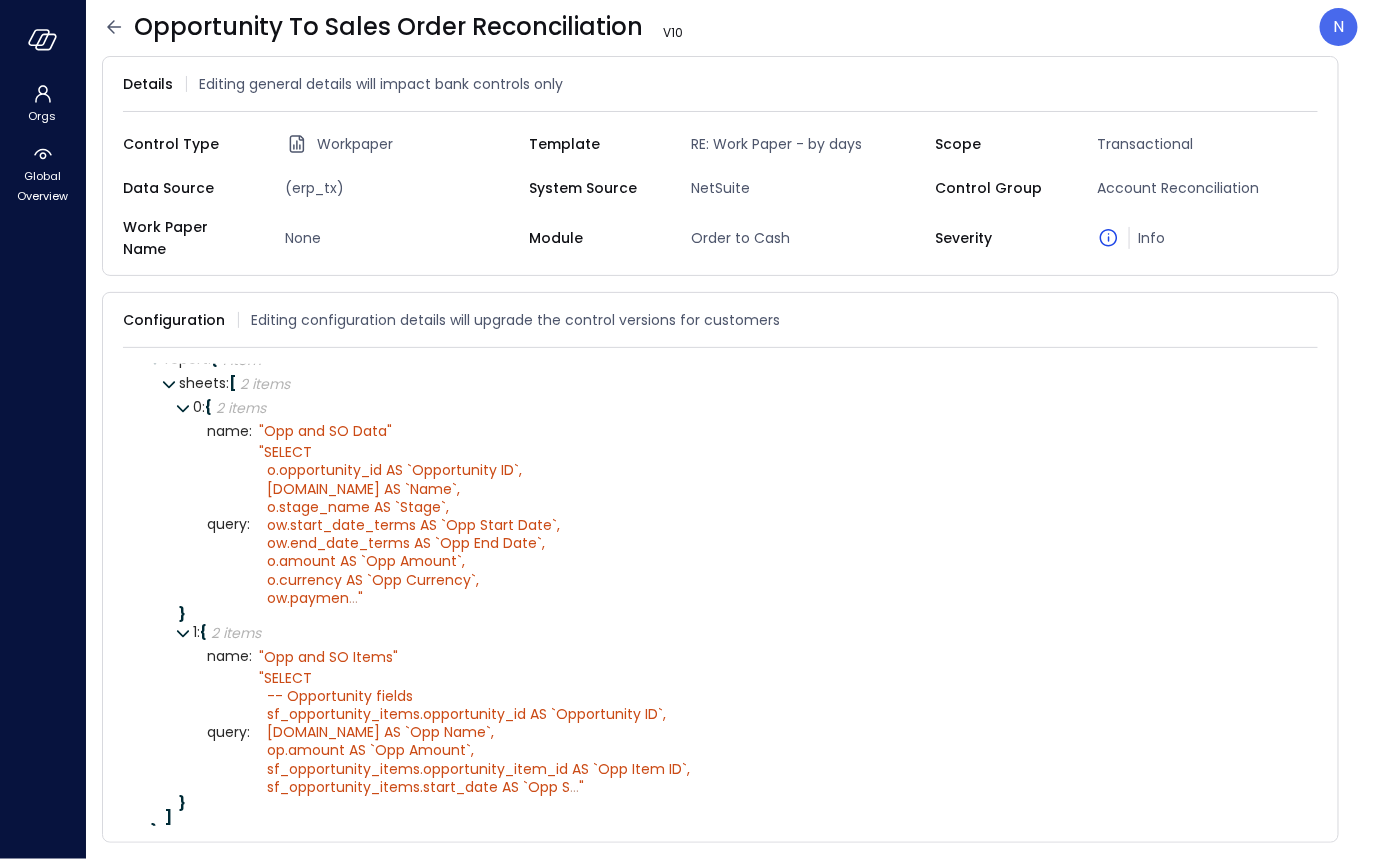 scroll, scrollTop: 118, scrollLeft: 0, axis: vertical 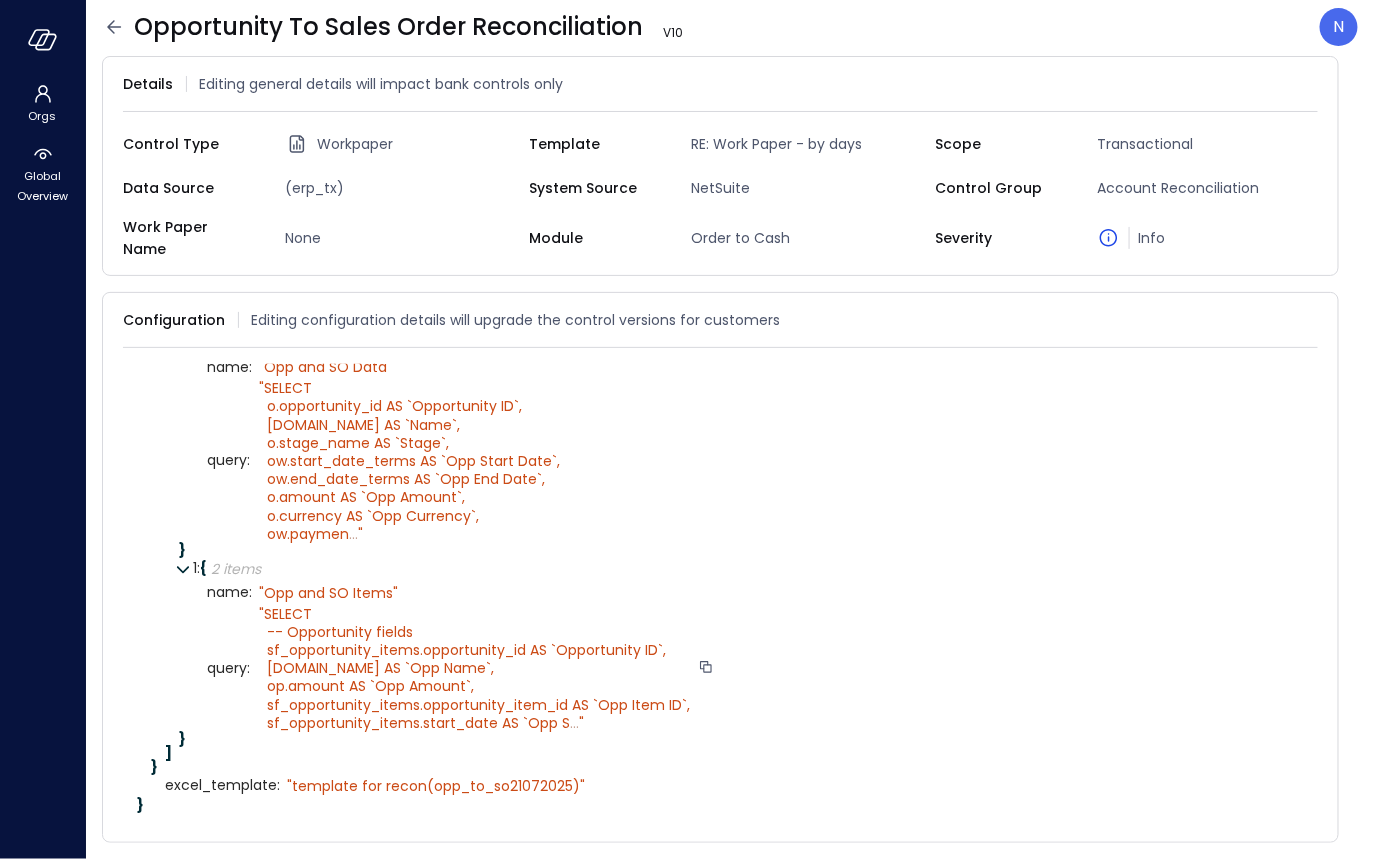 drag, startPoint x: 570, startPoint y: 629, endPoint x: 588, endPoint y: 658, distance: 34.132095 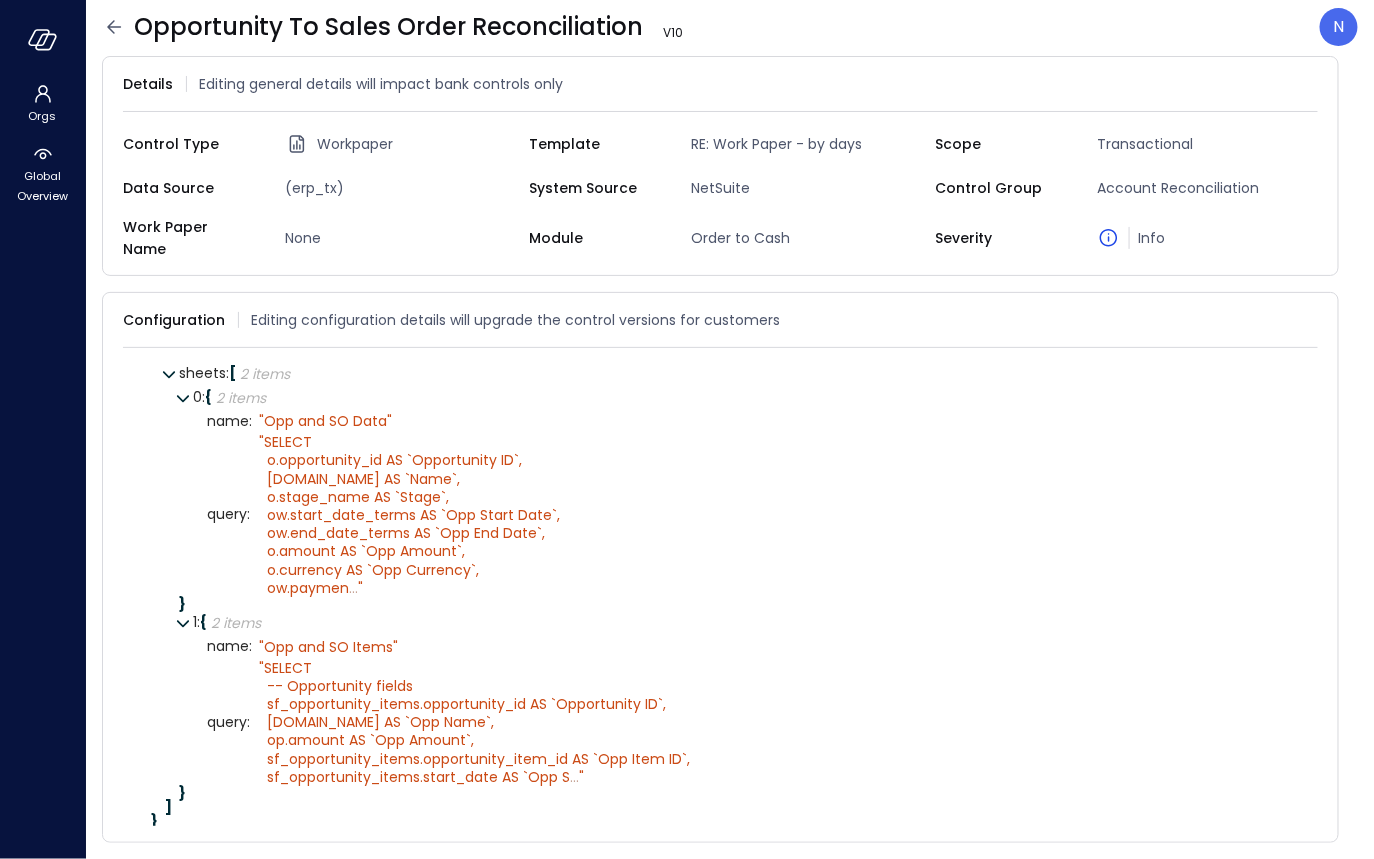 scroll, scrollTop: 118, scrollLeft: 0, axis: vertical 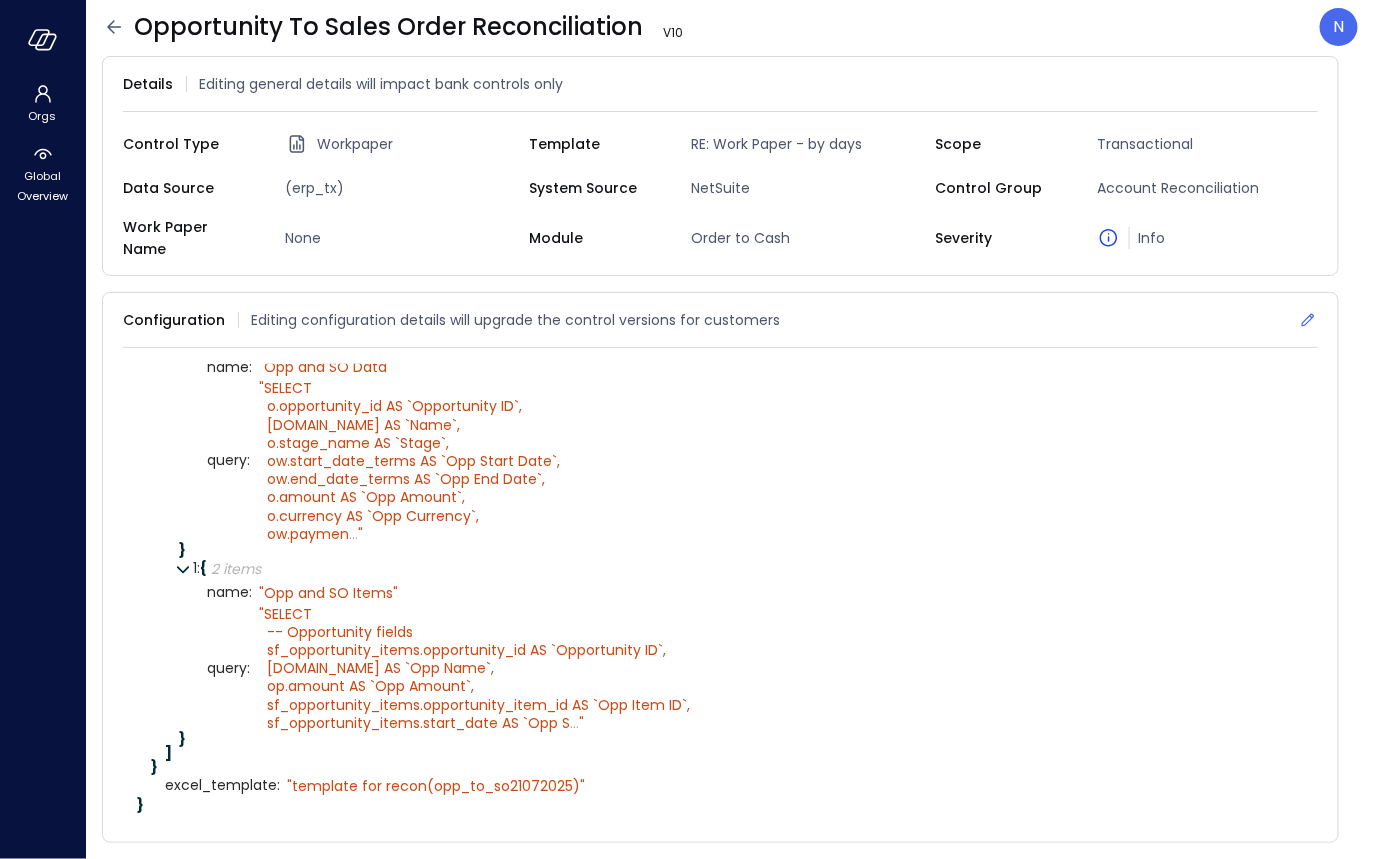 click on "Configuration Editing configuration details will upgrade the control versions for customers" at bounding box center [720, 320] 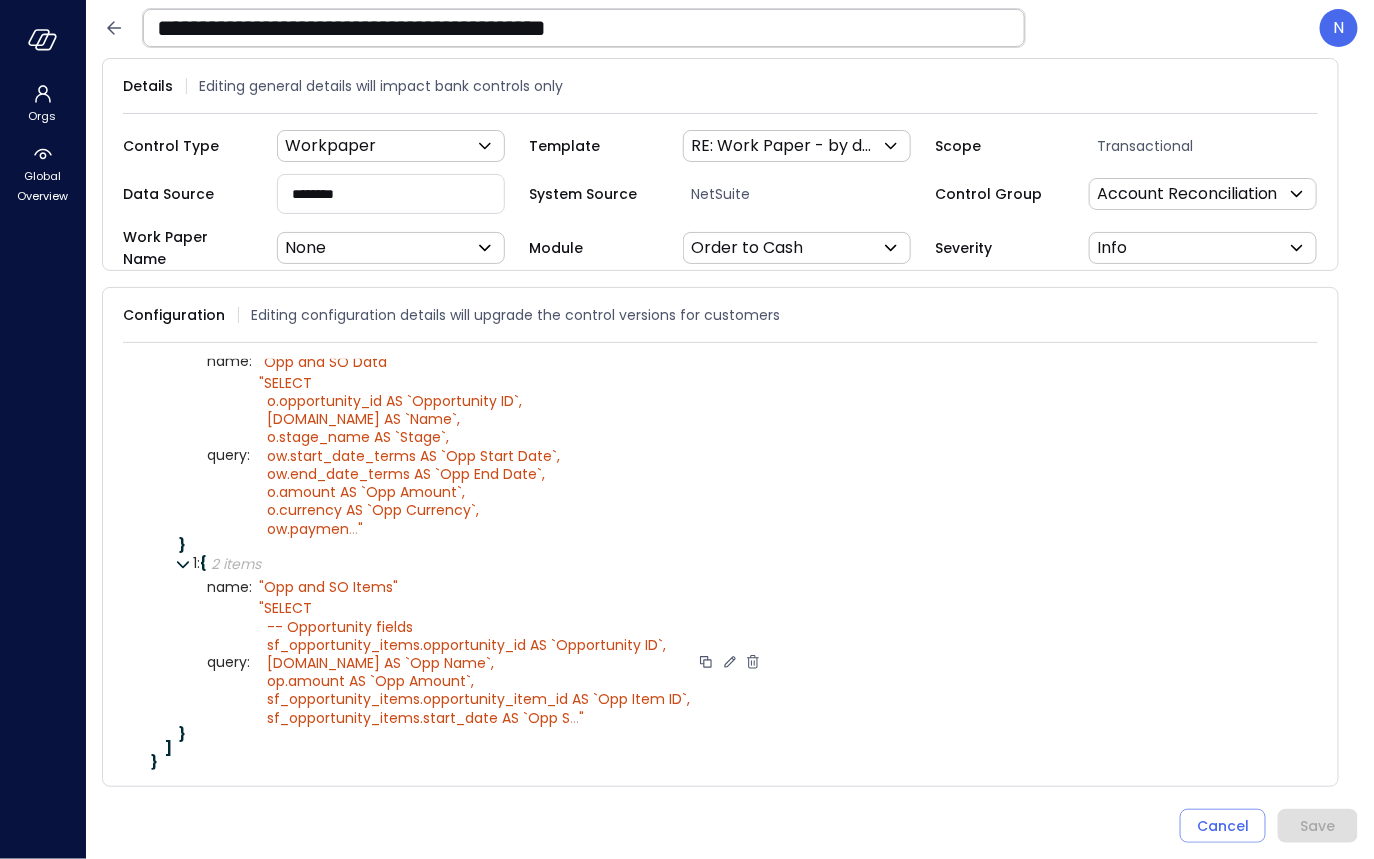 click 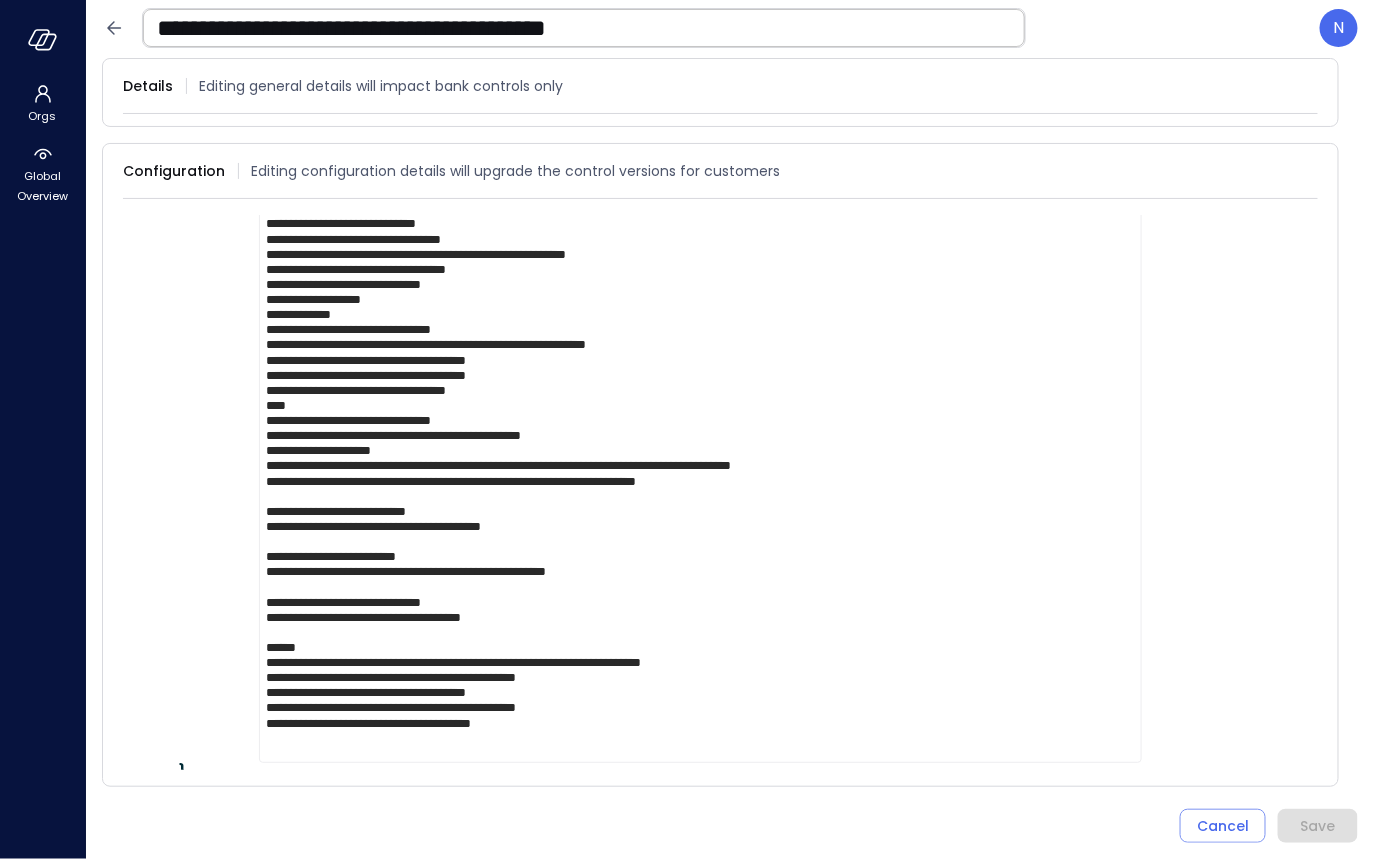 scroll, scrollTop: 2596, scrollLeft: 0, axis: vertical 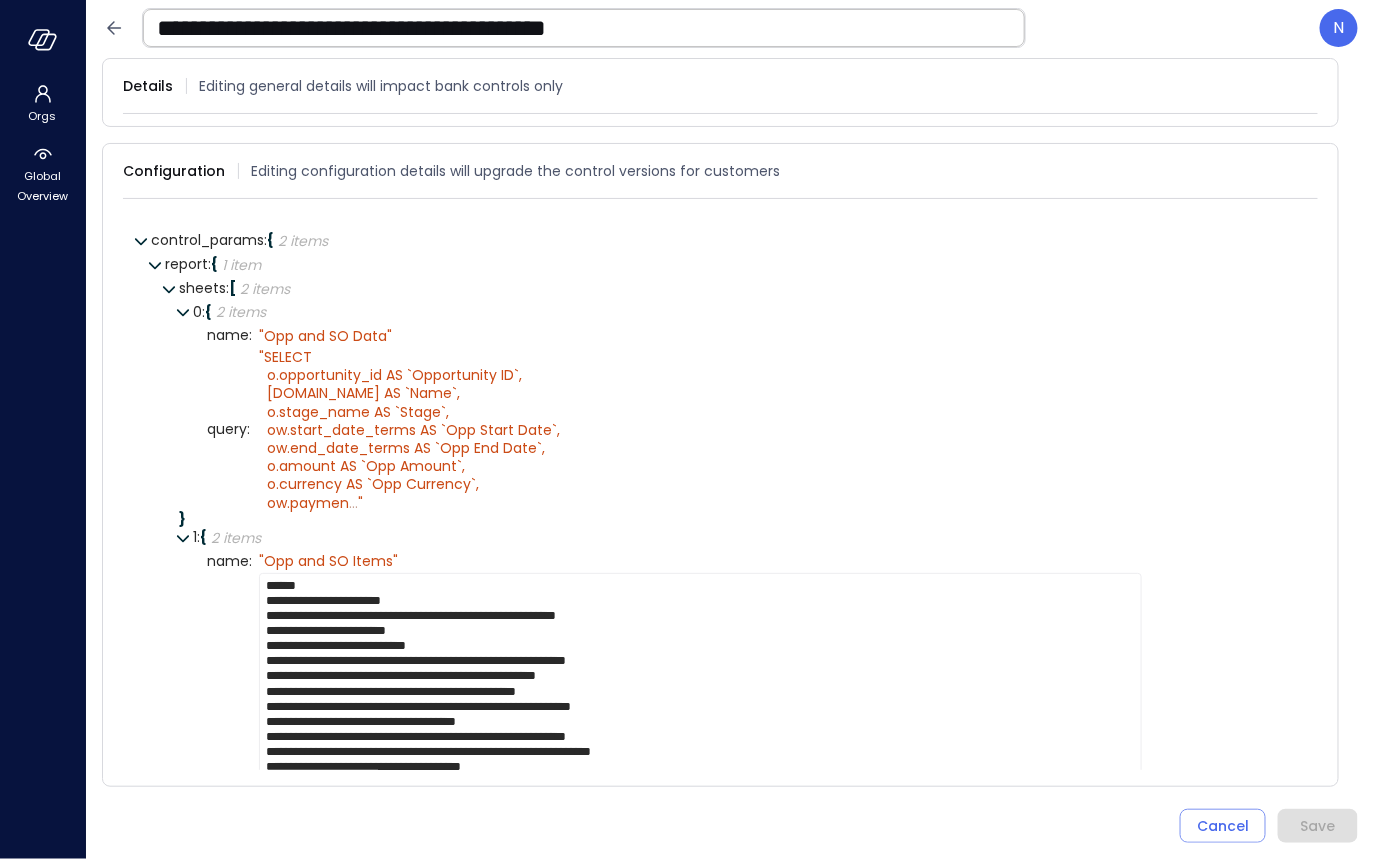 drag, startPoint x: 574, startPoint y: 664, endPoint x: 247, endPoint y: 552, distance: 345.64865 